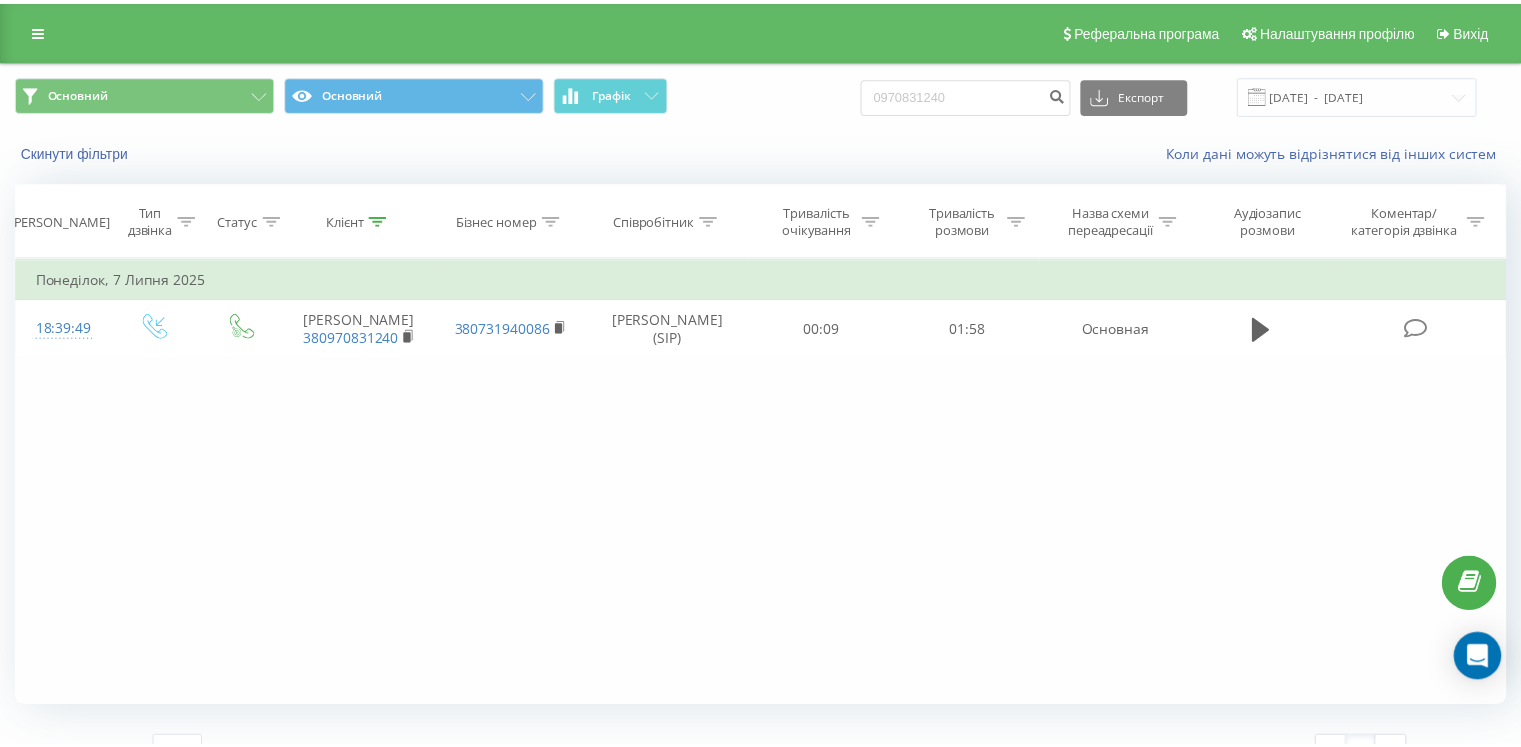 scroll, scrollTop: 0, scrollLeft: 0, axis: both 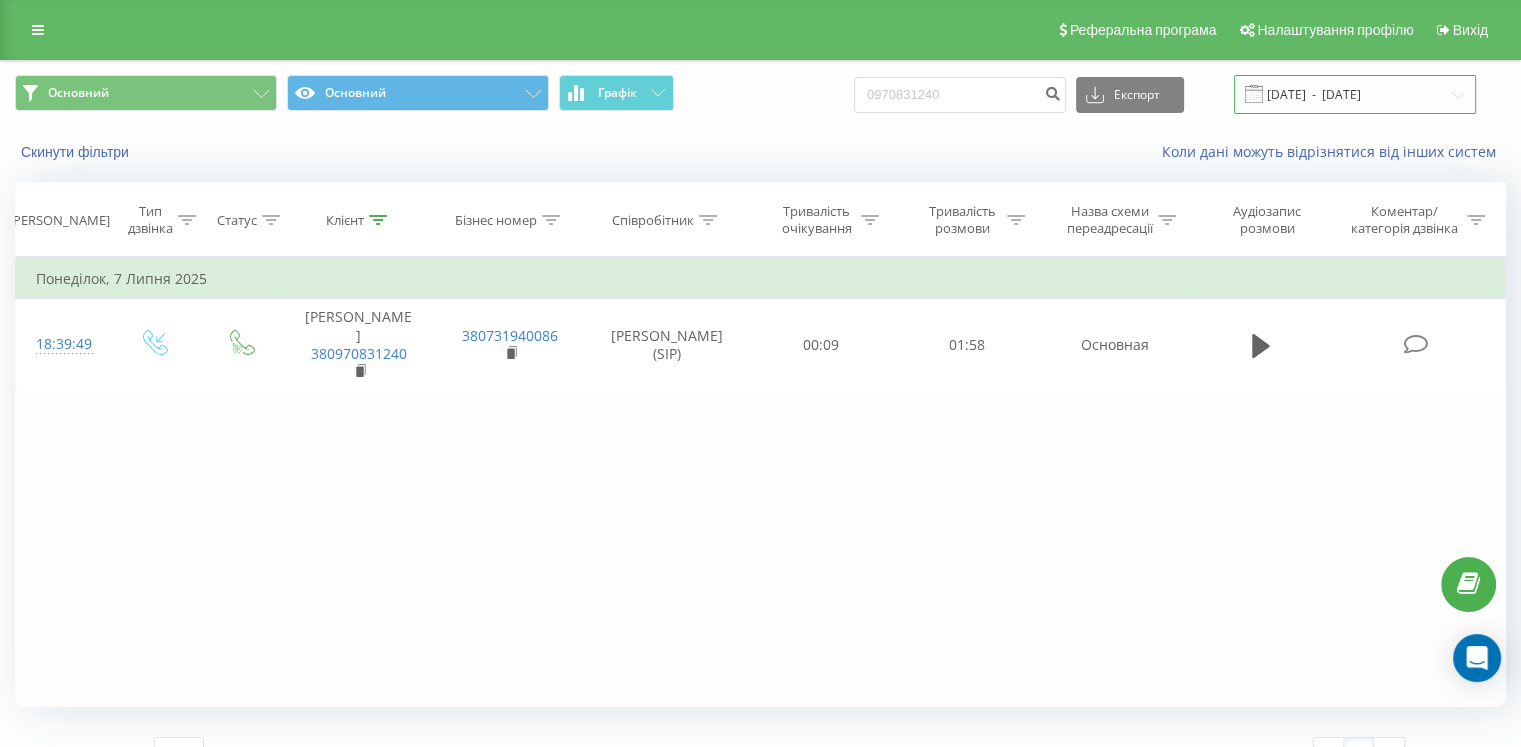 click on "11.04.2025  -  11.07.2025" at bounding box center [1355, 94] 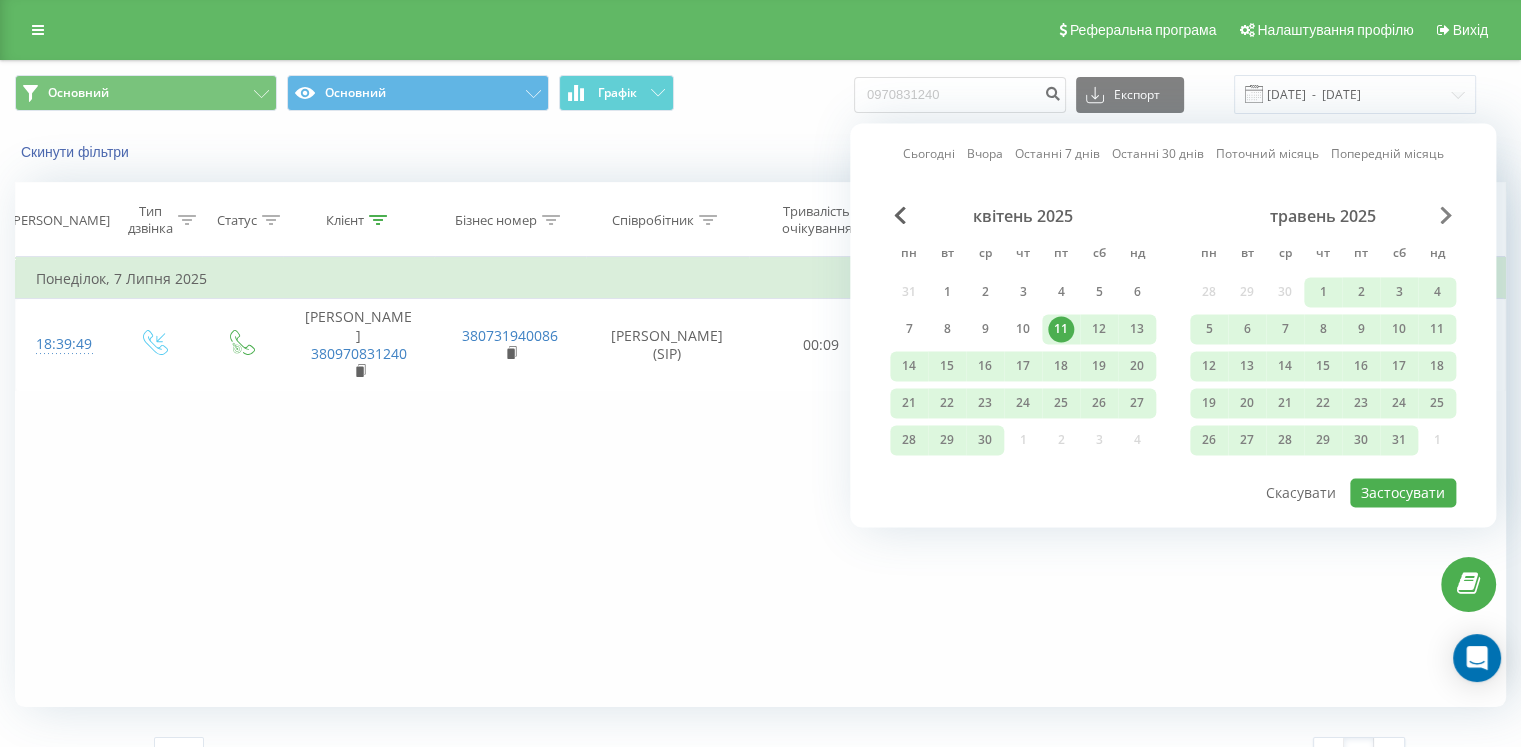 click at bounding box center [1446, 215] 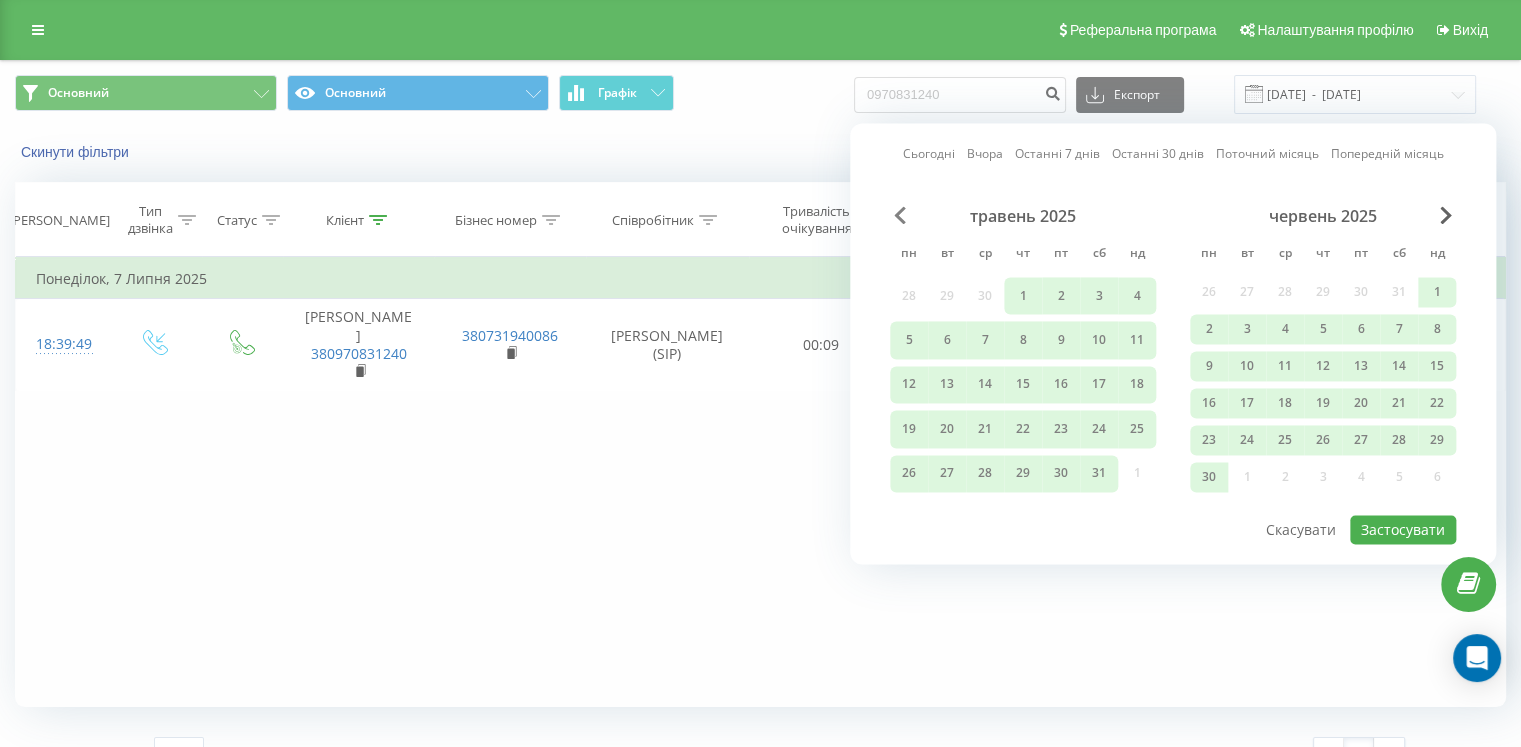 click at bounding box center (900, 215) 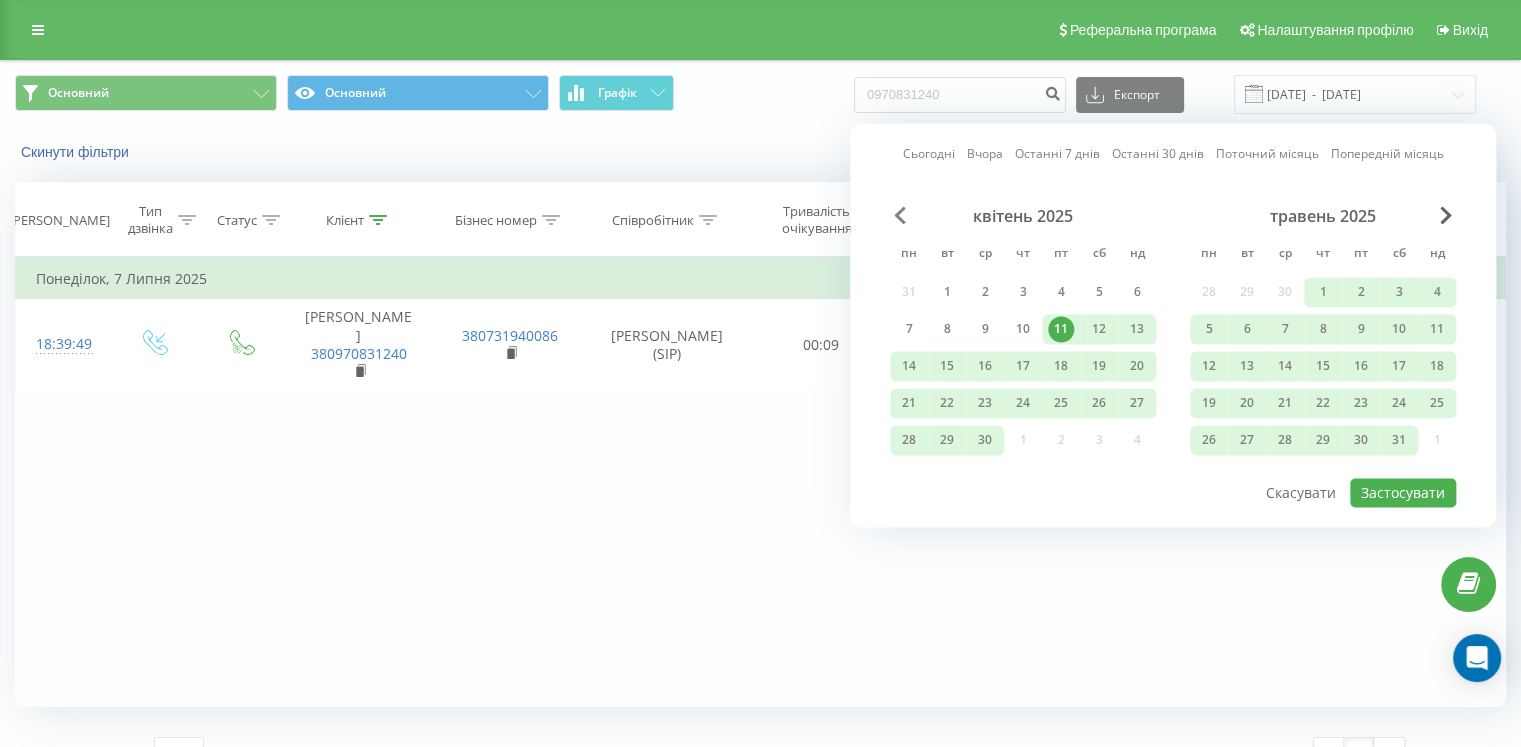 click at bounding box center (900, 215) 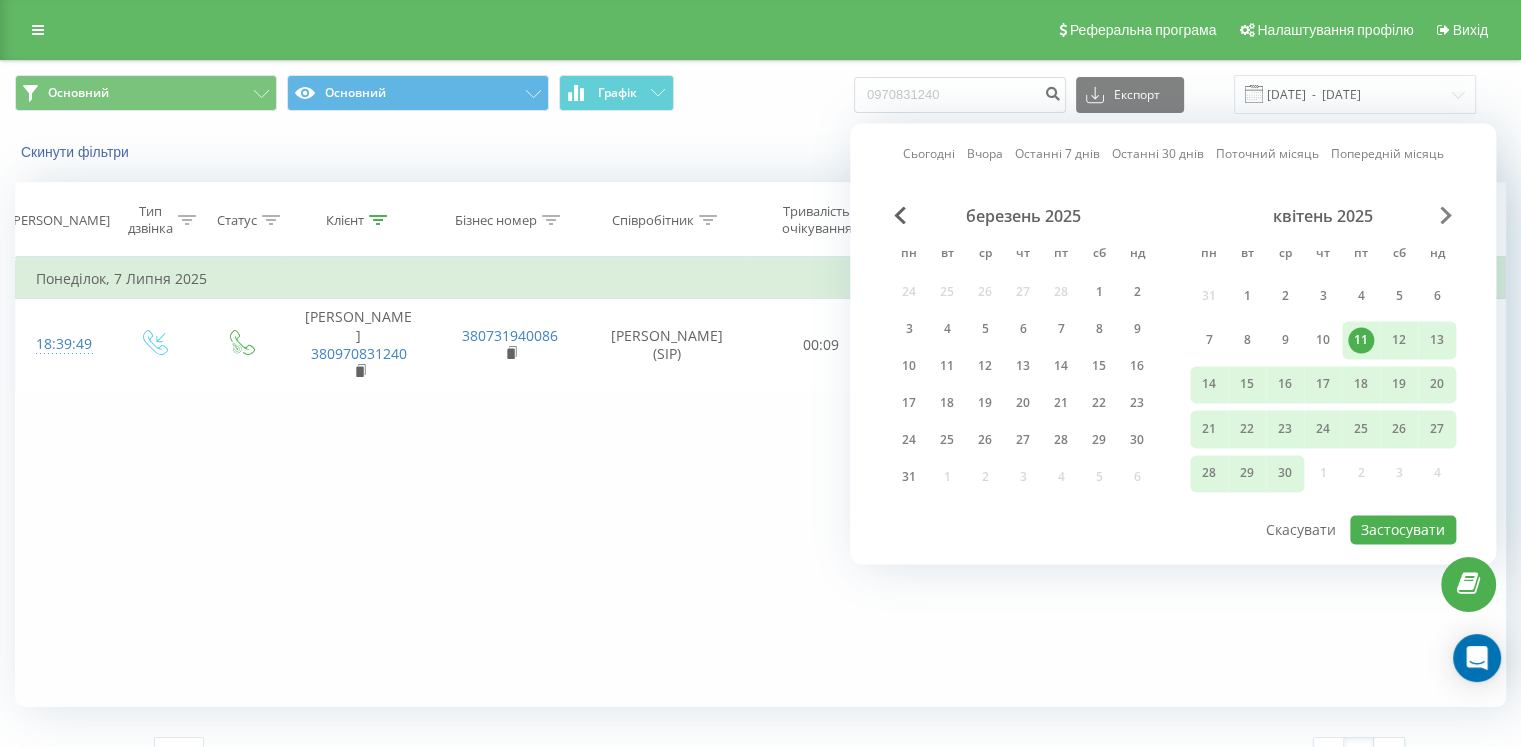 click at bounding box center [1446, 215] 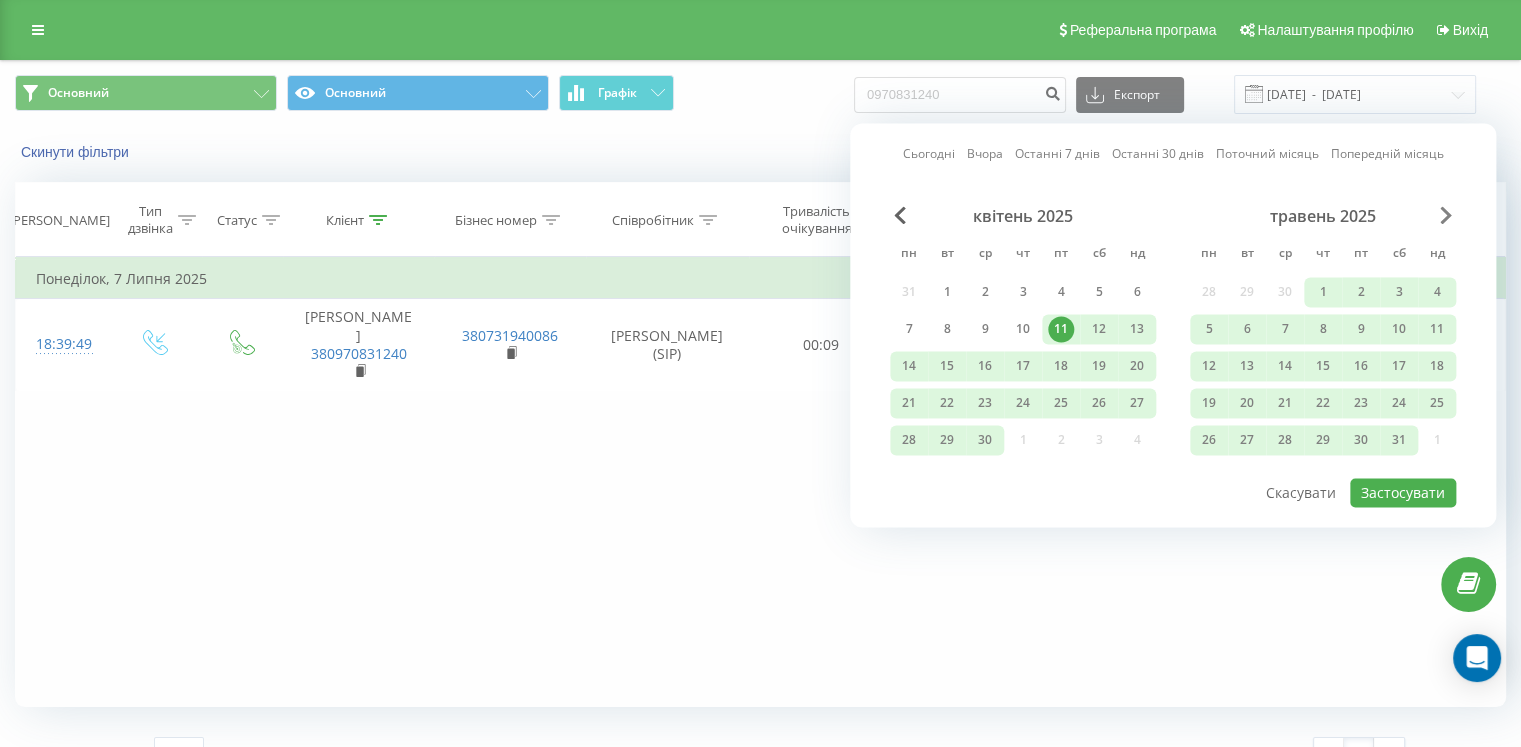 click at bounding box center [1446, 215] 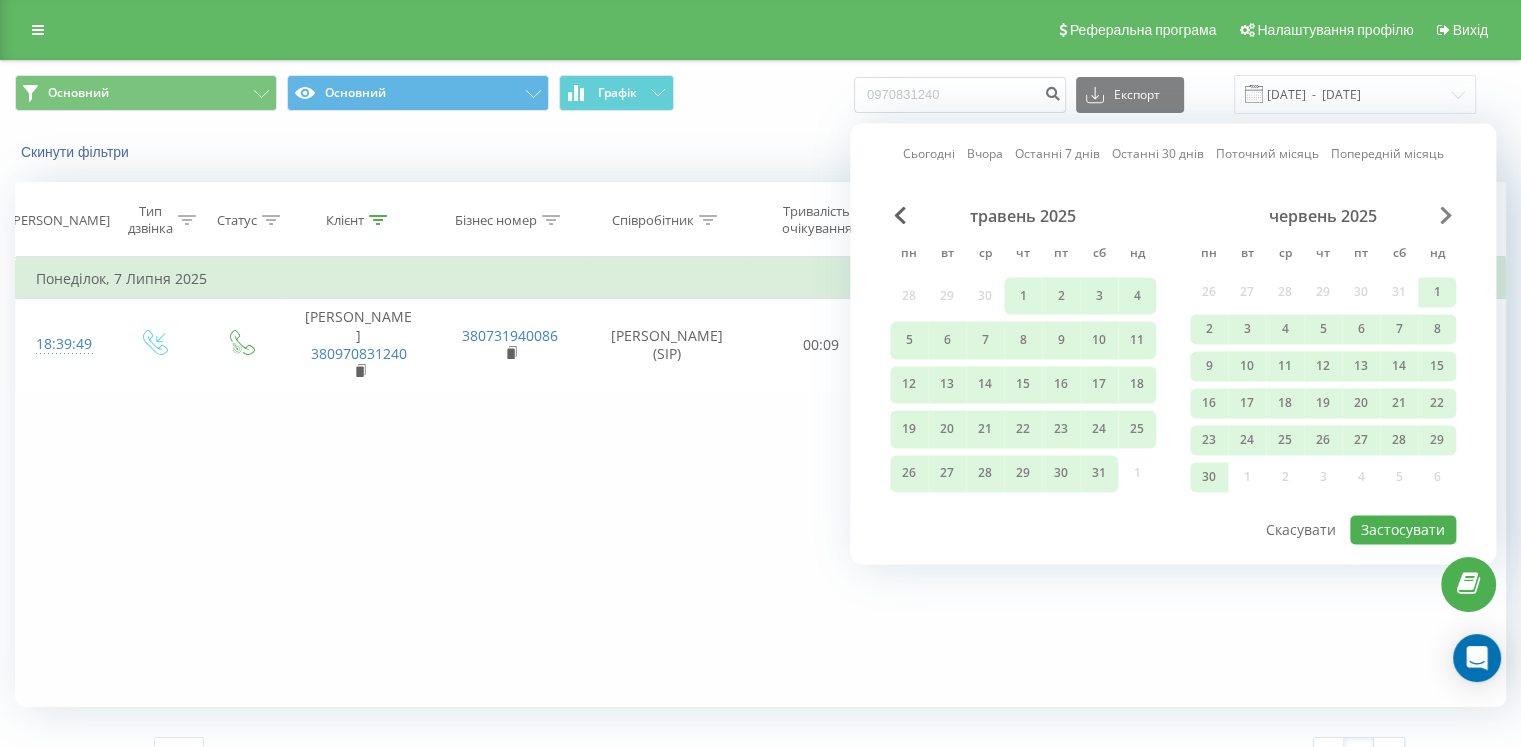 click at bounding box center [1446, 215] 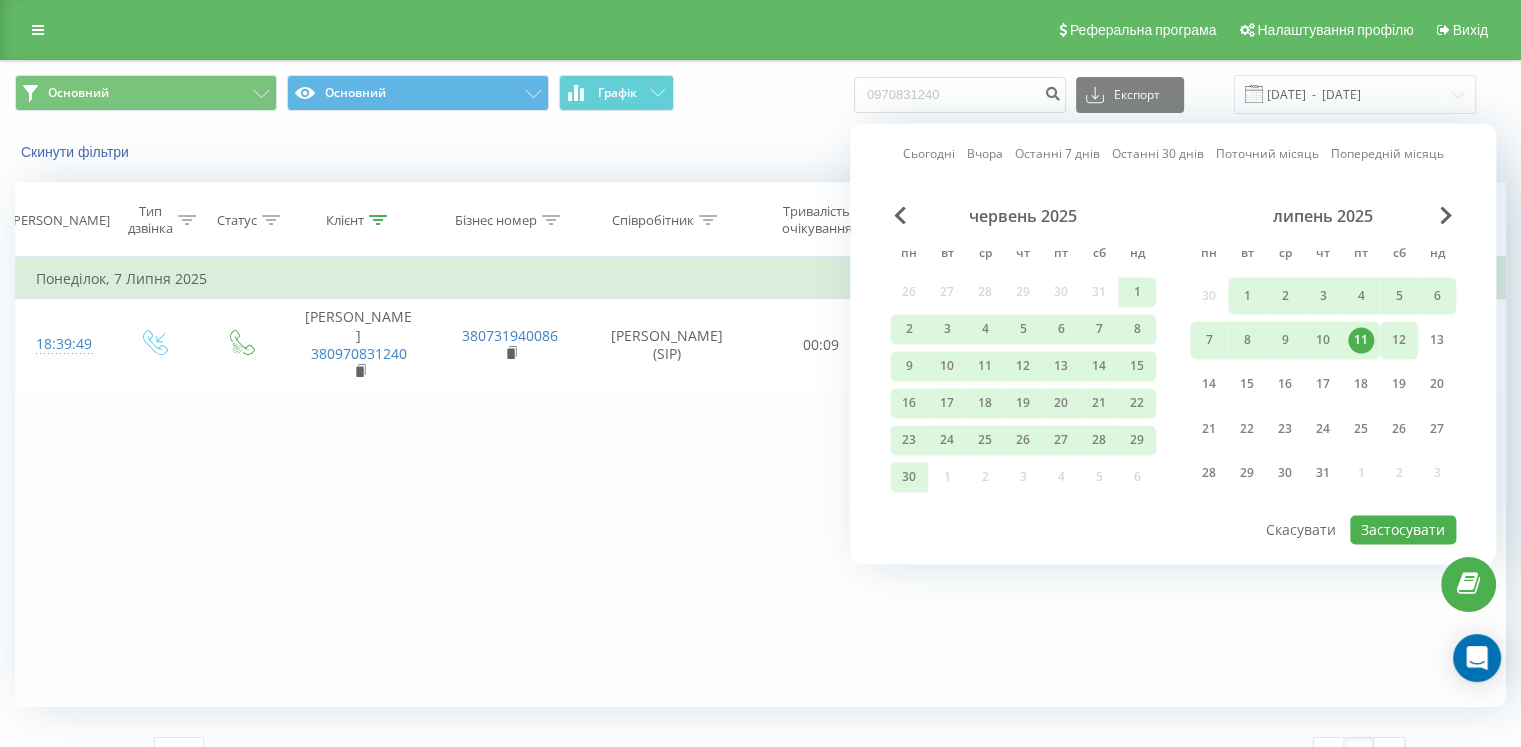 click on "12" at bounding box center [1399, 340] 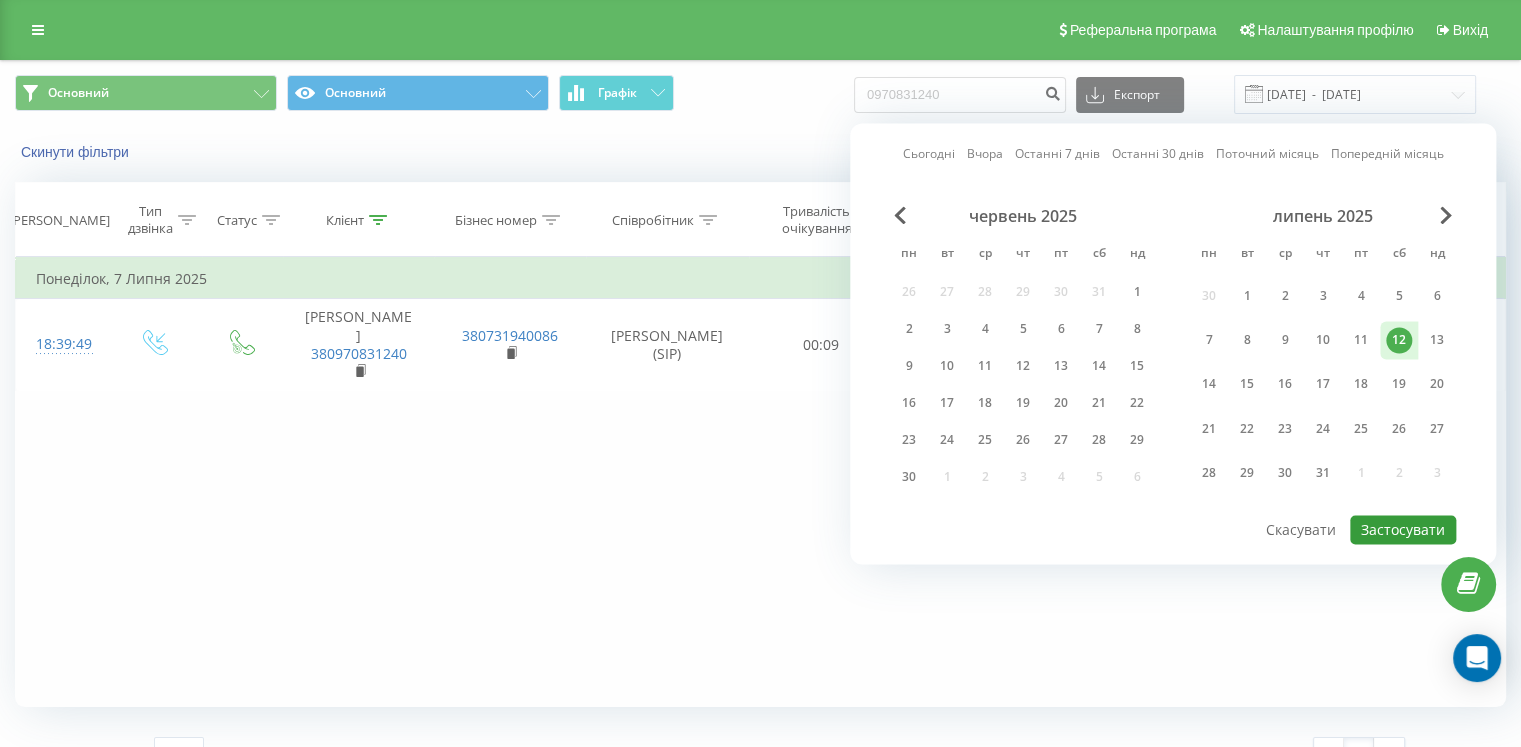 click on "Застосувати" at bounding box center (1403, 529) 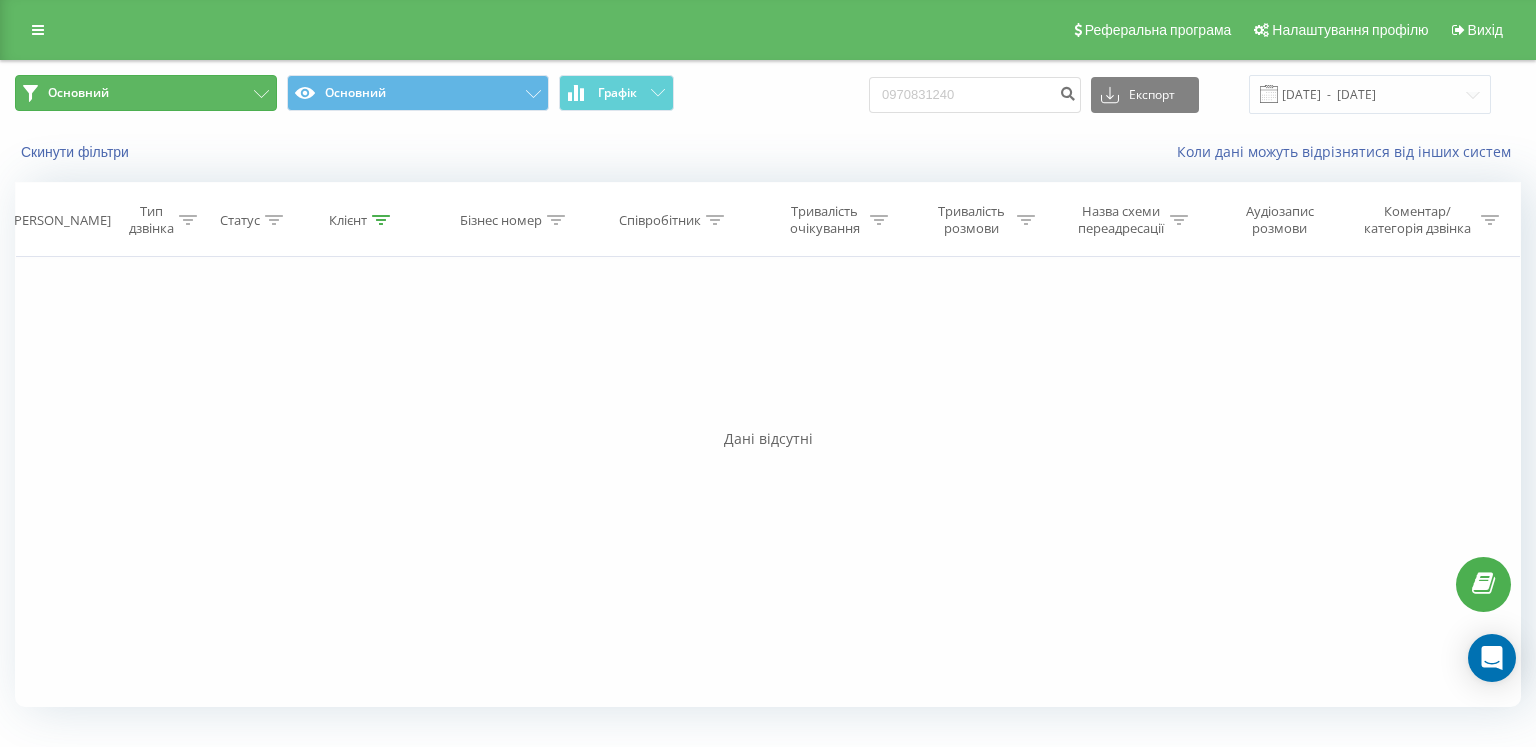 click on "Основний" at bounding box center [146, 93] 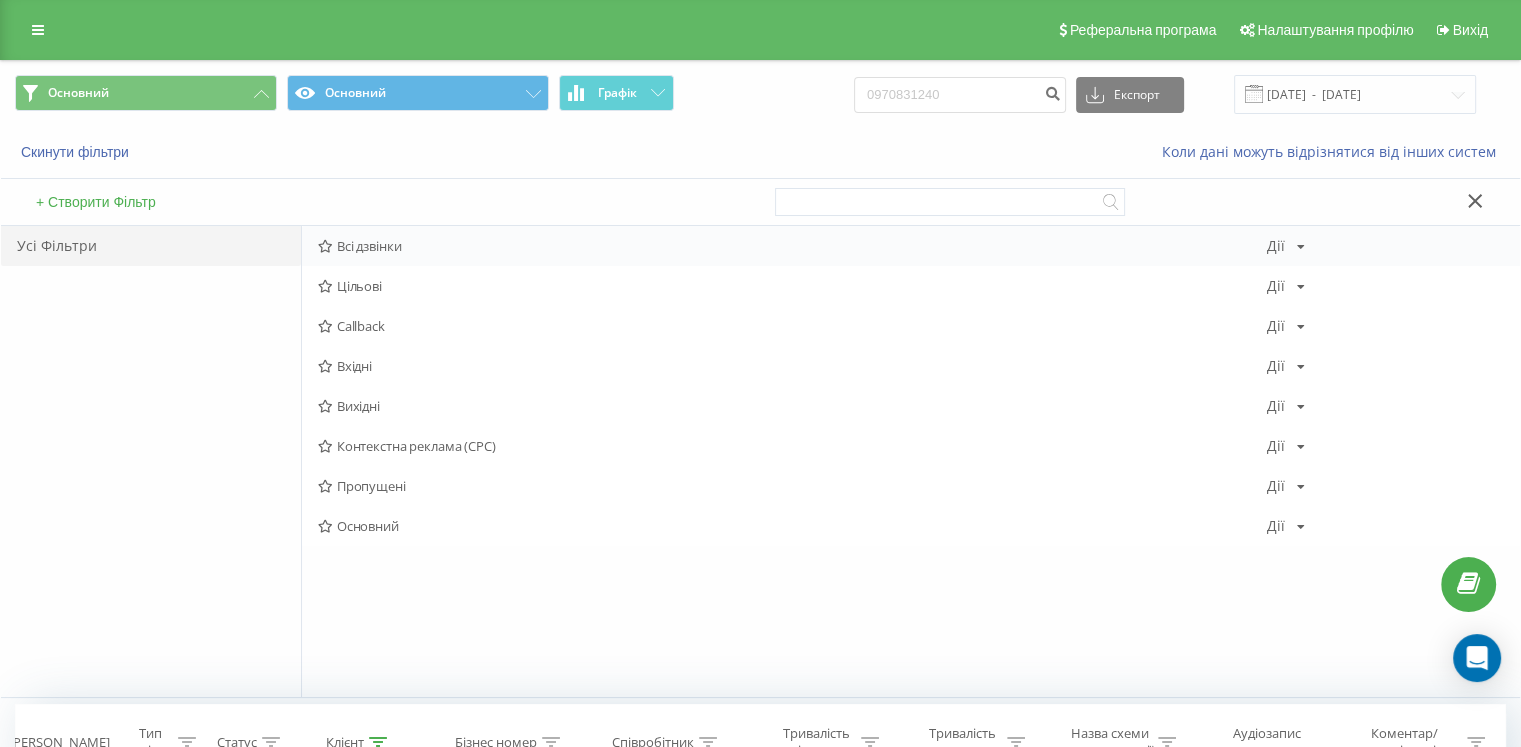 click on "Всі дзвінки Дії Редагувати Копіювати Видалити За замовчуванням Поділитися" at bounding box center (911, 246) 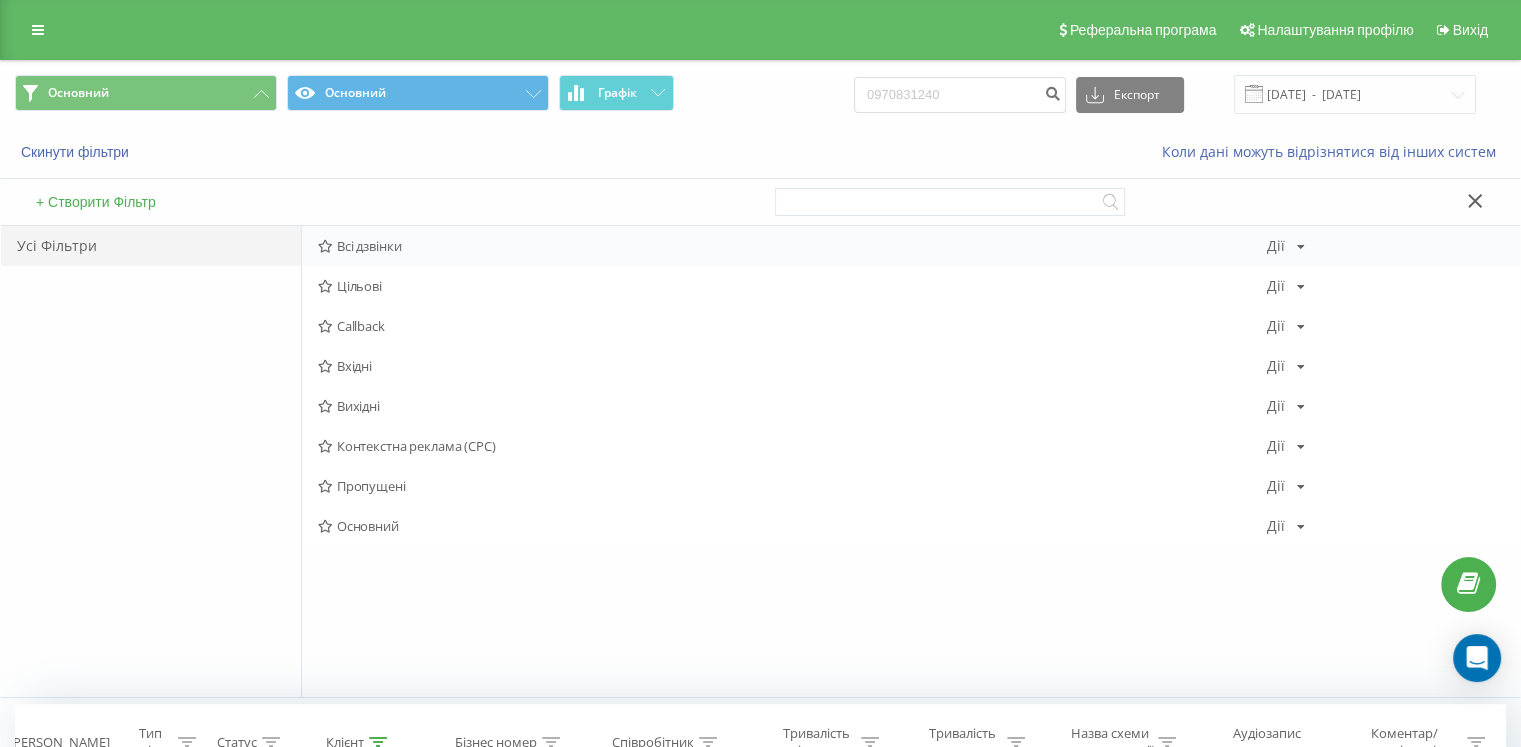 click on "Всі дзвінки" at bounding box center [792, 246] 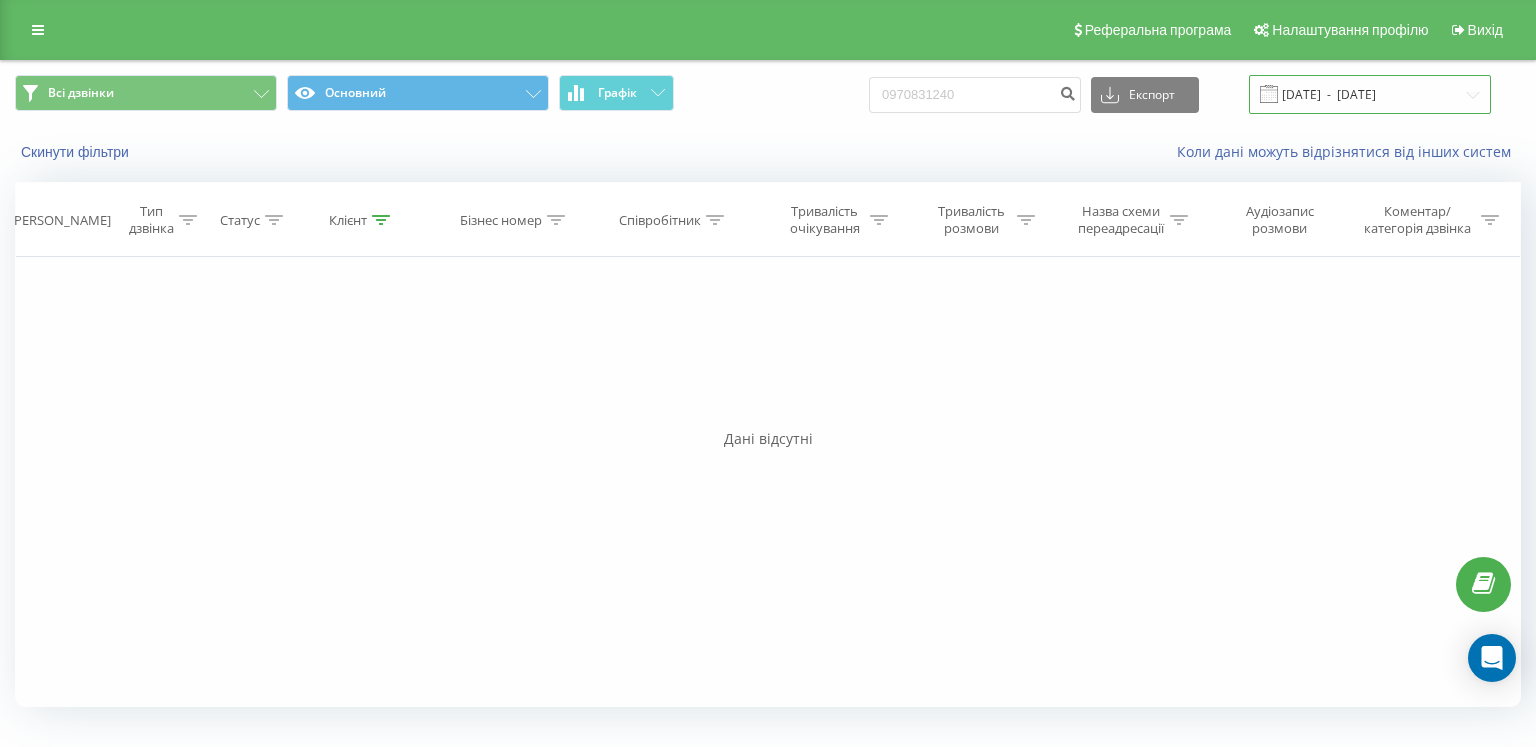 click on "12.07.2025  -  12.07.2025" at bounding box center (1370, 94) 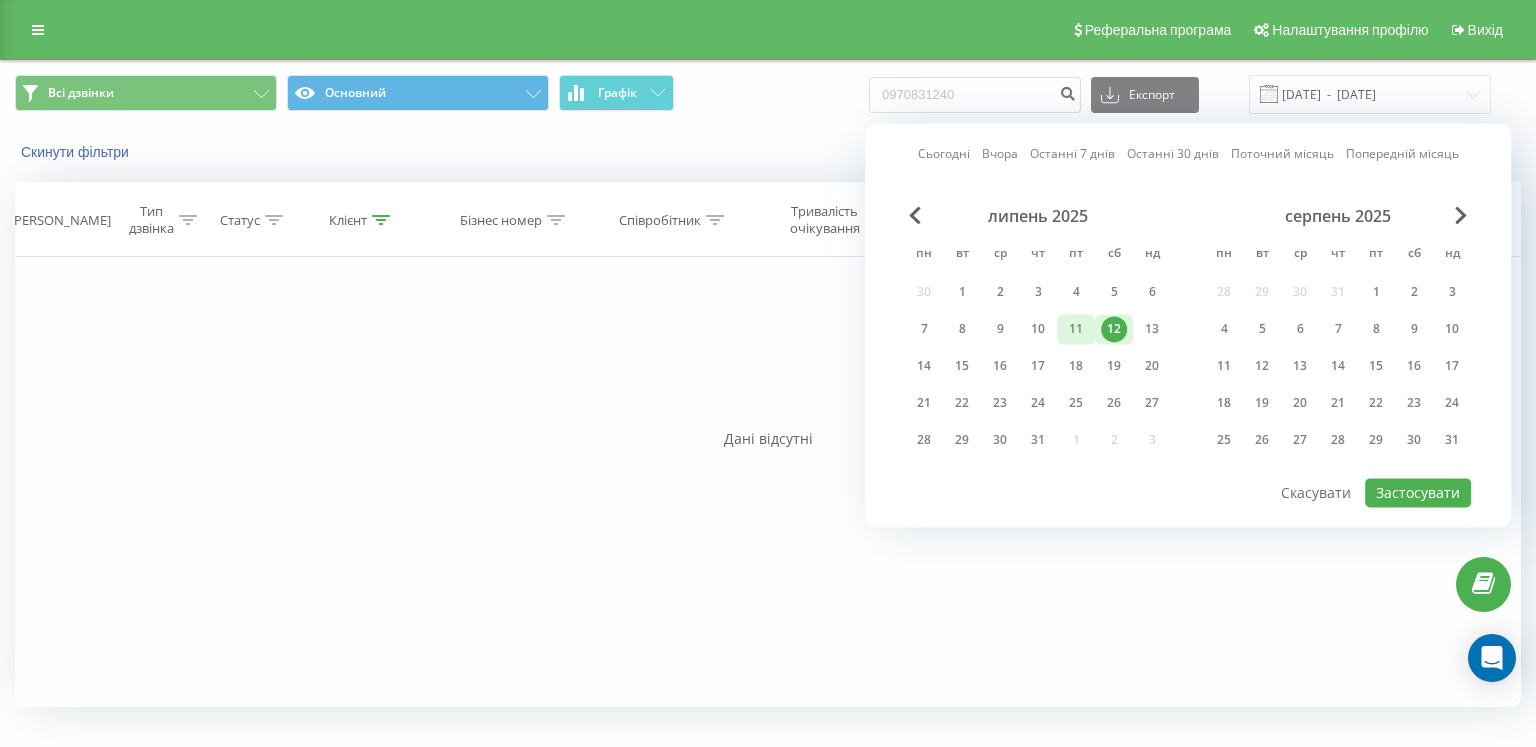 click on "11" at bounding box center [1076, 329] 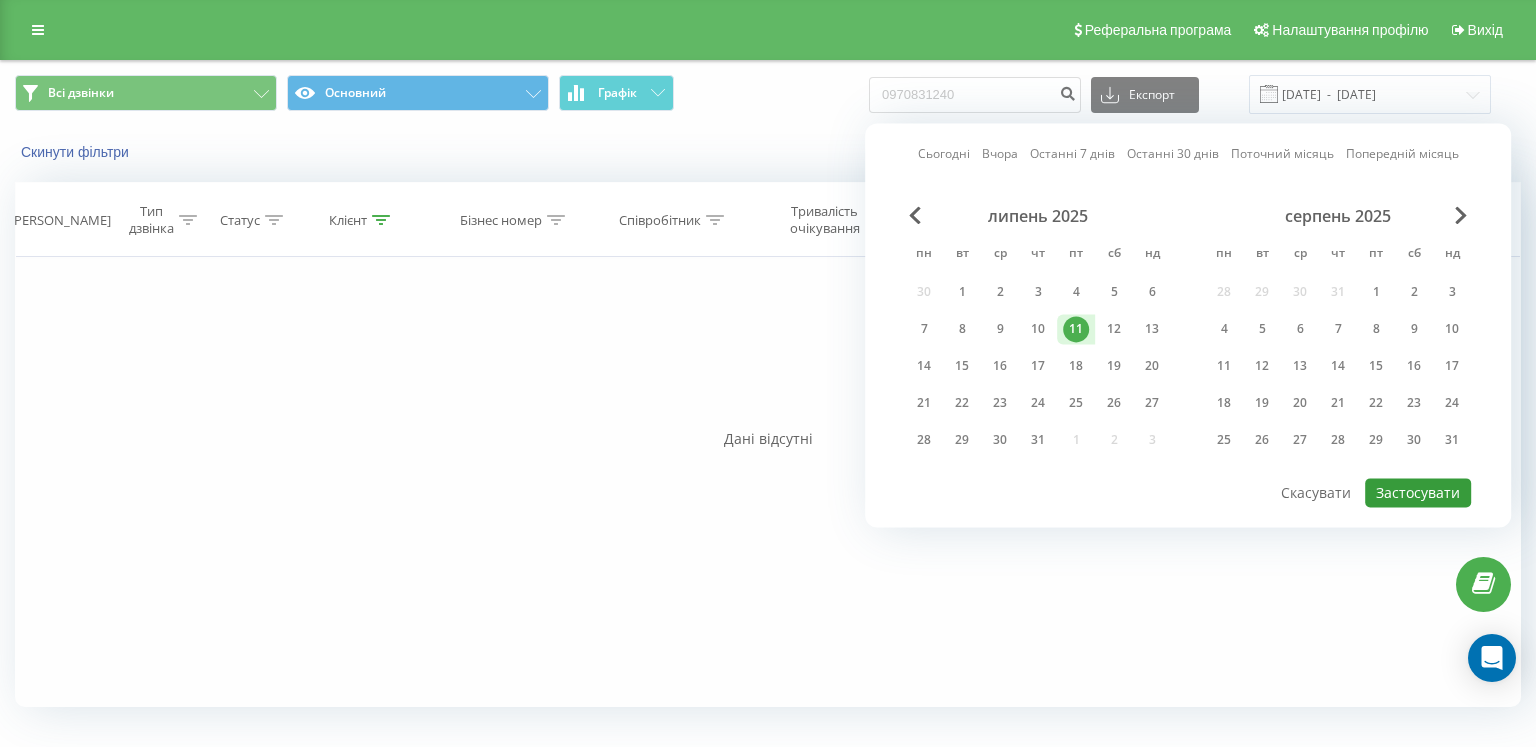 click on "Застосувати" at bounding box center (1418, 492) 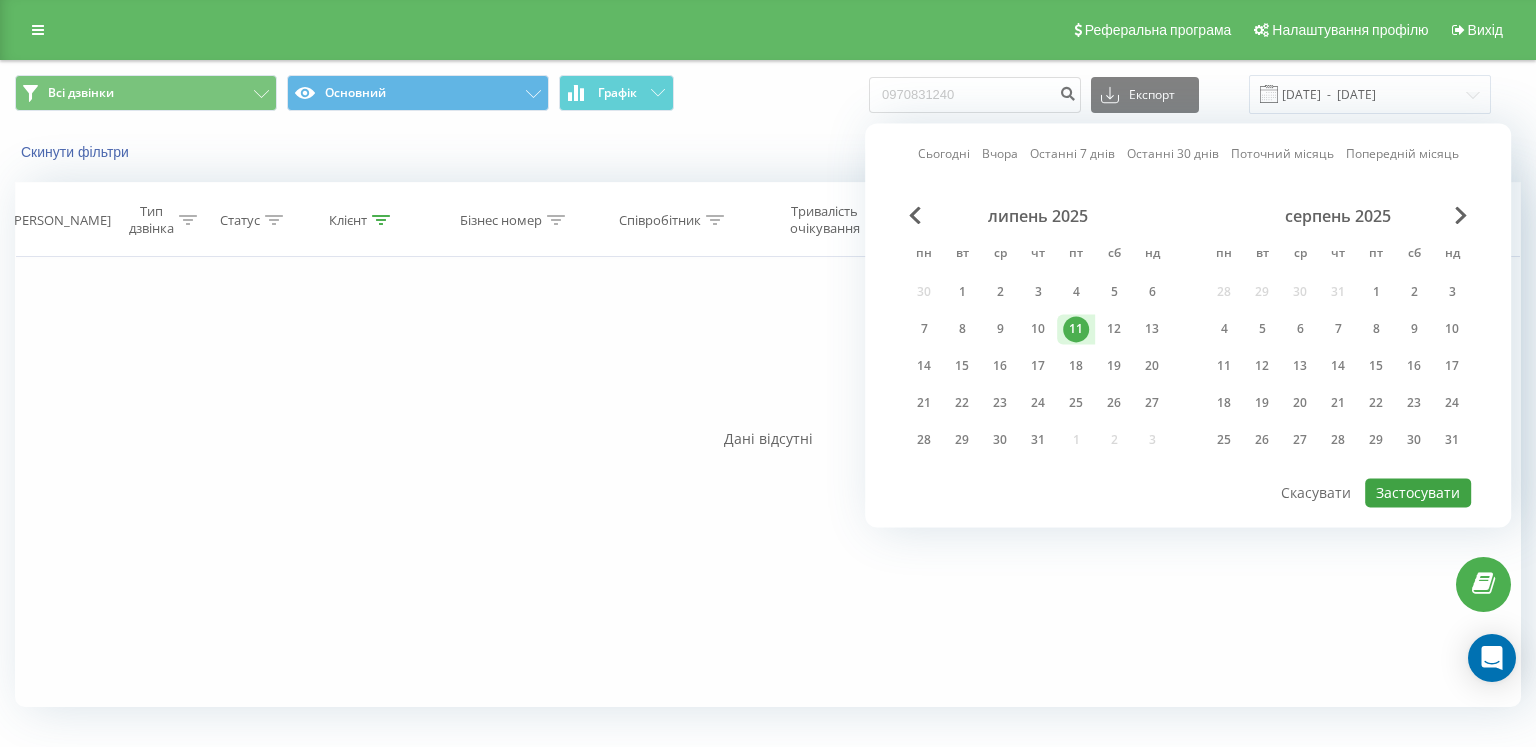 type on "11.07.2025  -  11.07.2025" 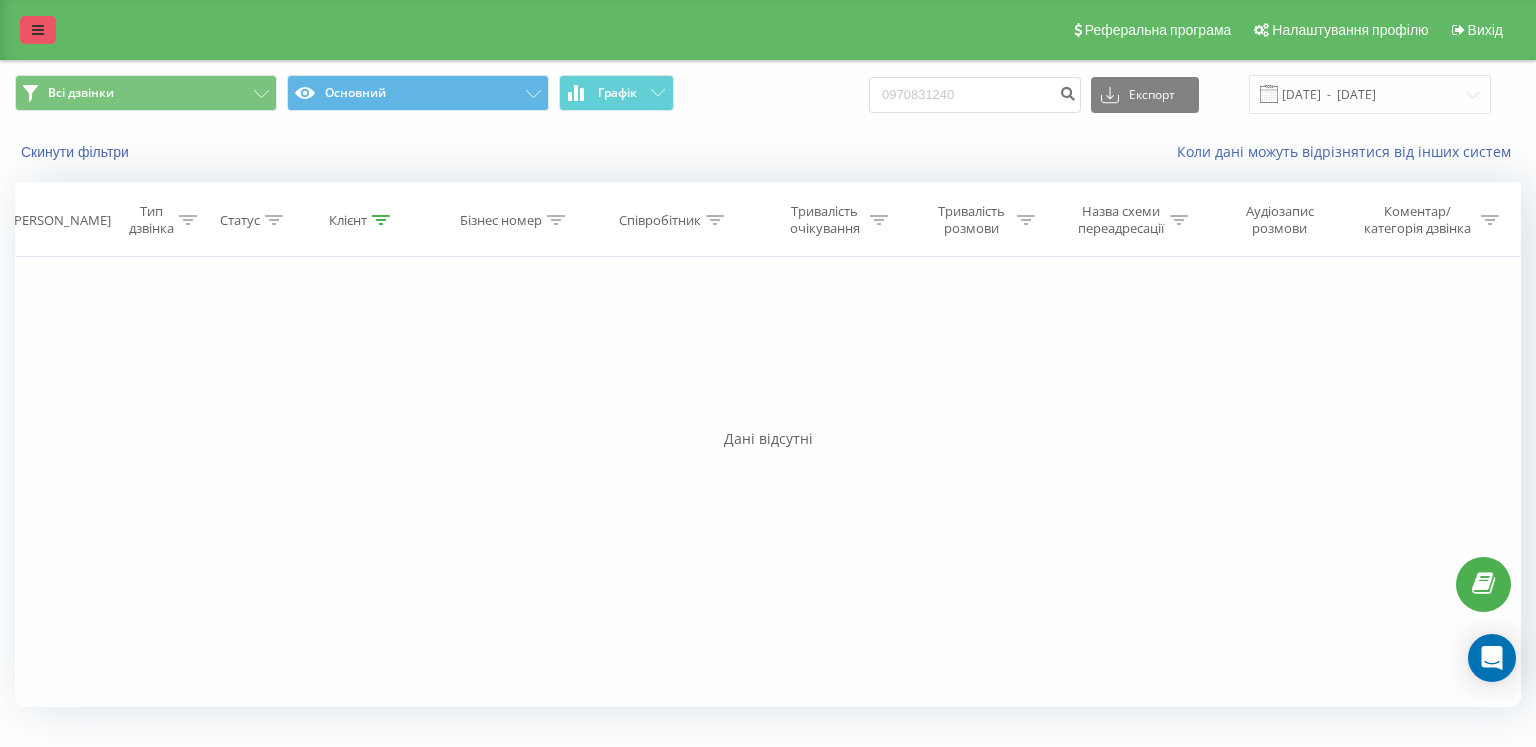 click at bounding box center [38, 30] 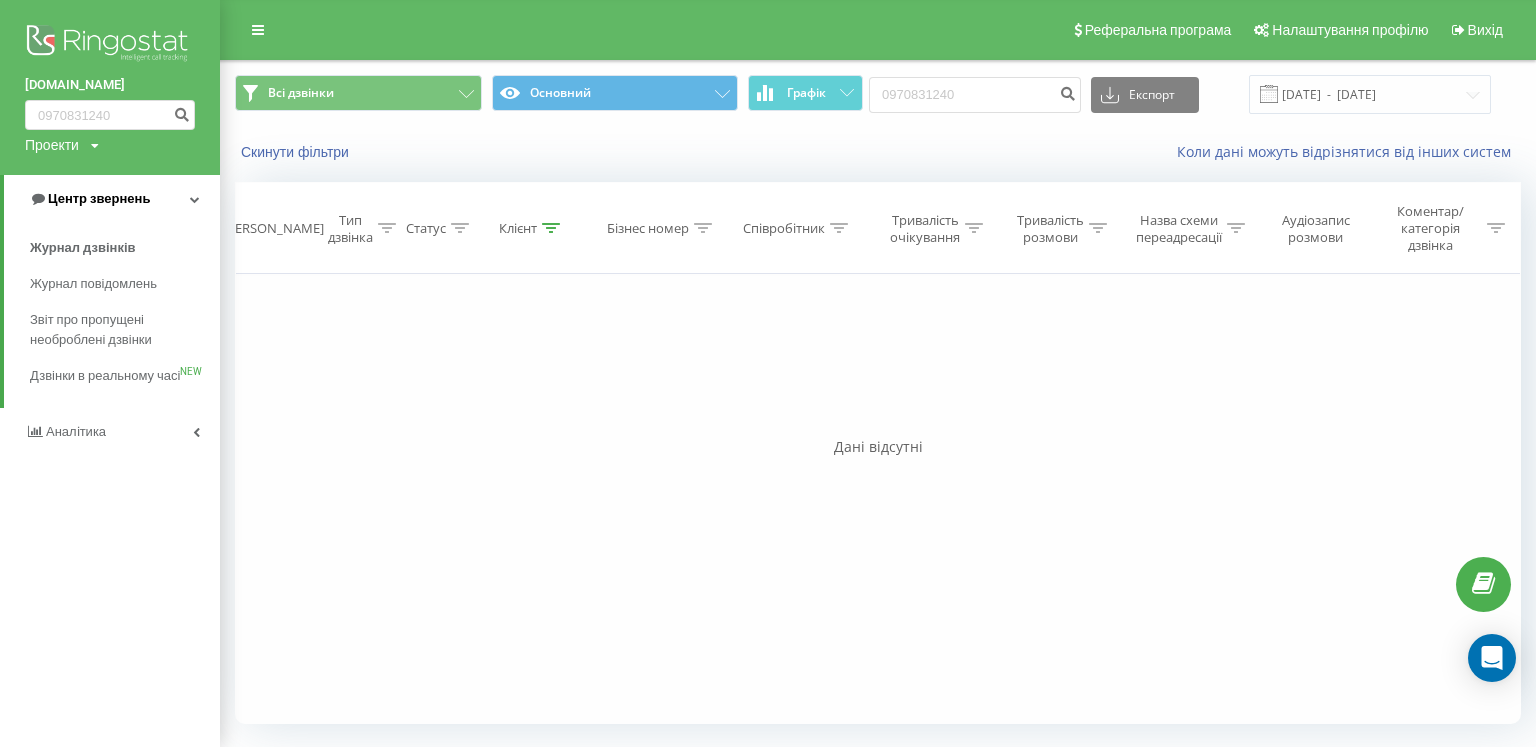 click on "Центр звернень" at bounding box center [99, 198] 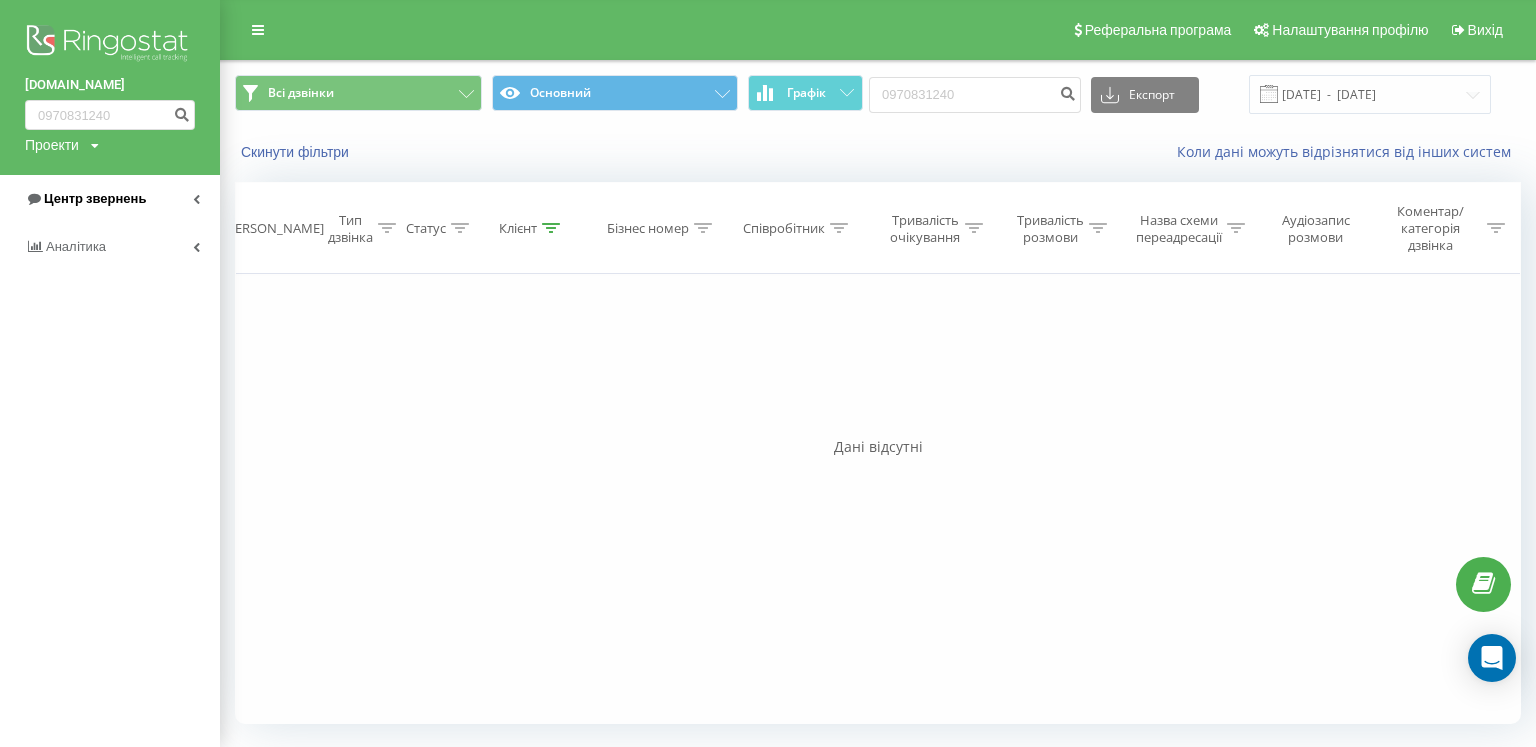 click on "Центр звернень" at bounding box center (85, 199) 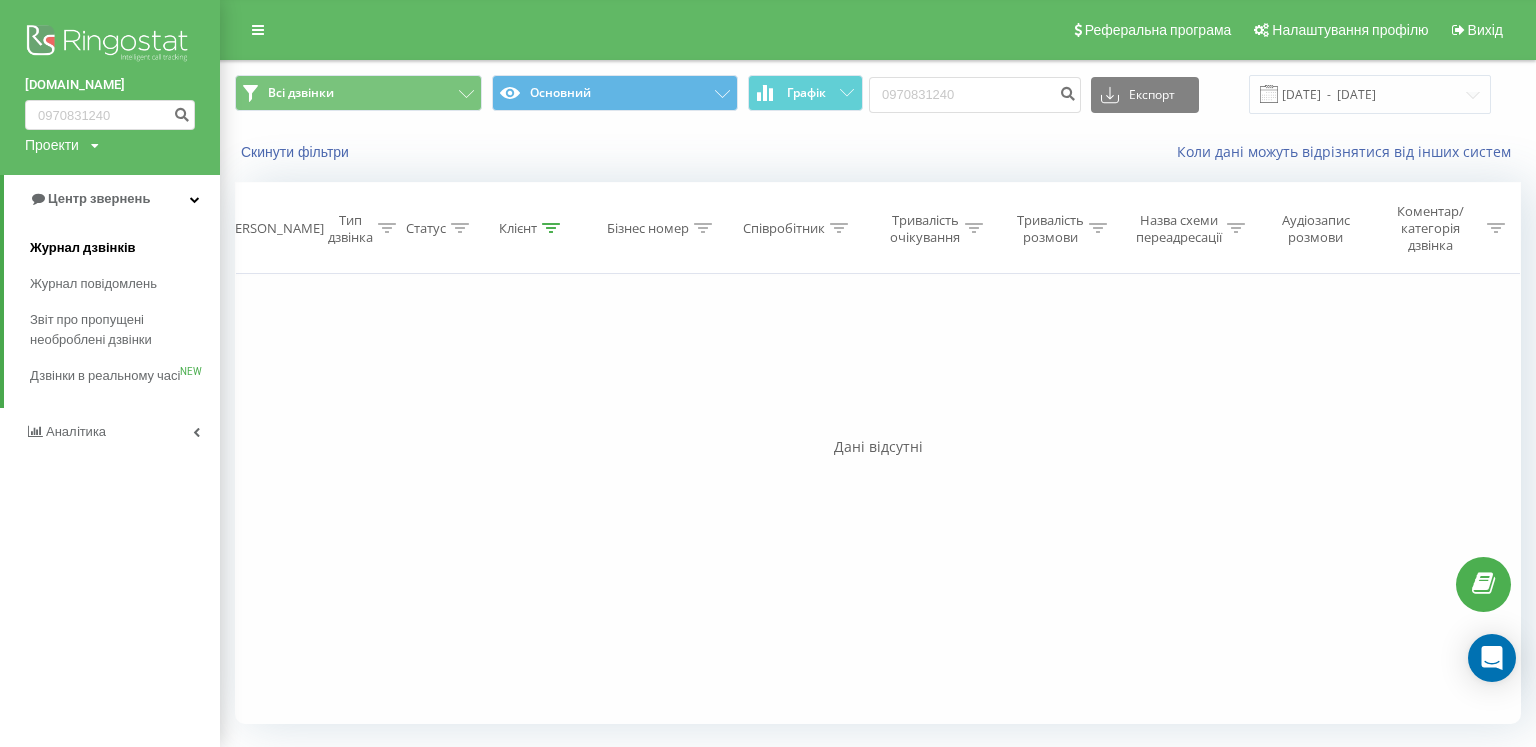 click on "Журнал дзвінків" at bounding box center (83, 248) 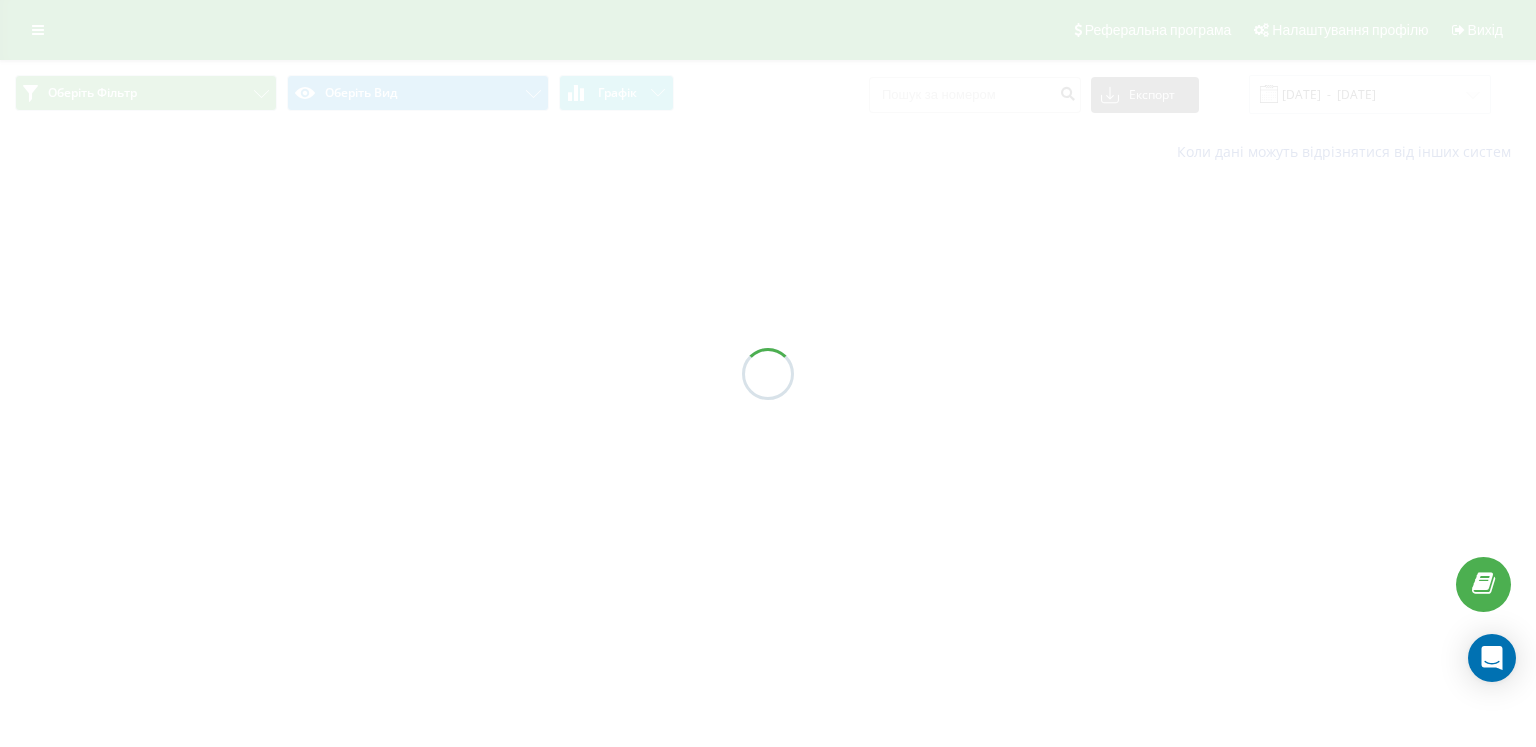 scroll, scrollTop: 0, scrollLeft: 0, axis: both 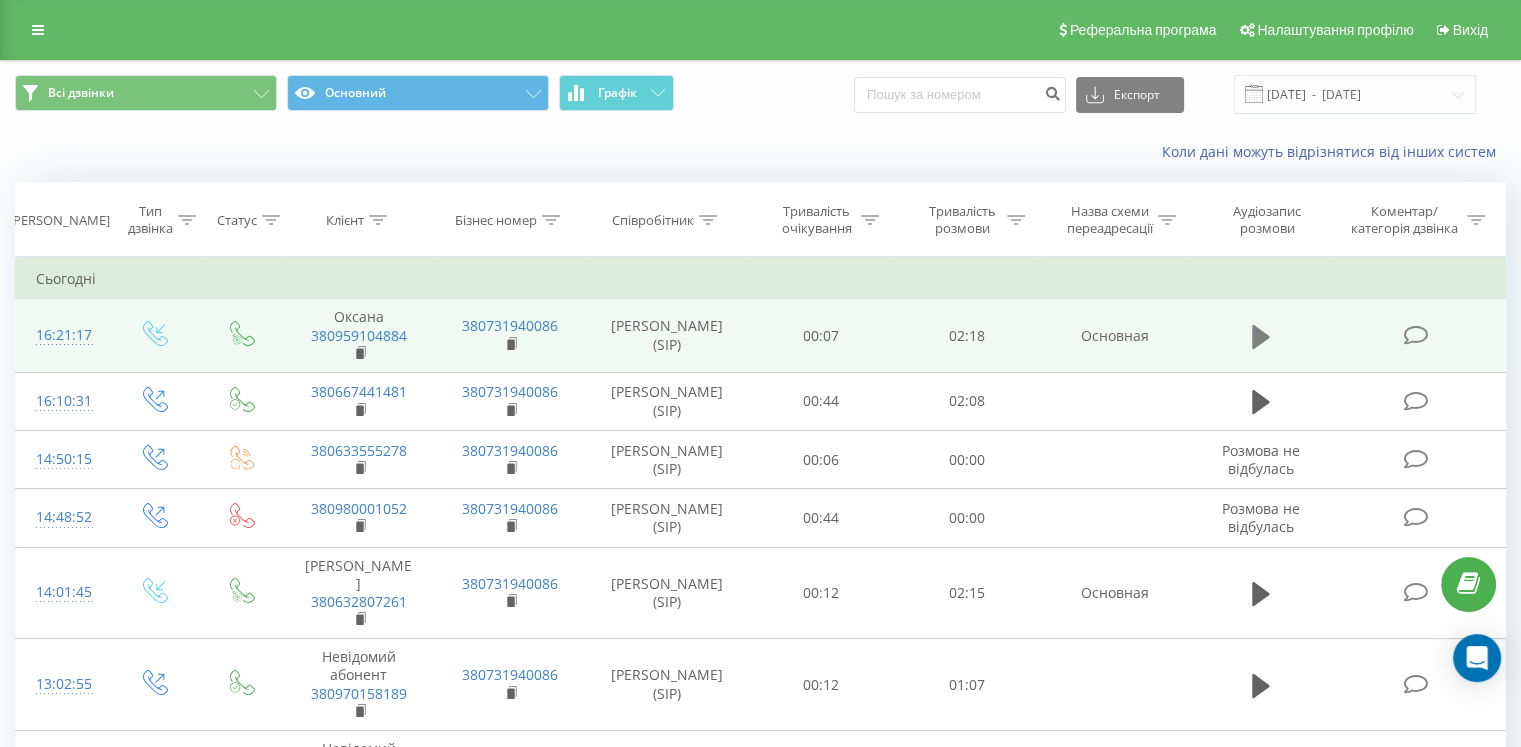 click 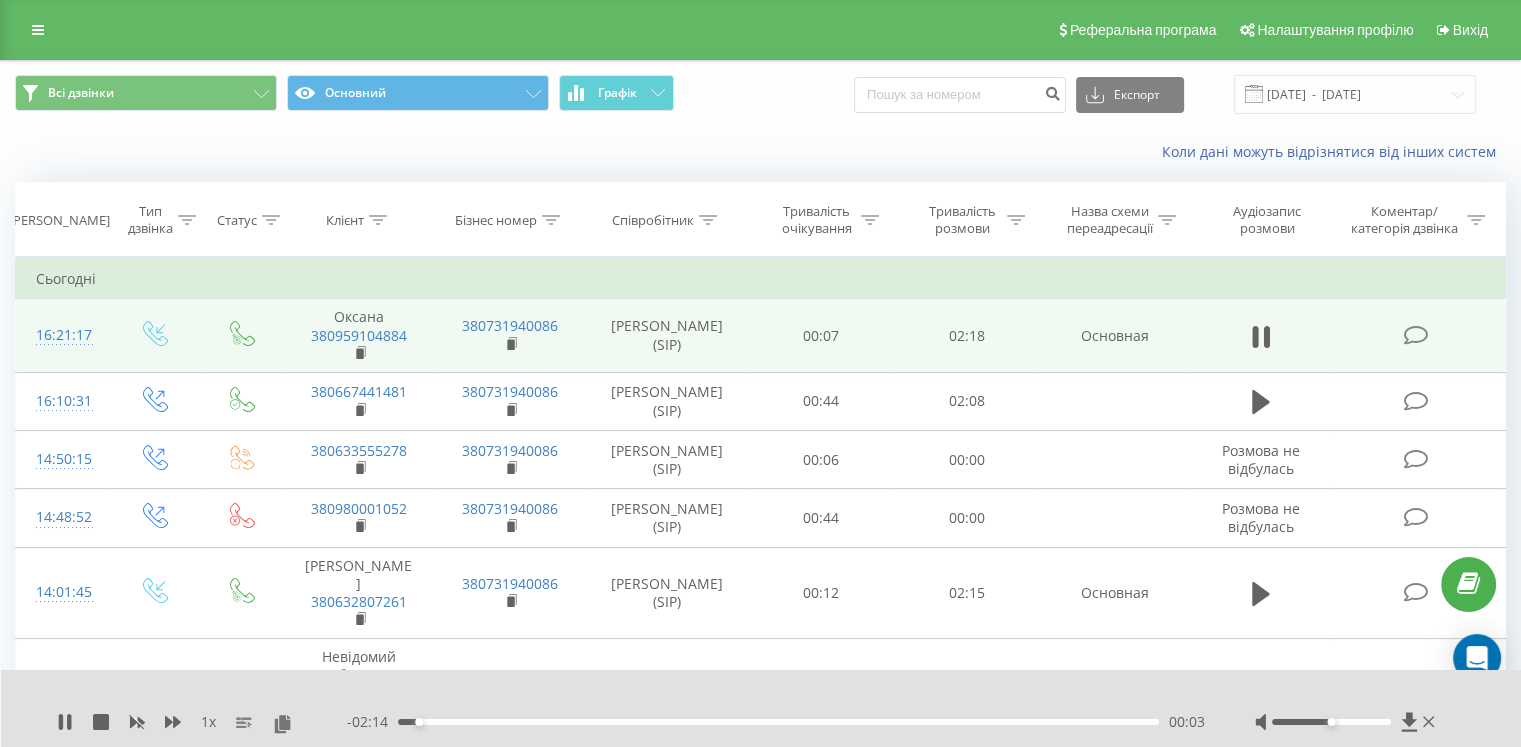 click on "00:03" at bounding box center [778, 722] 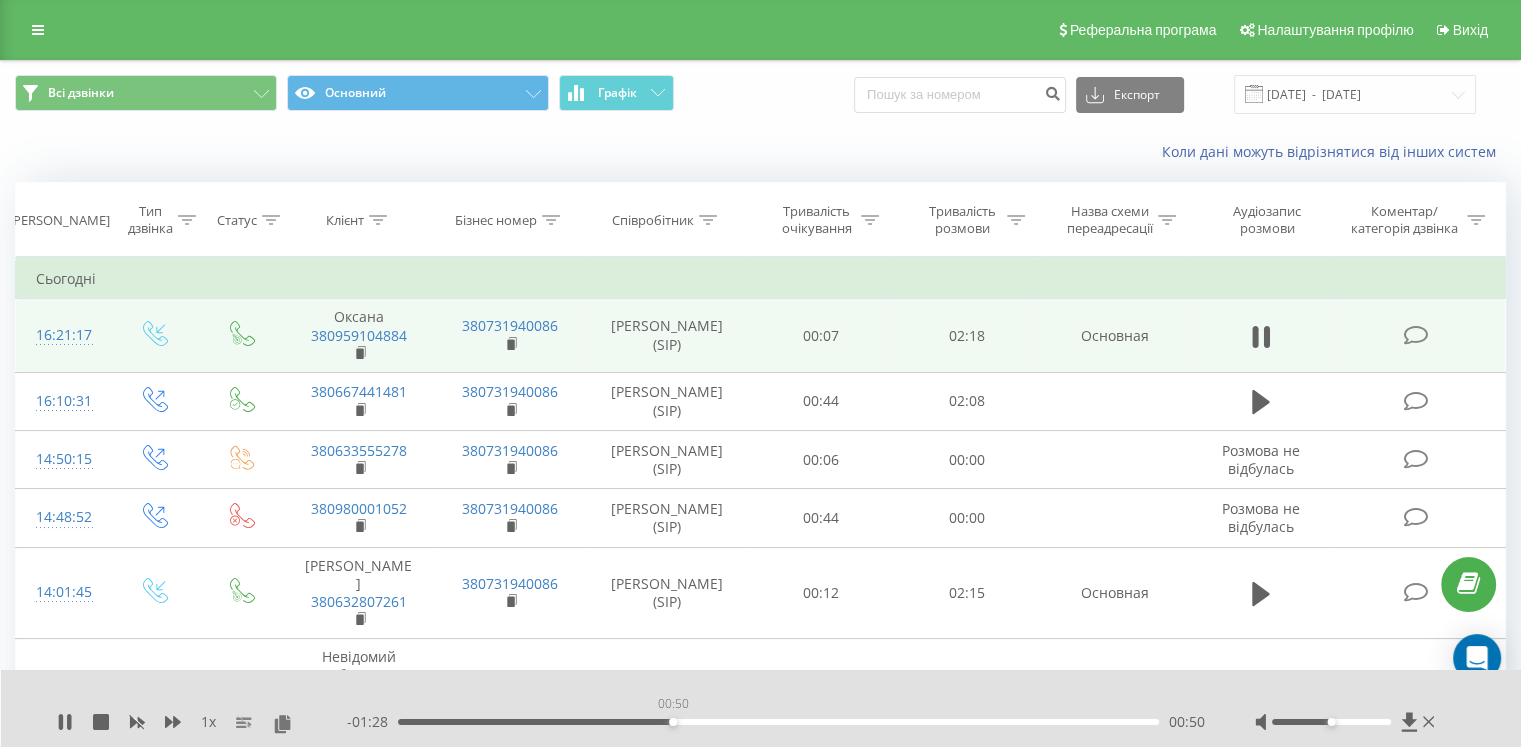 click on "00:50" at bounding box center [778, 722] 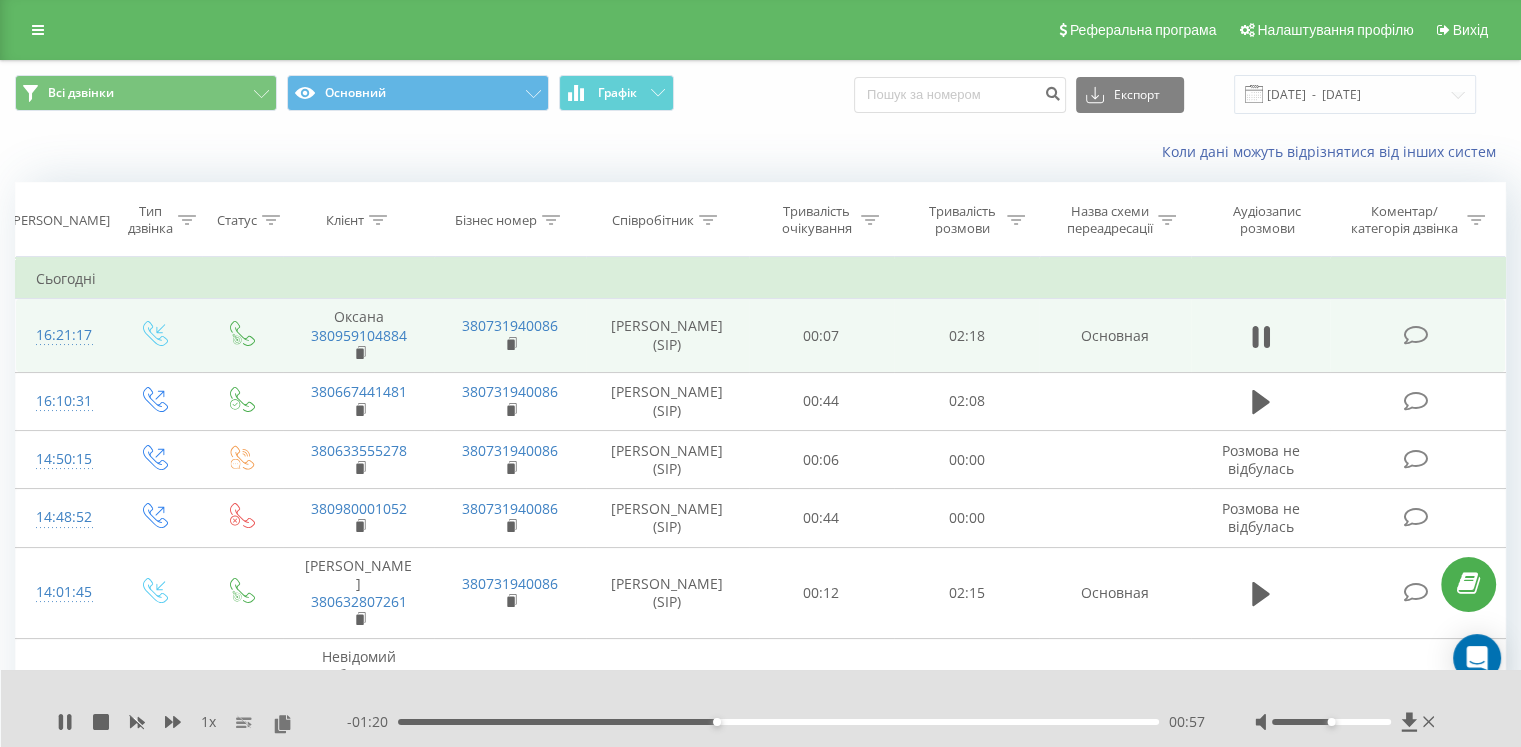 click on "00:57" at bounding box center (778, 722) 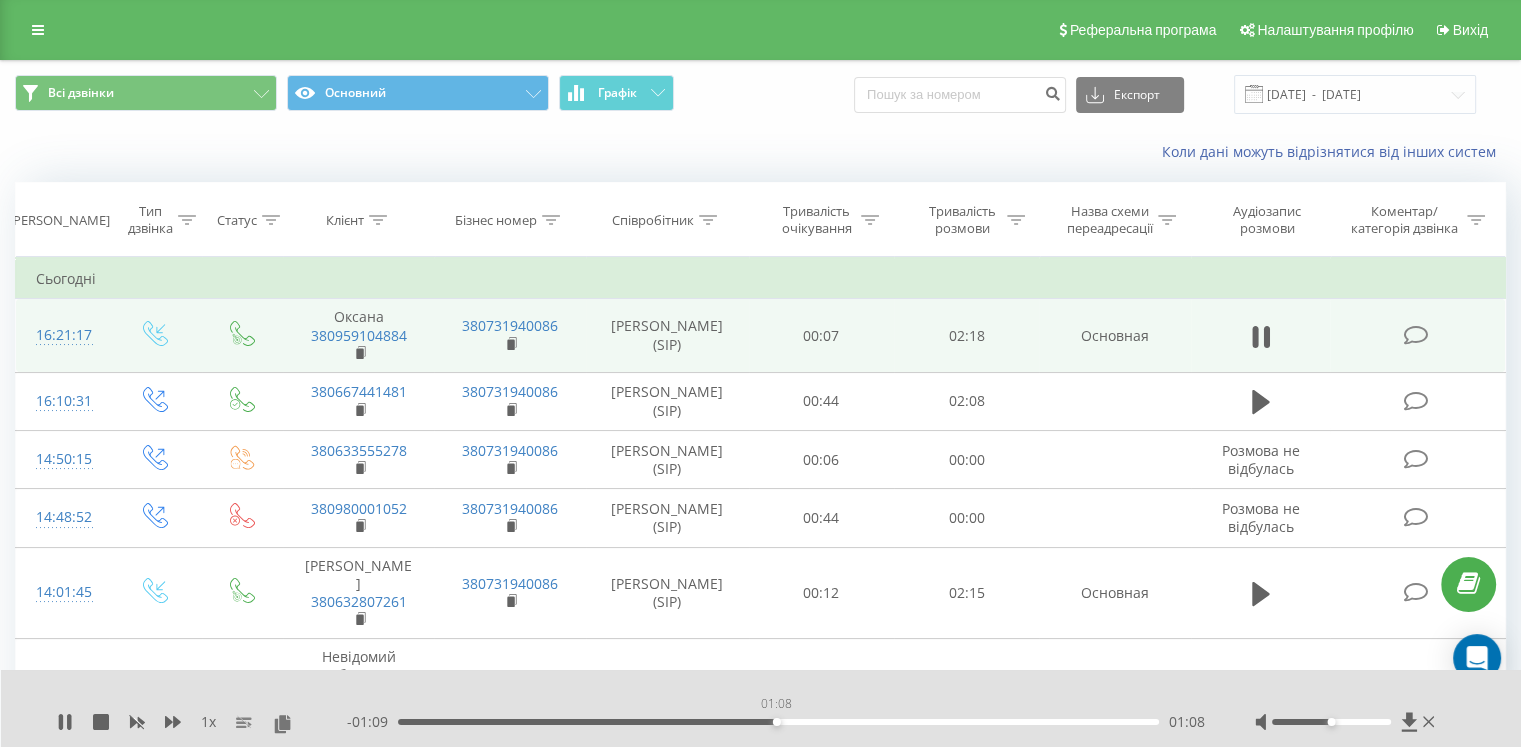 click on "01:08" at bounding box center [778, 722] 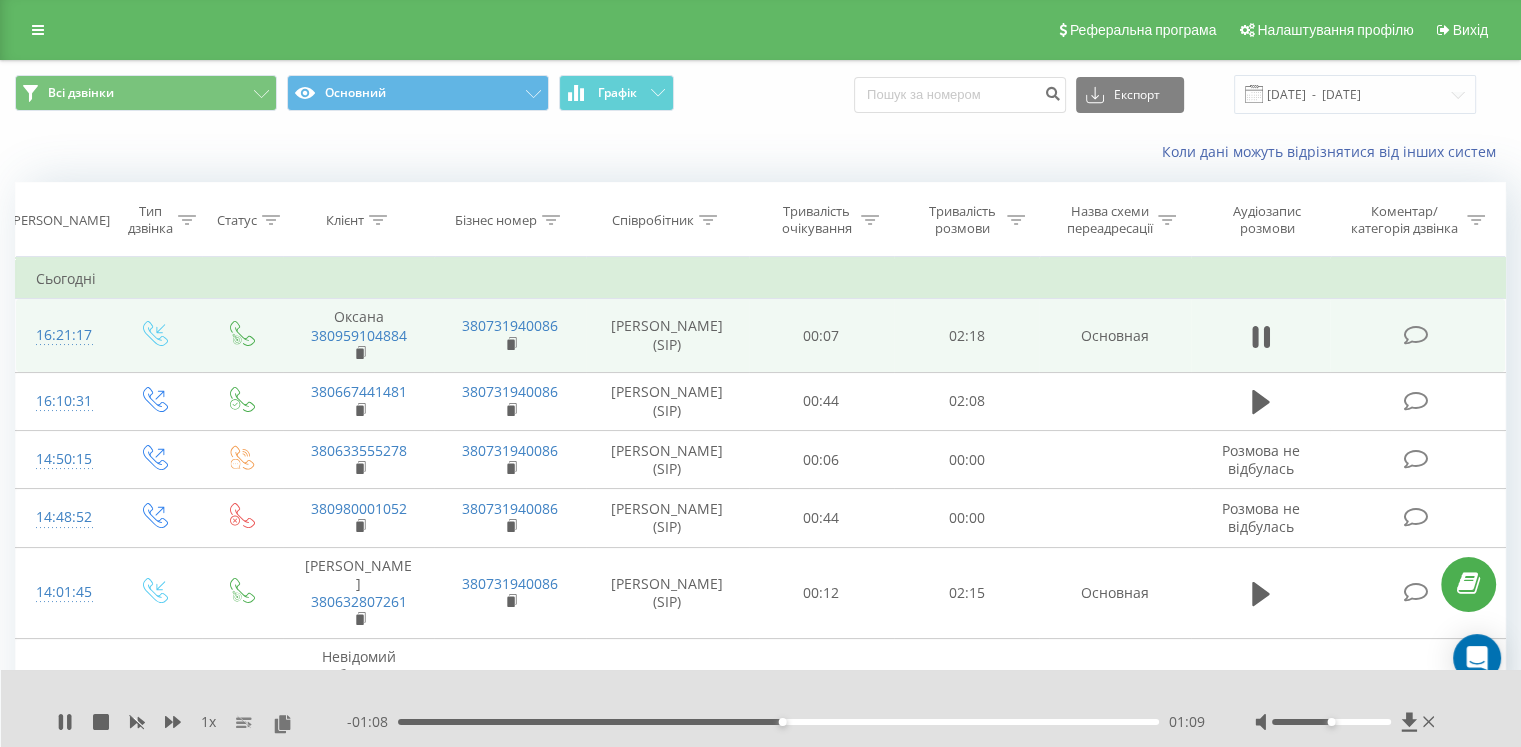 click on "01:09" at bounding box center [778, 722] 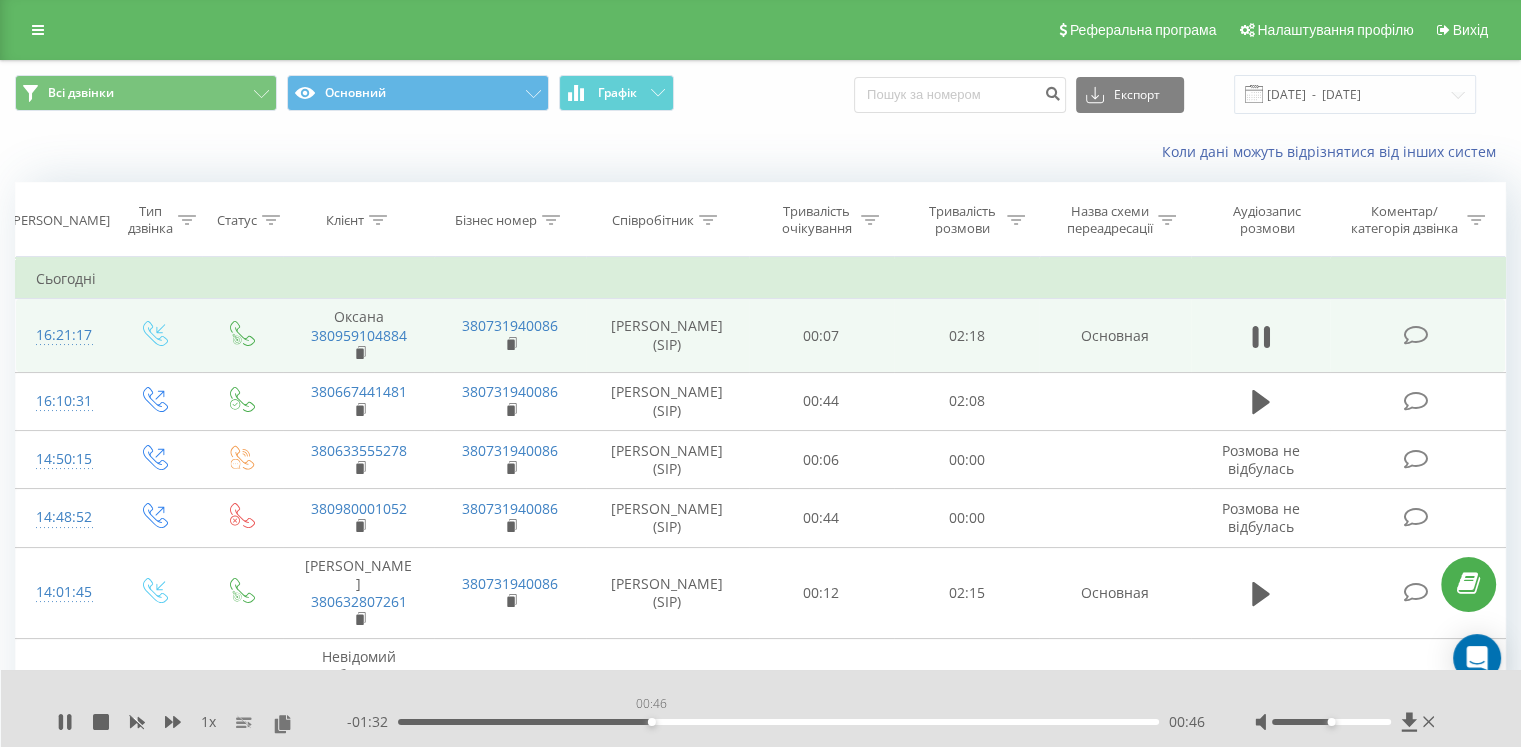 click on "00:46" at bounding box center (778, 722) 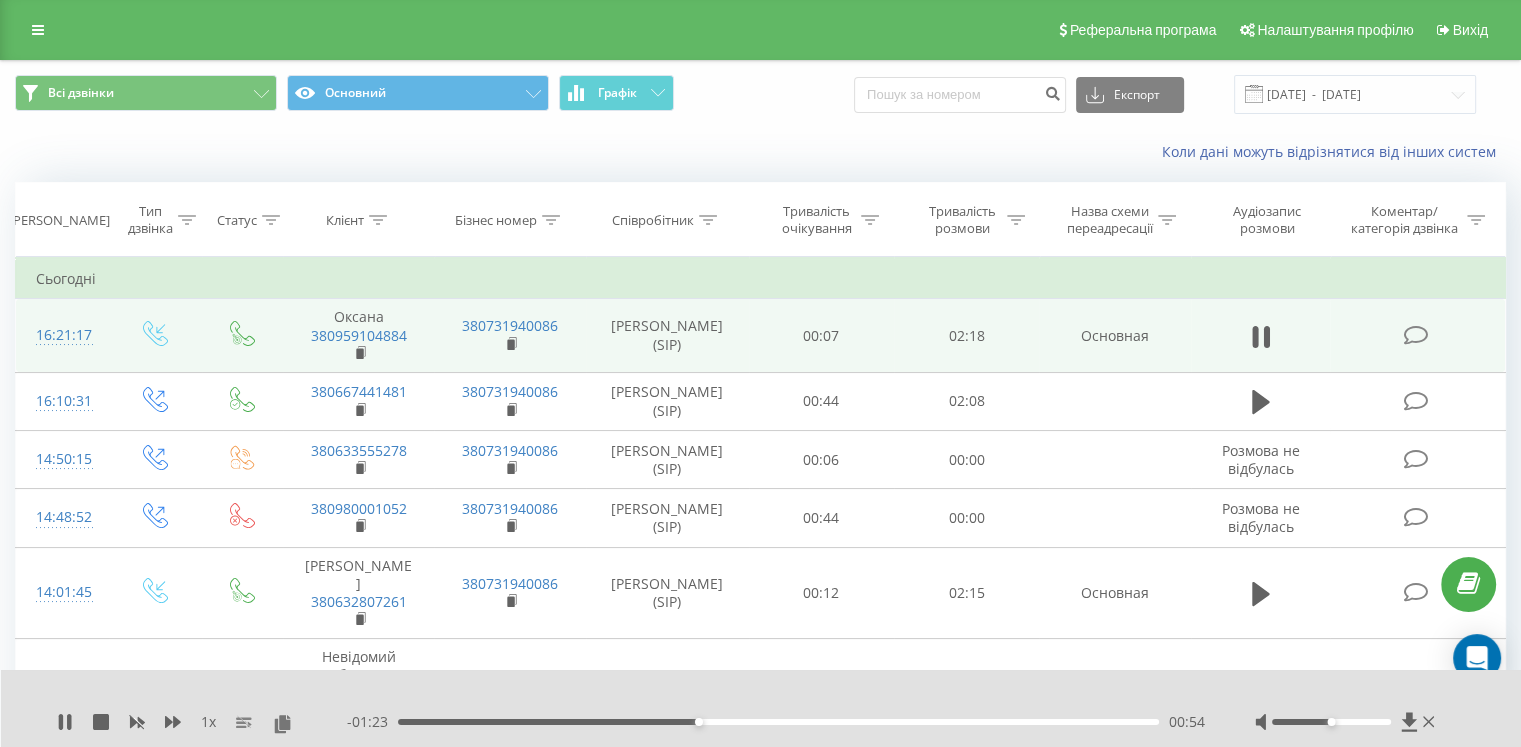 click on "00:54" at bounding box center (778, 722) 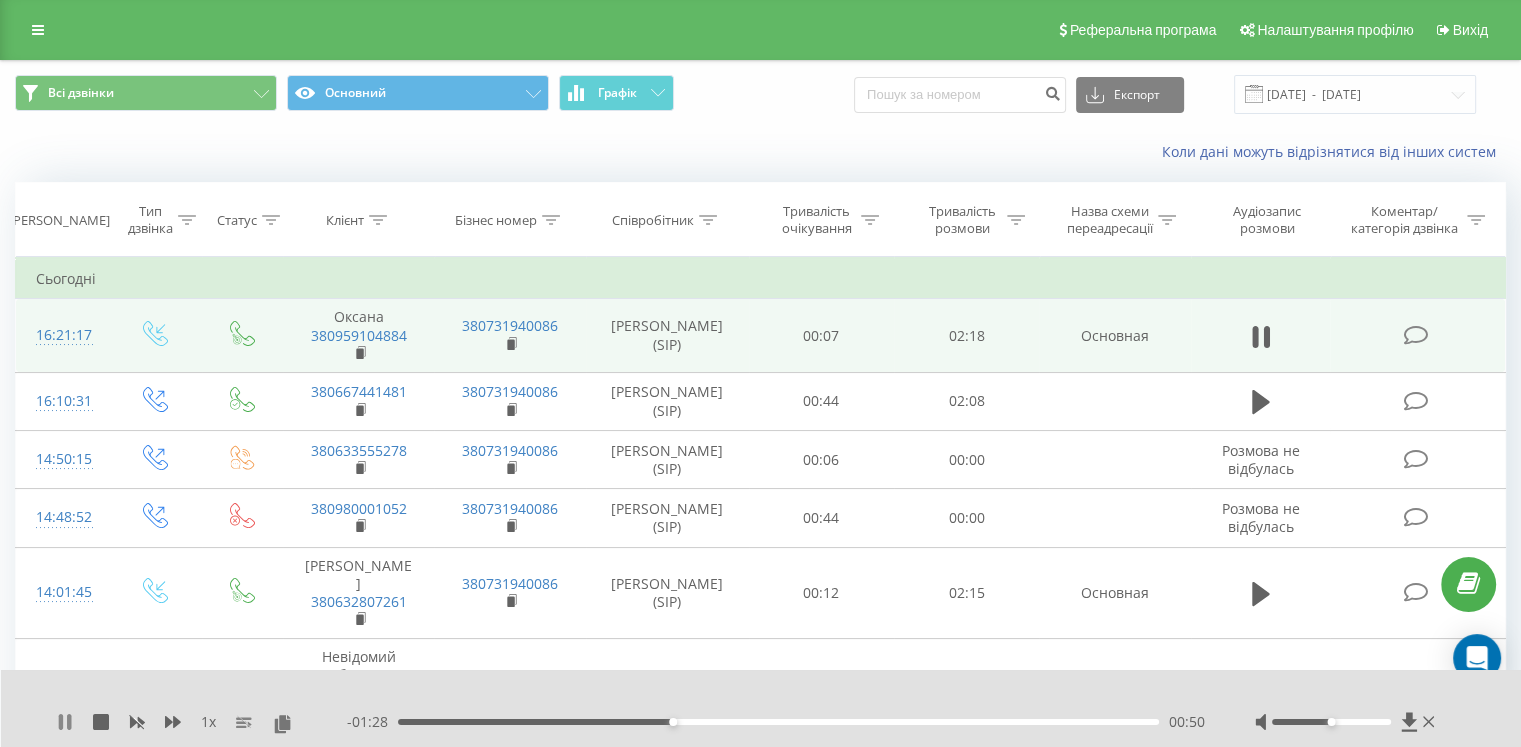 click 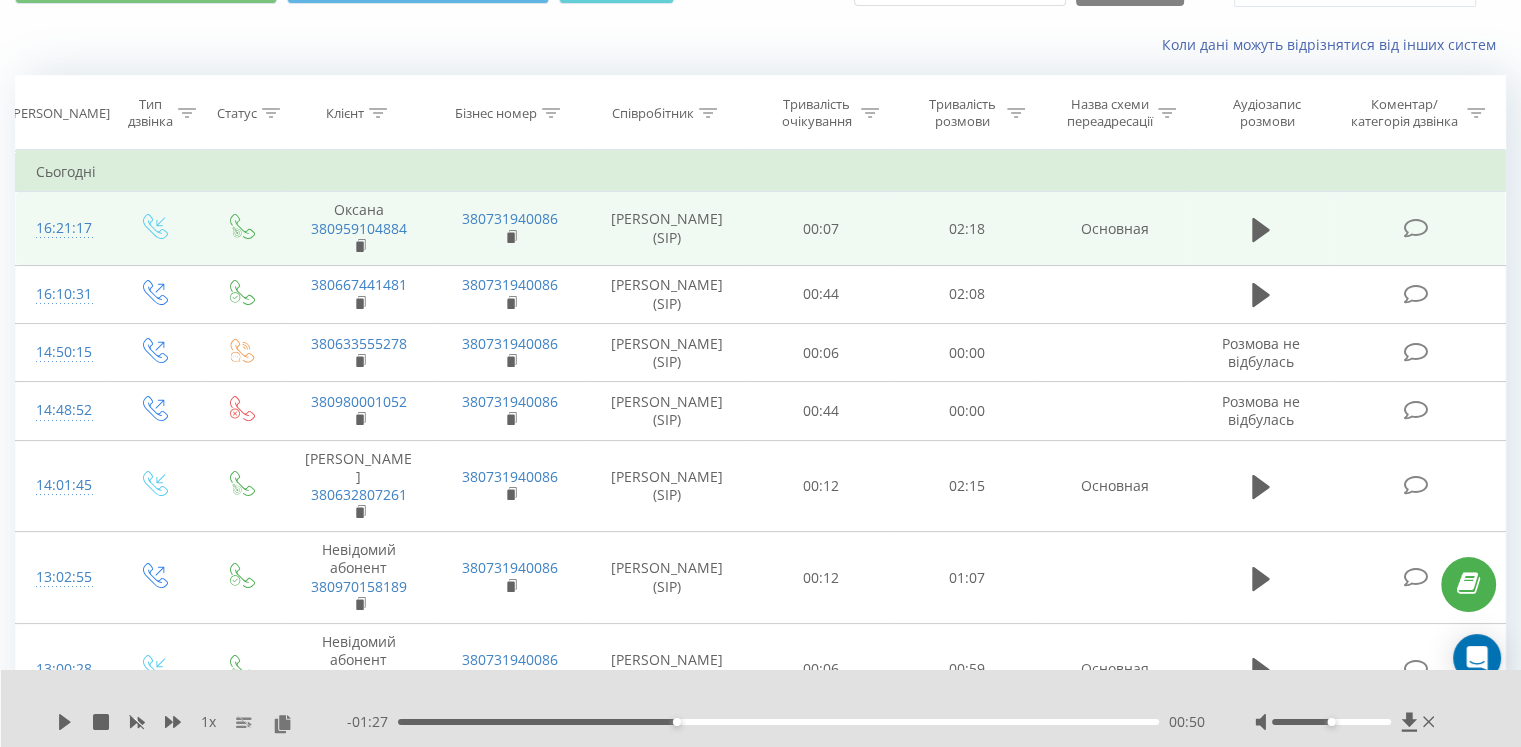 scroll, scrollTop: 0, scrollLeft: 0, axis: both 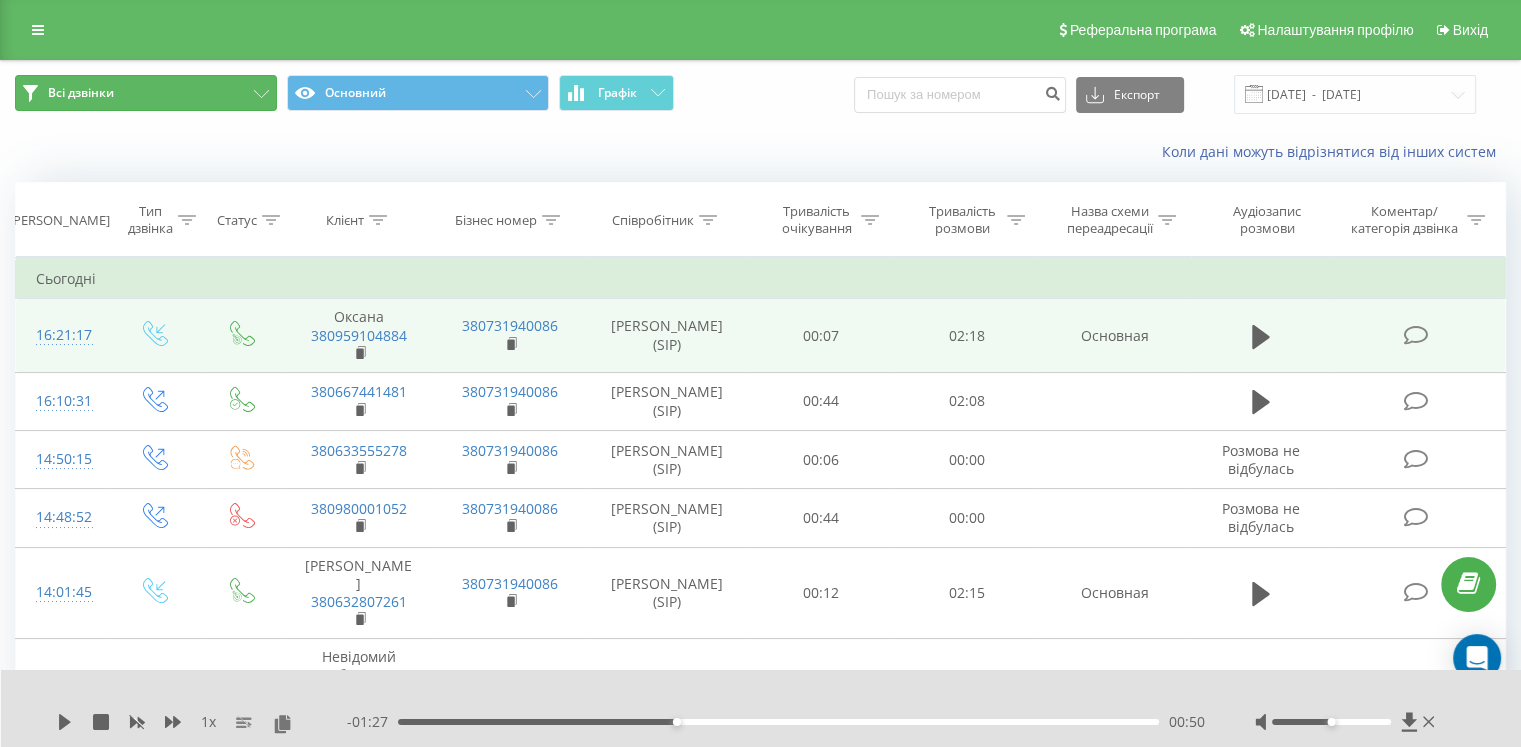 click on "Всі дзвінки" at bounding box center (146, 93) 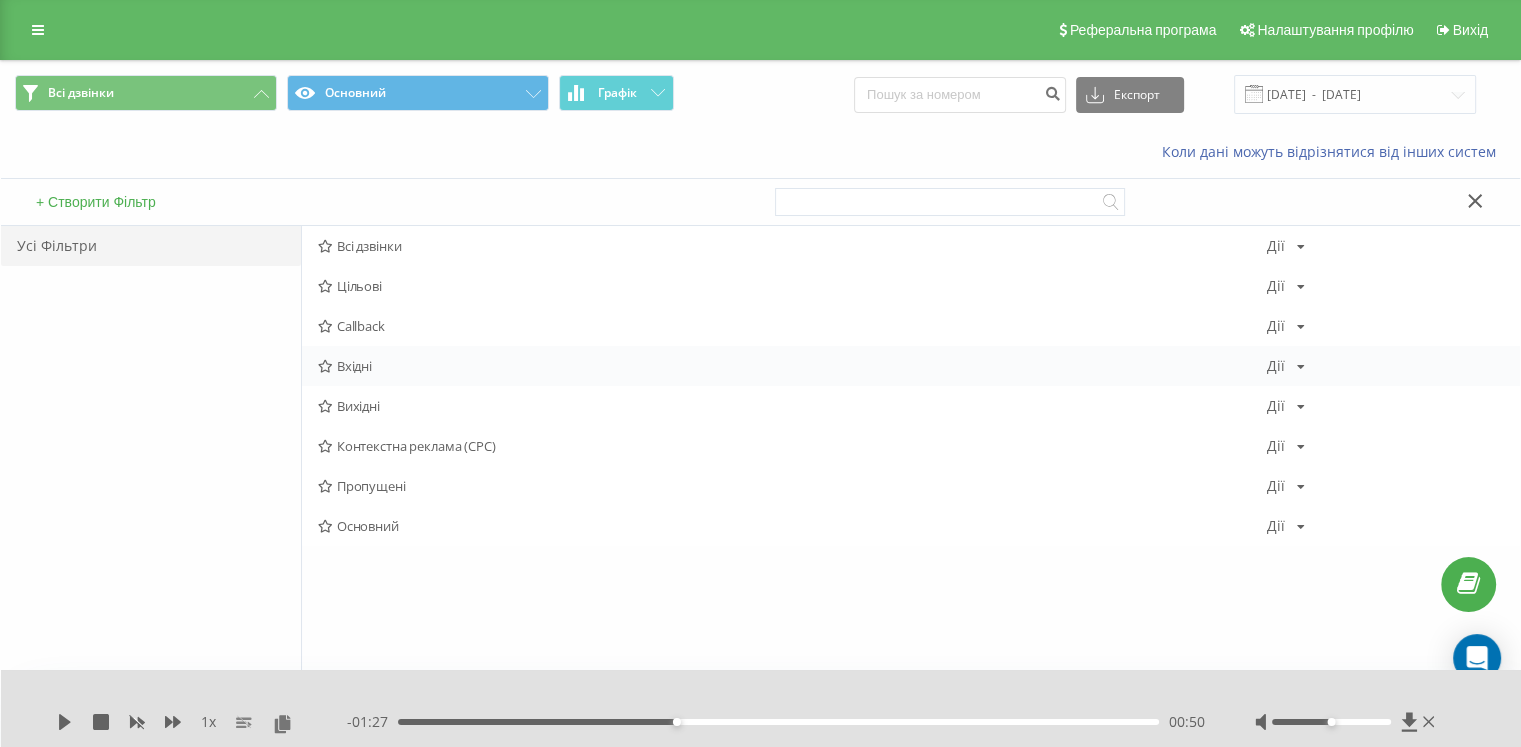 click on "Вхідні" at bounding box center (792, 366) 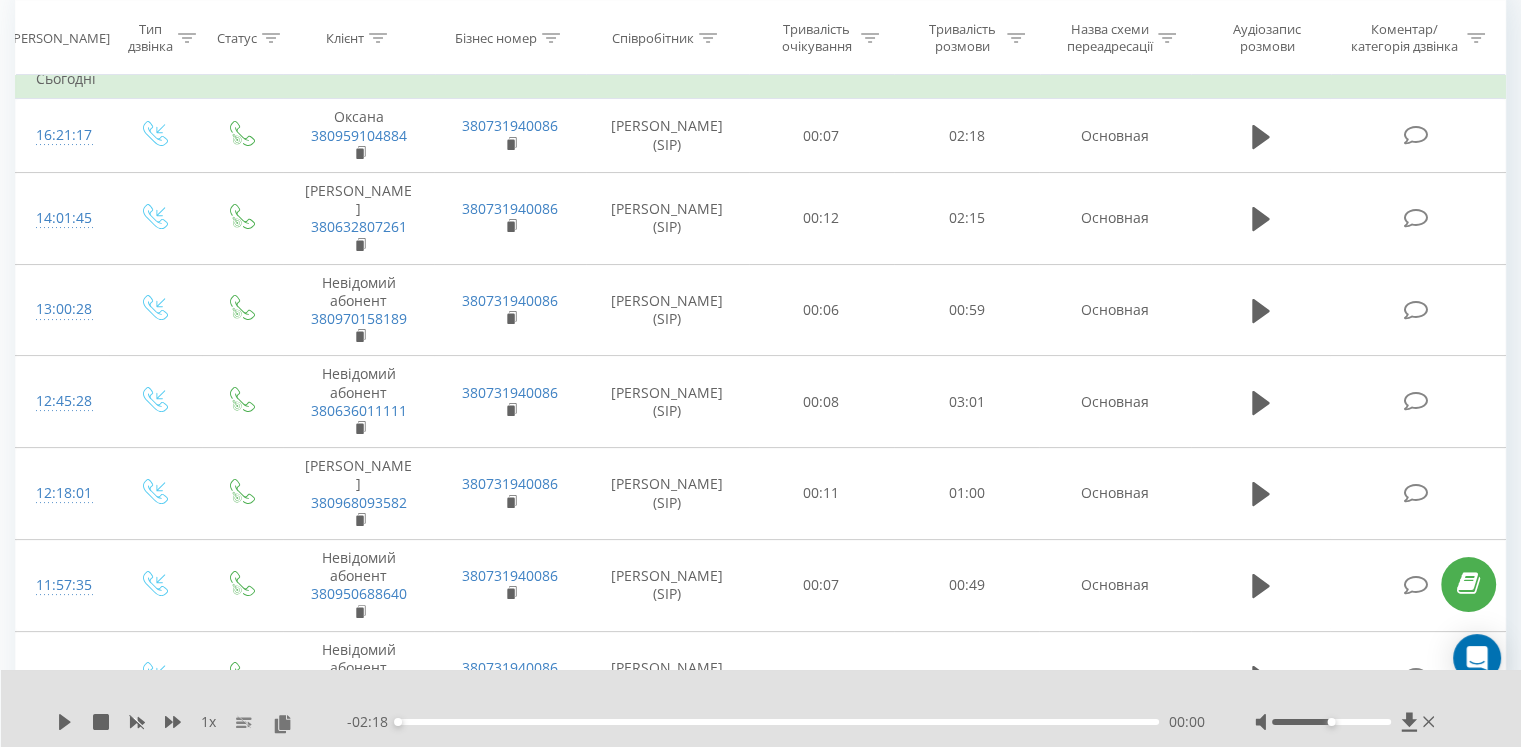 scroll, scrollTop: 0, scrollLeft: 0, axis: both 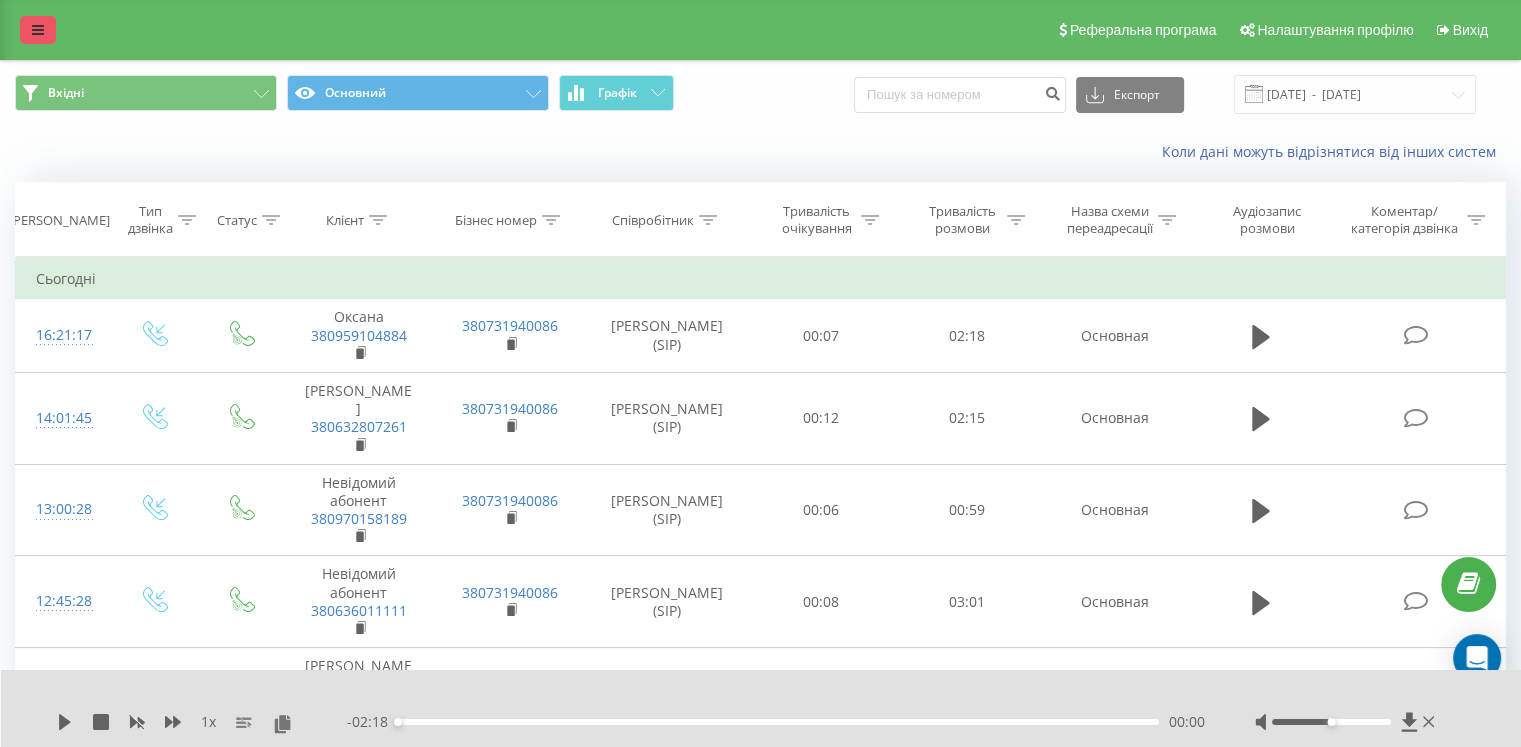 click at bounding box center (38, 30) 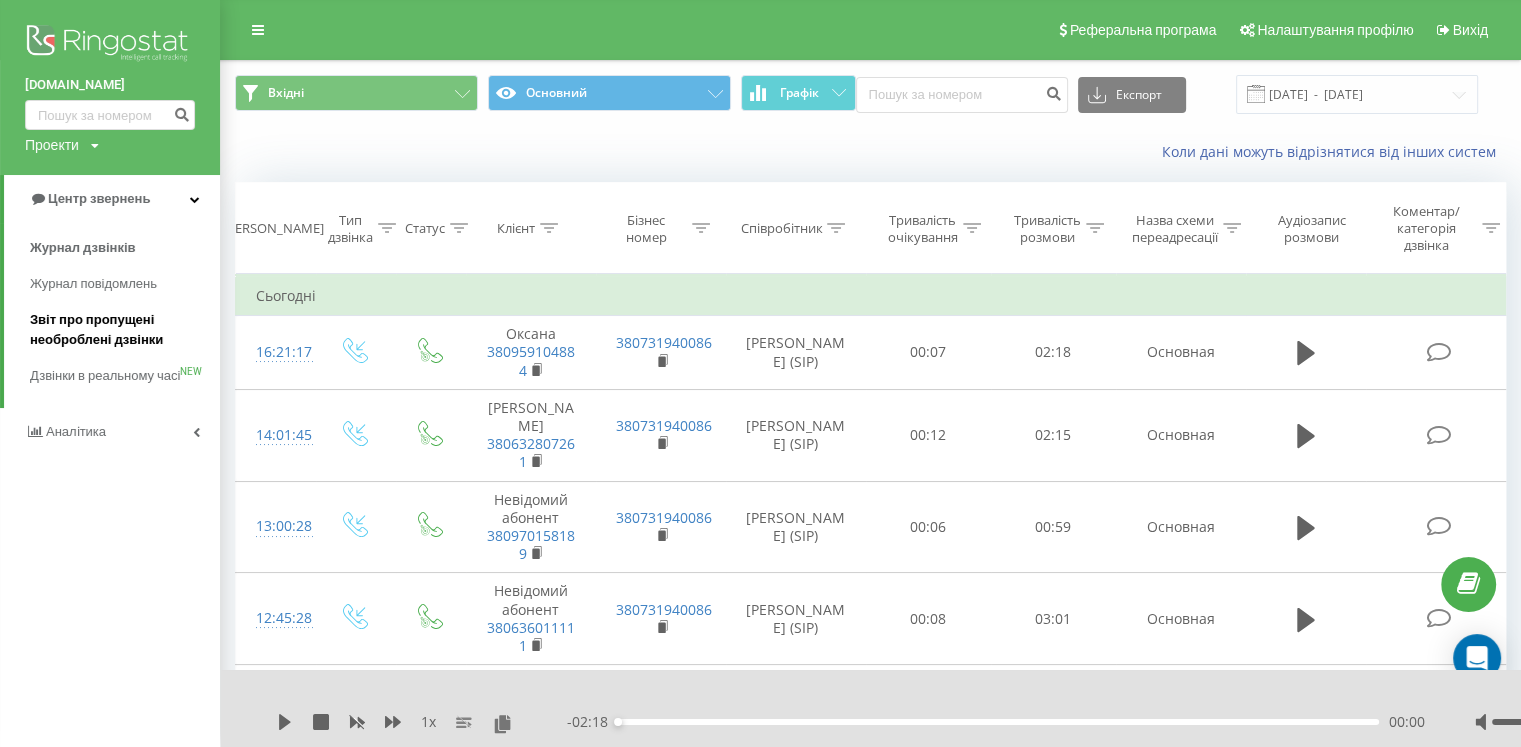click on "Звіт про пропущені необроблені дзвінки" at bounding box center (120, 330) 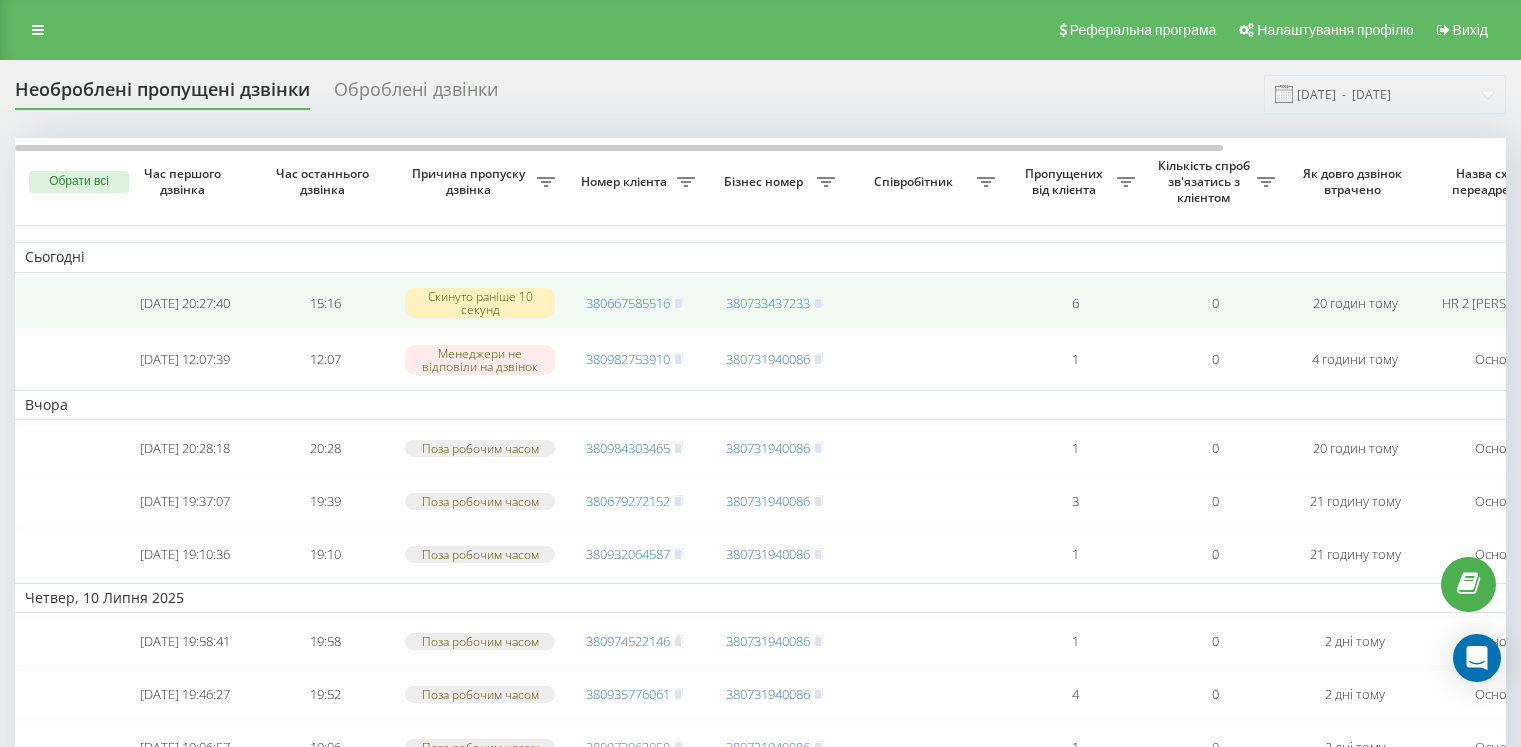 scroll, scrollTop: 0, scrollLeft: 0, axis: both 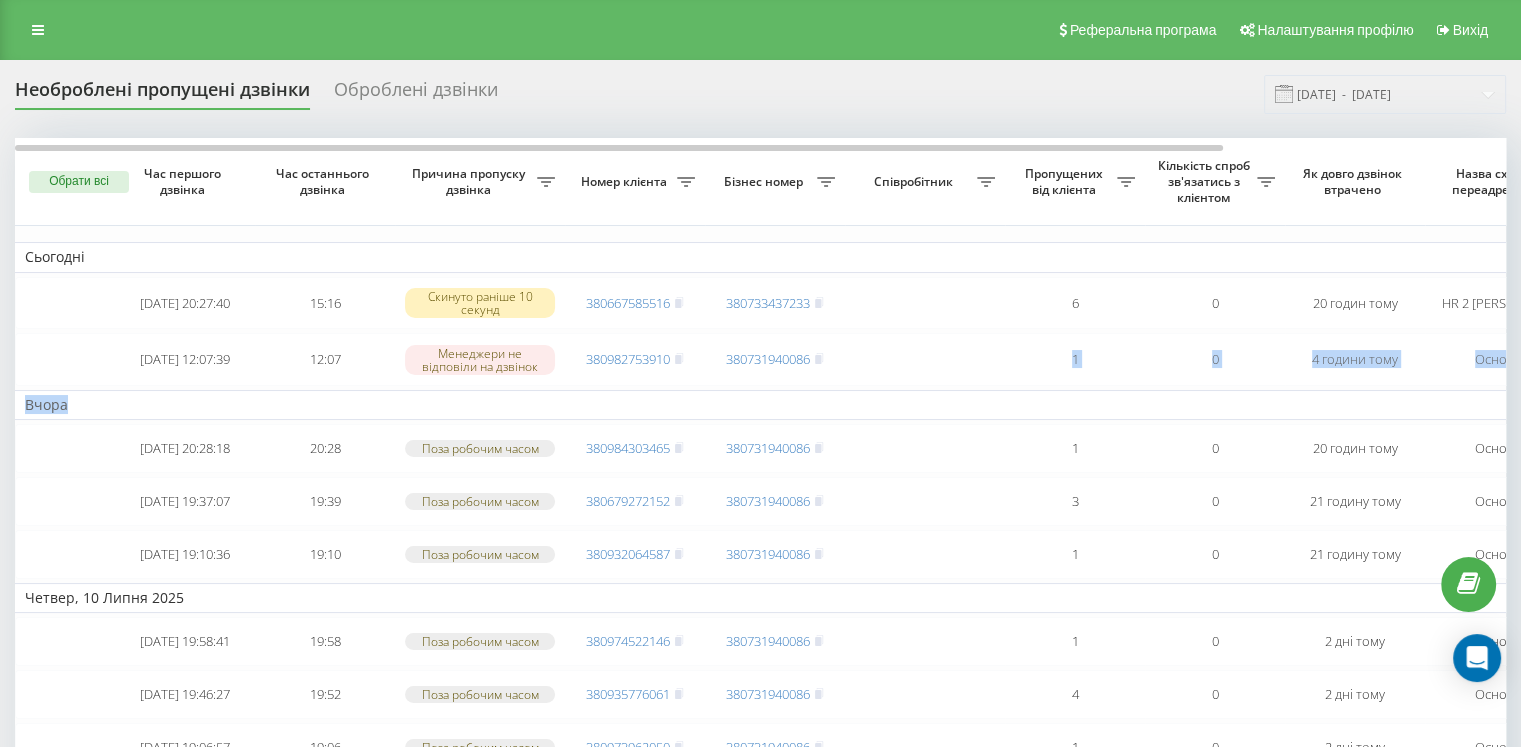 drag, startPoint x: 1006, startPoint y: 390, endPoint x: 760, endPoint y: 393, distance: 246.0183 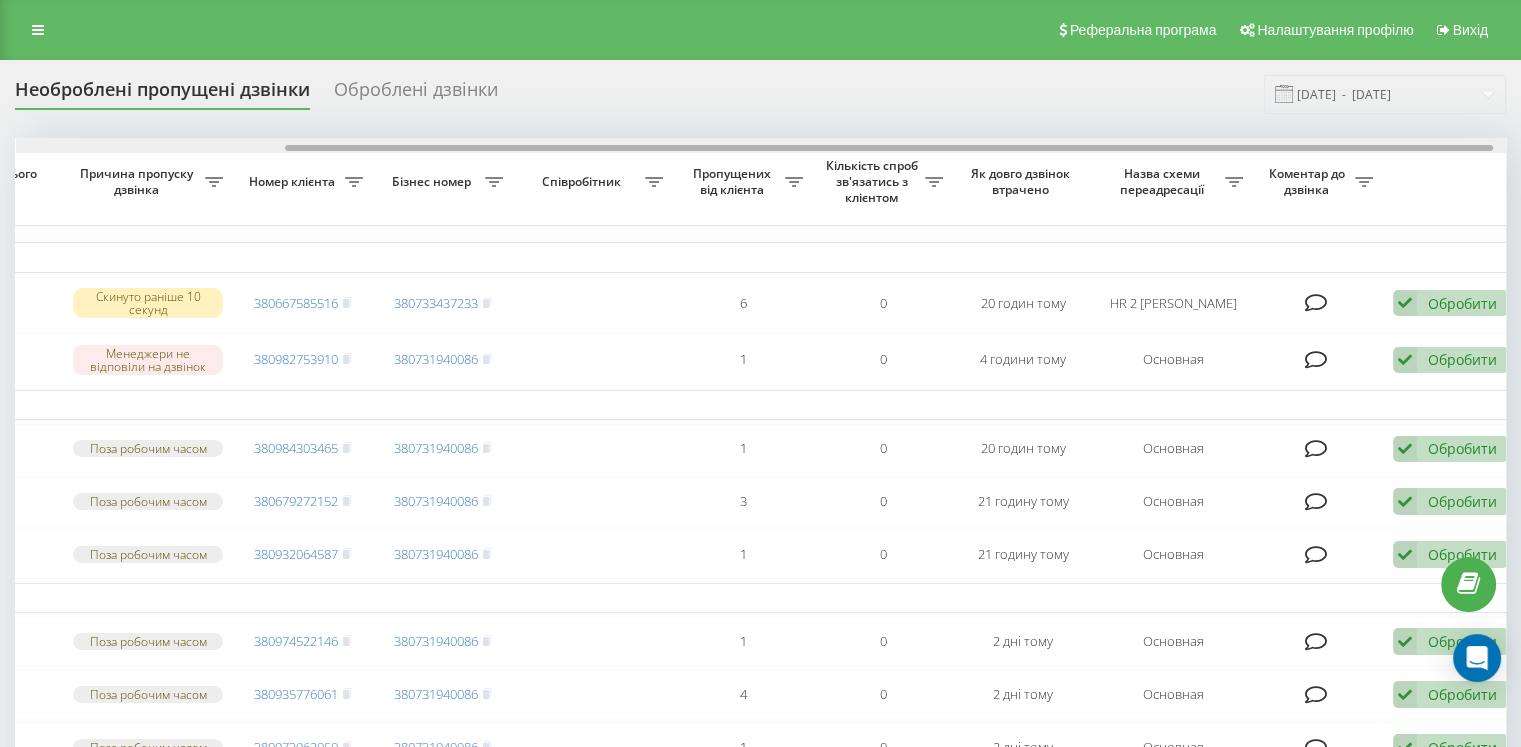 scroll, scrollTop: 0, scrollLeft: 348, axis: horizontal 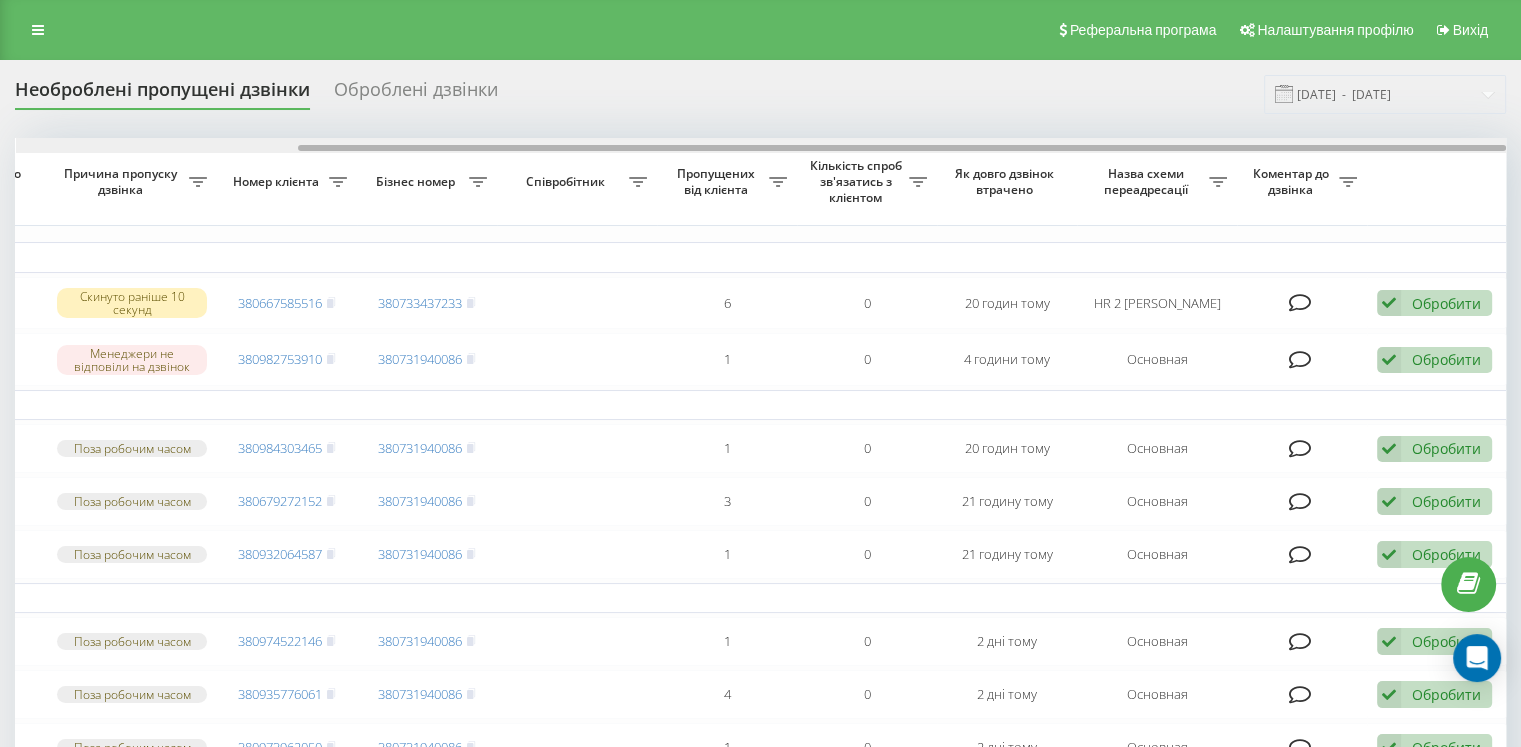 drag, startPoint x: 1150, startPoint y: 149, endPoint x: 1441, endPoint y: 137, distance: 291.2473 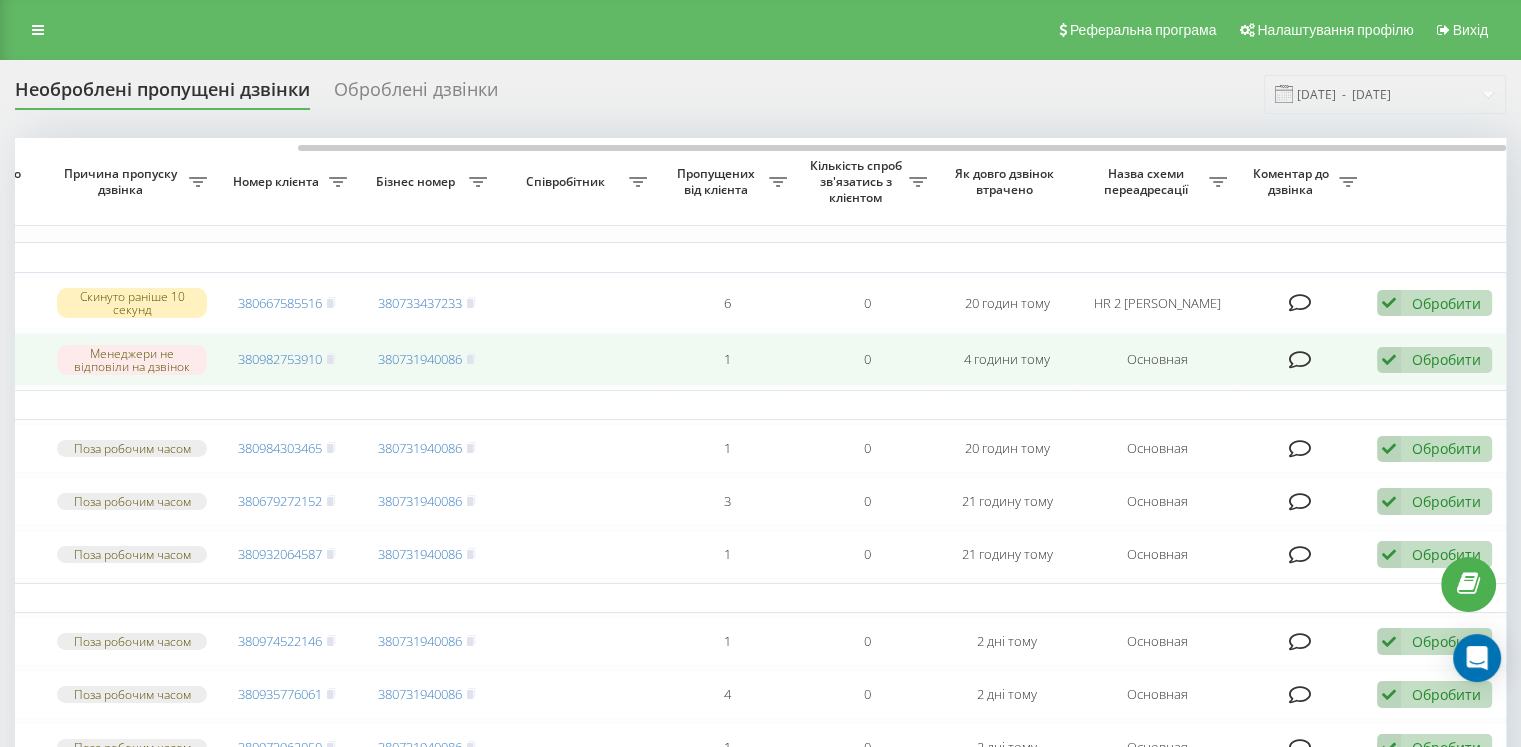 click at bounding box center [1389, 360] 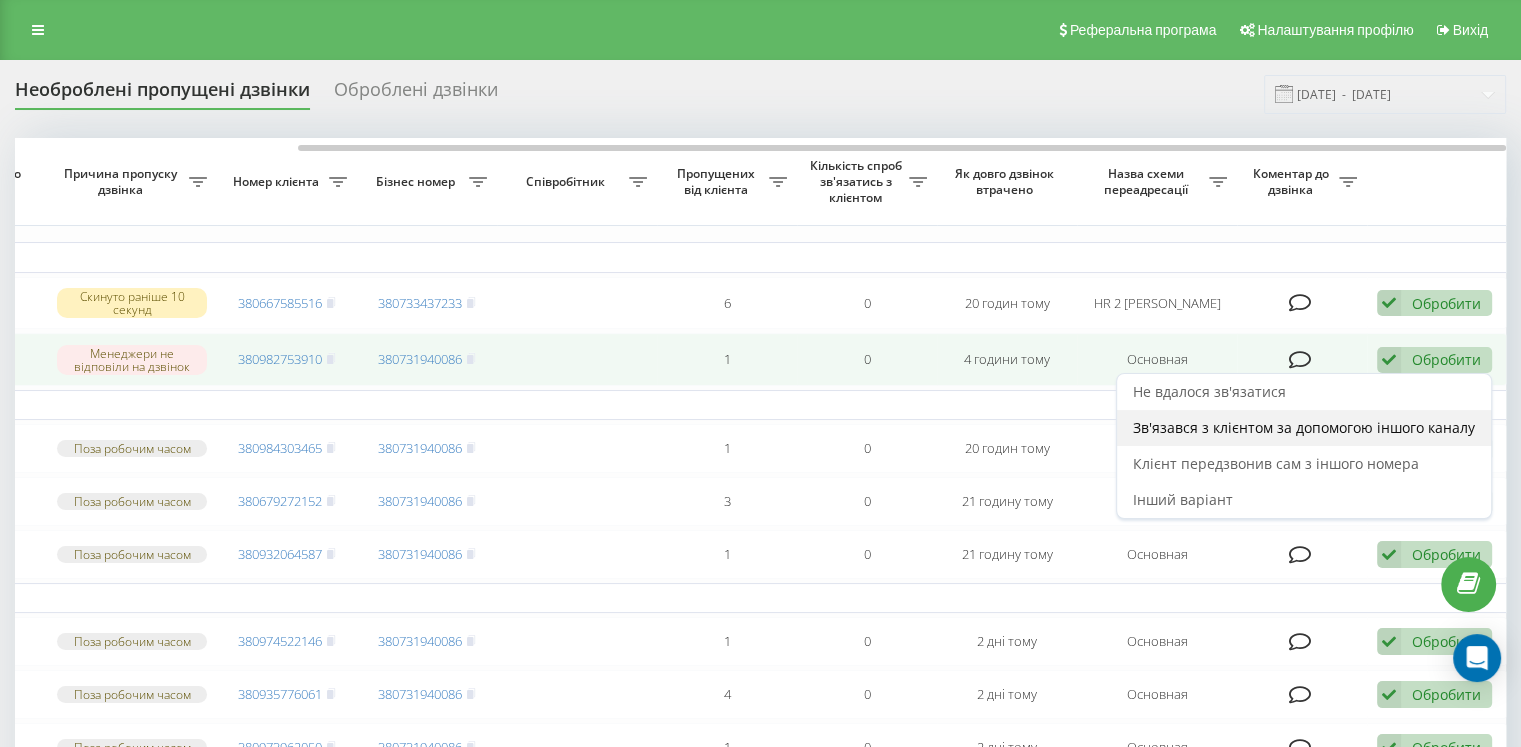 click on "Зв'язався з клієнтом за допомогою іншого каналу" at bounding box center (1304, 427) 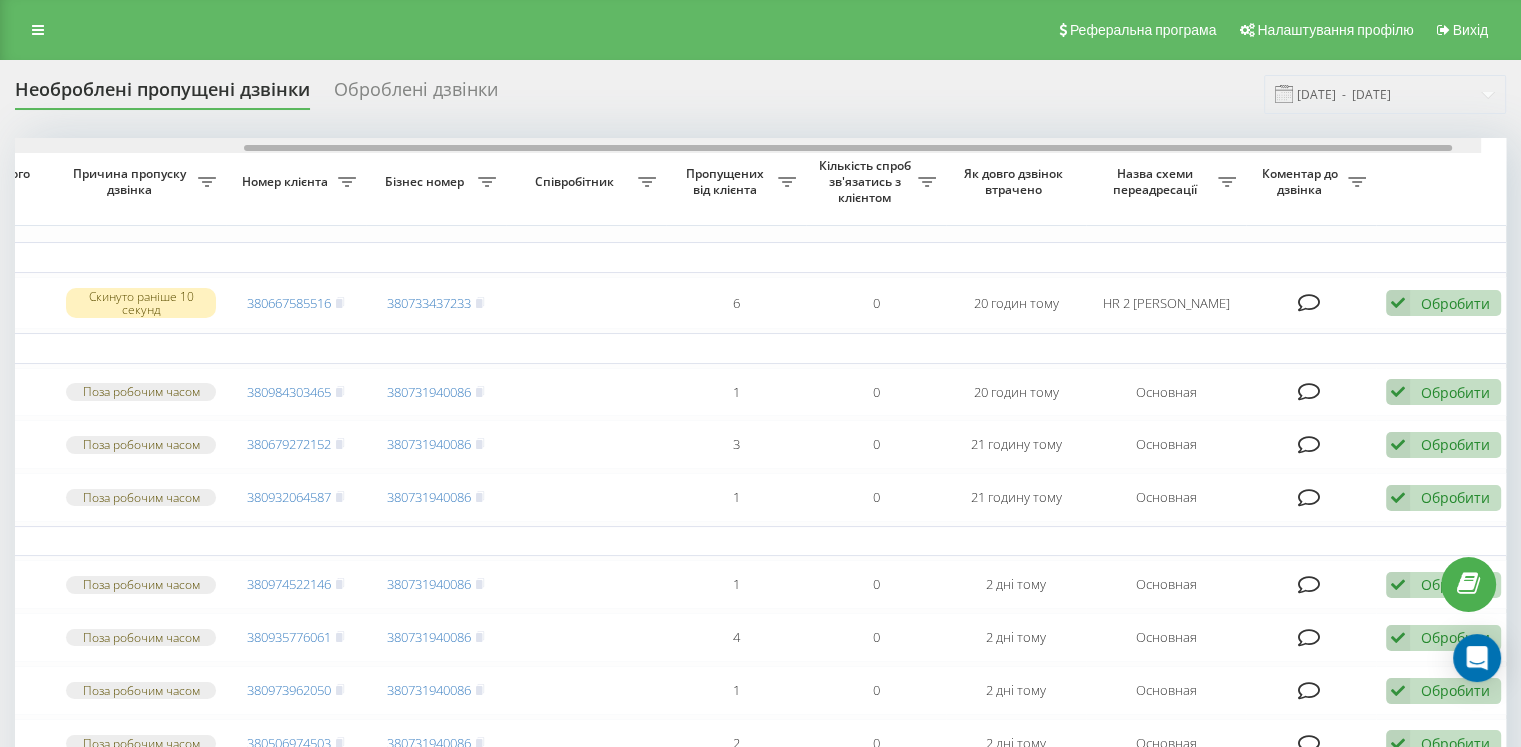 scroll, scrollTop: 0, scrollLeft: 348, axis: horizontal 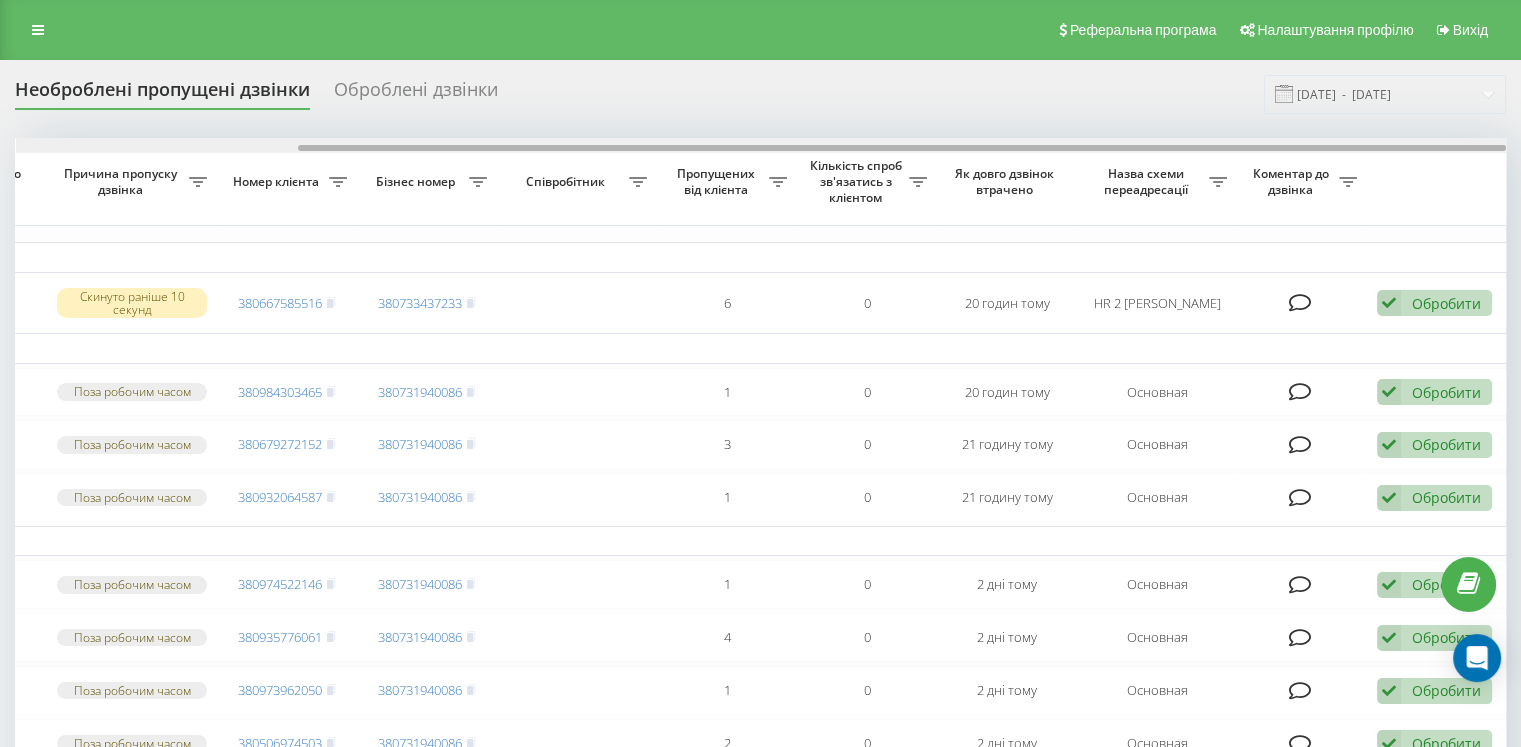 drag, startPoint x: 1112, startPoint y: 149, endPoint x: 1456, endPoint y: 179, distance: 345.30566 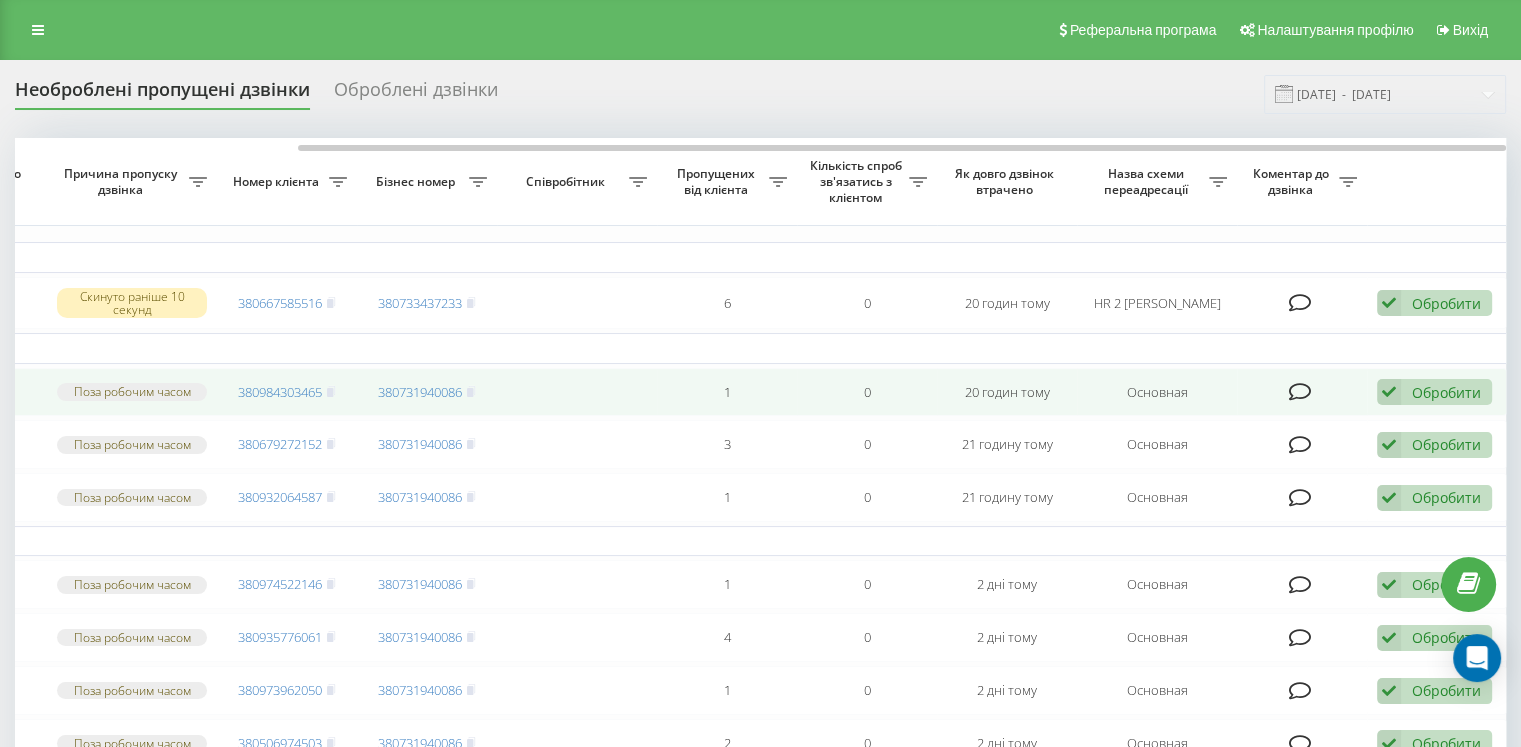 click on "Обробити" at bounding box center [1446, 392] 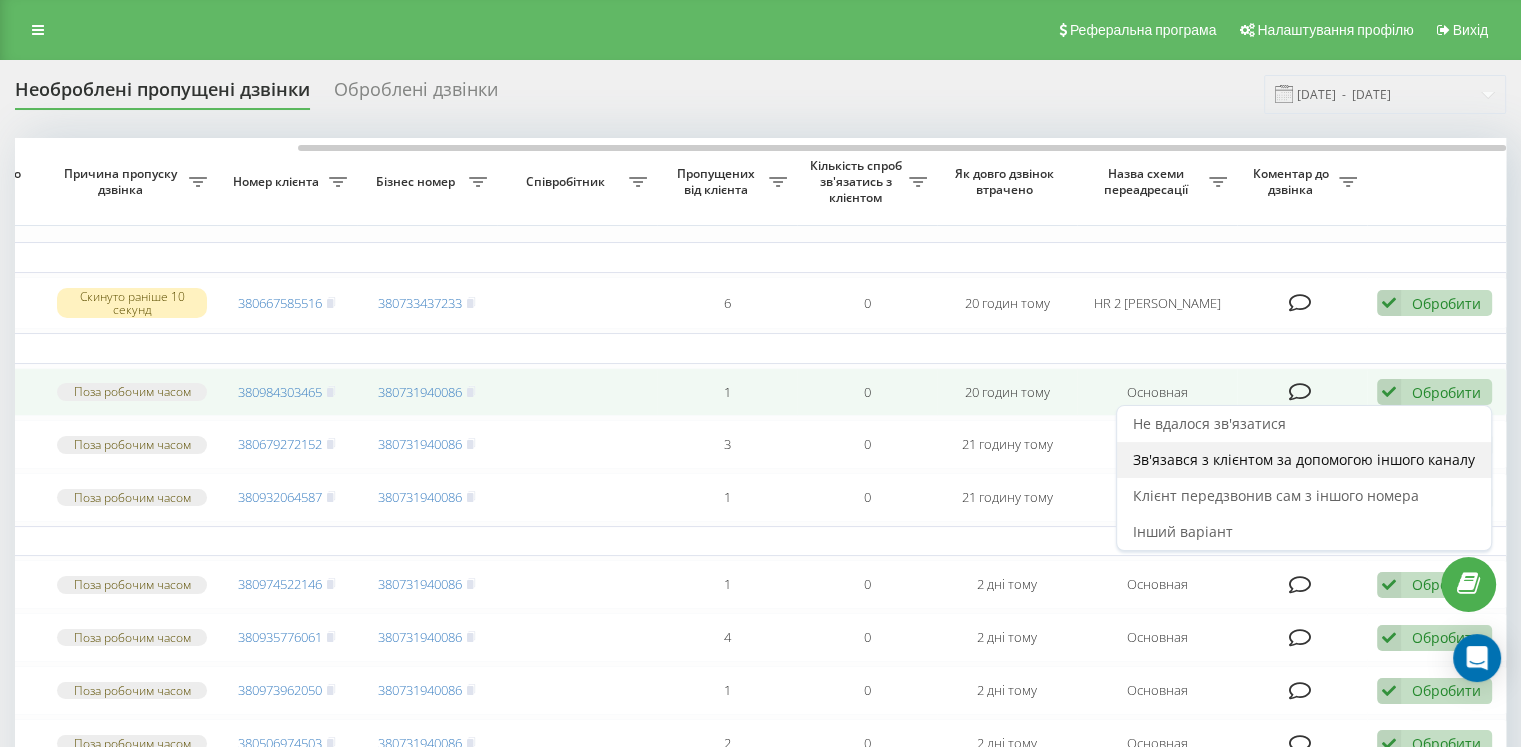 click on "Зв'язався з клієнтом за допомогою іншого каналу" at bounding box center (1304, 459) 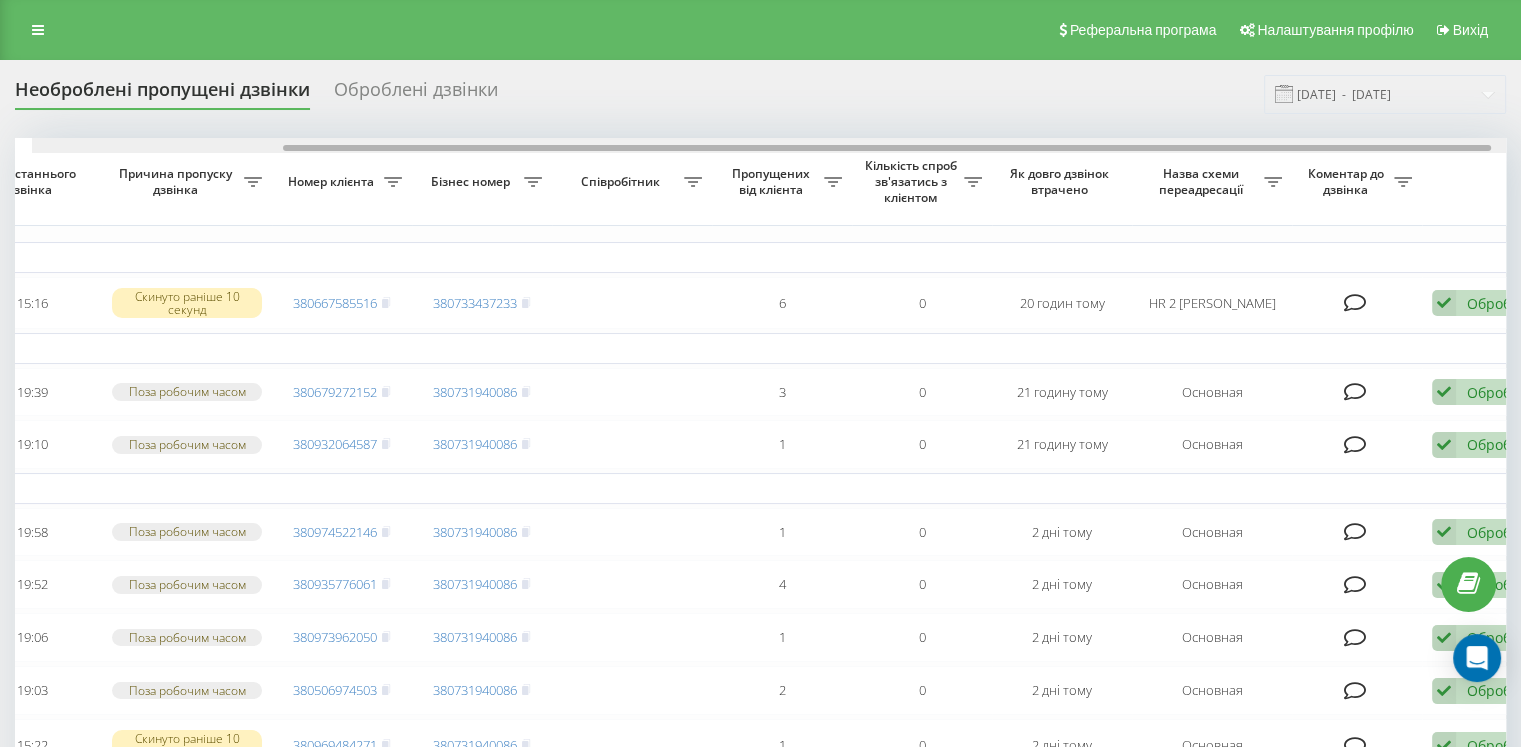 scroll, scrollTop: 0, scrollLeft: 348, axis: horizontal 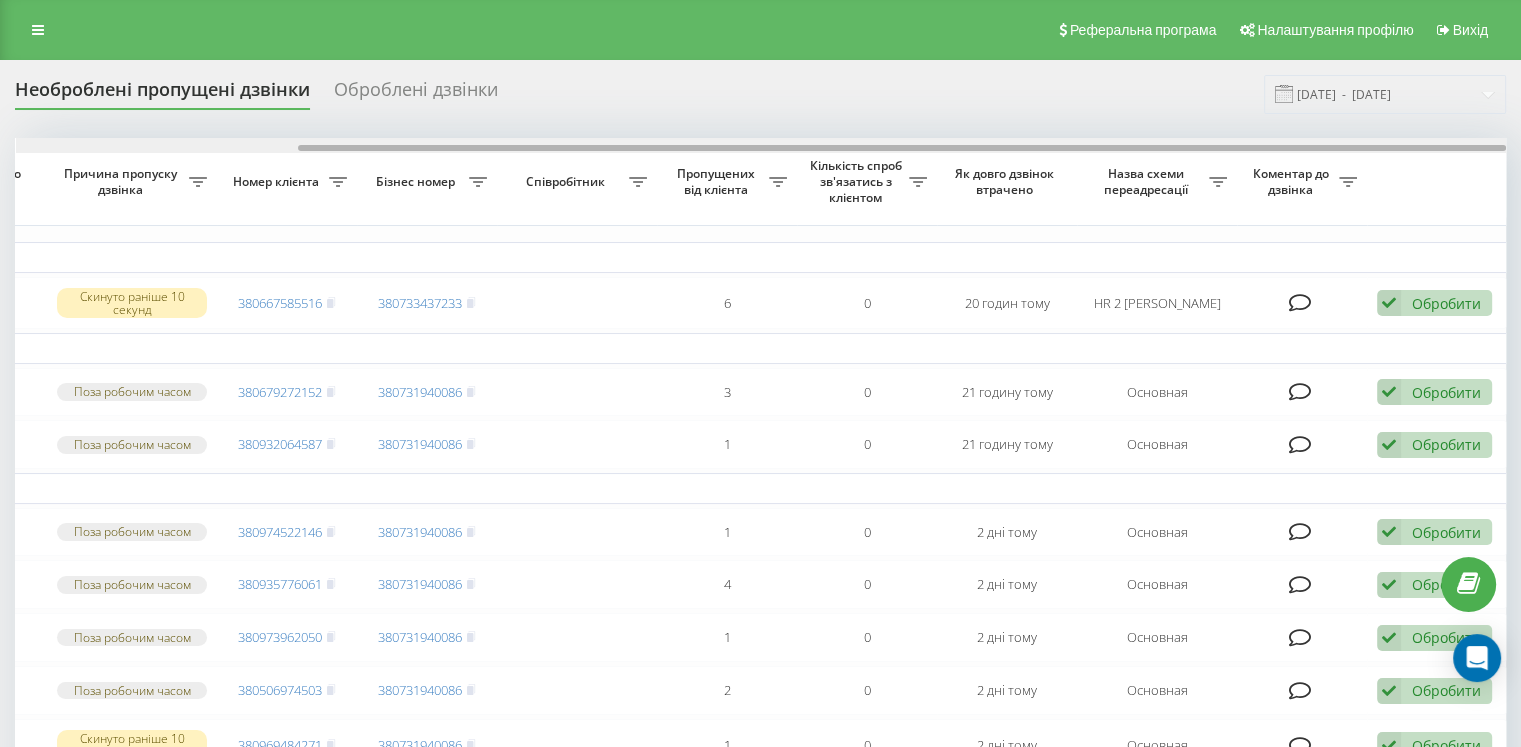 drag, startPoint x: 889, startPoint y: 147, endPoint x: 1275, endPoint y: 205, distance: 390.3332 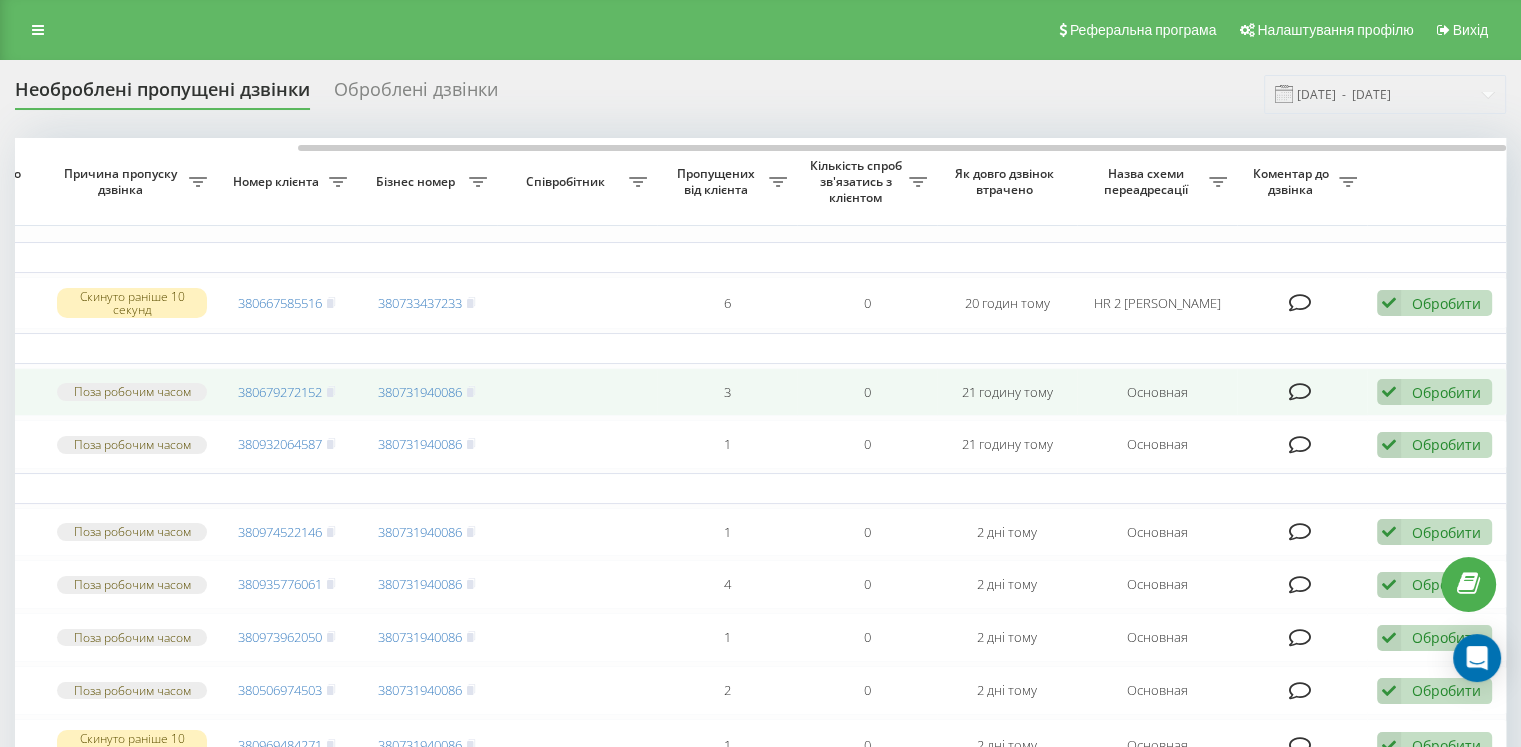 click on "Обробити" at bounding box center (1446, 392) 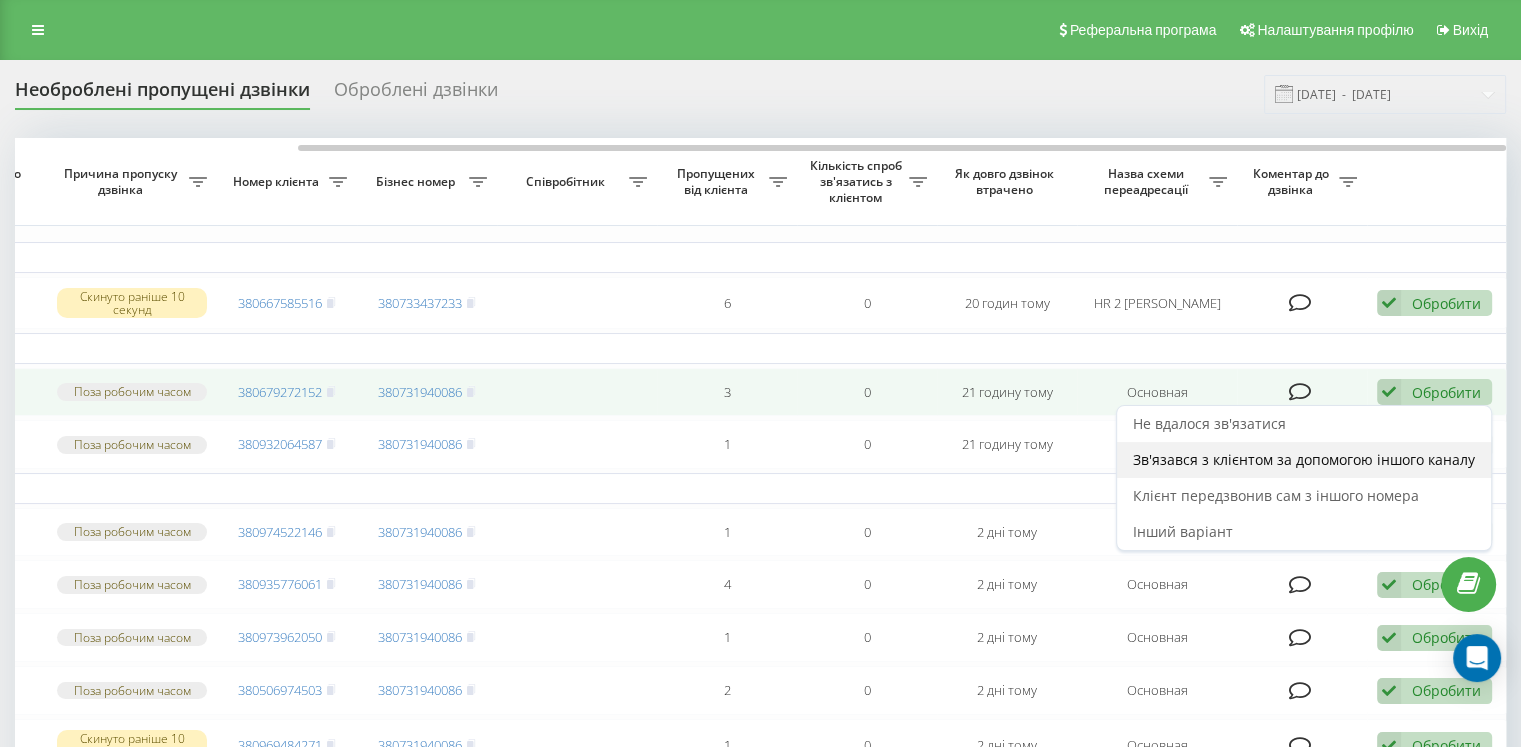 click on "Зв'язався з клієнтом за допомогою іншого каналу" at bounding box center [1304, 459] 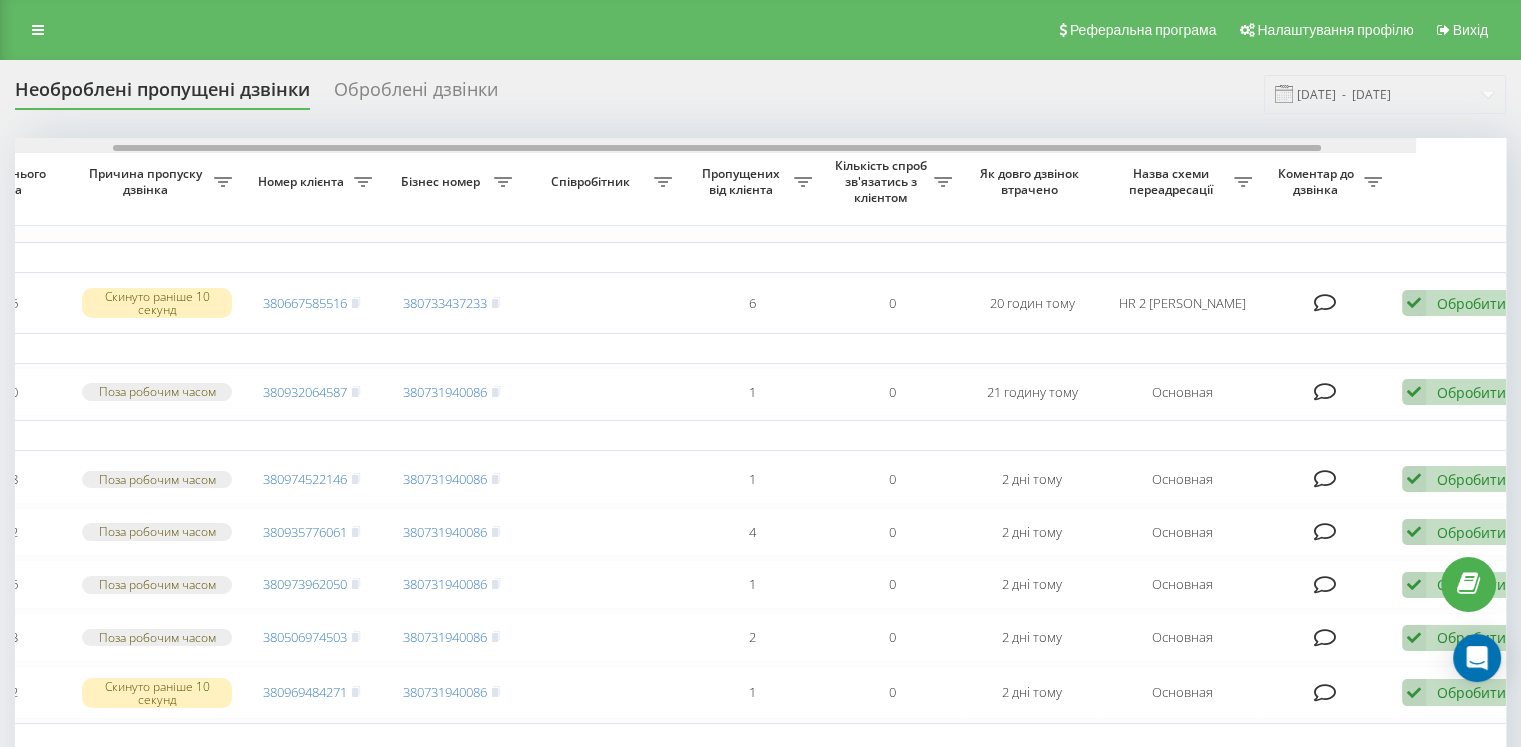 scroll, scrollTop: 0, scrollLeft: 348, axis: horizontal 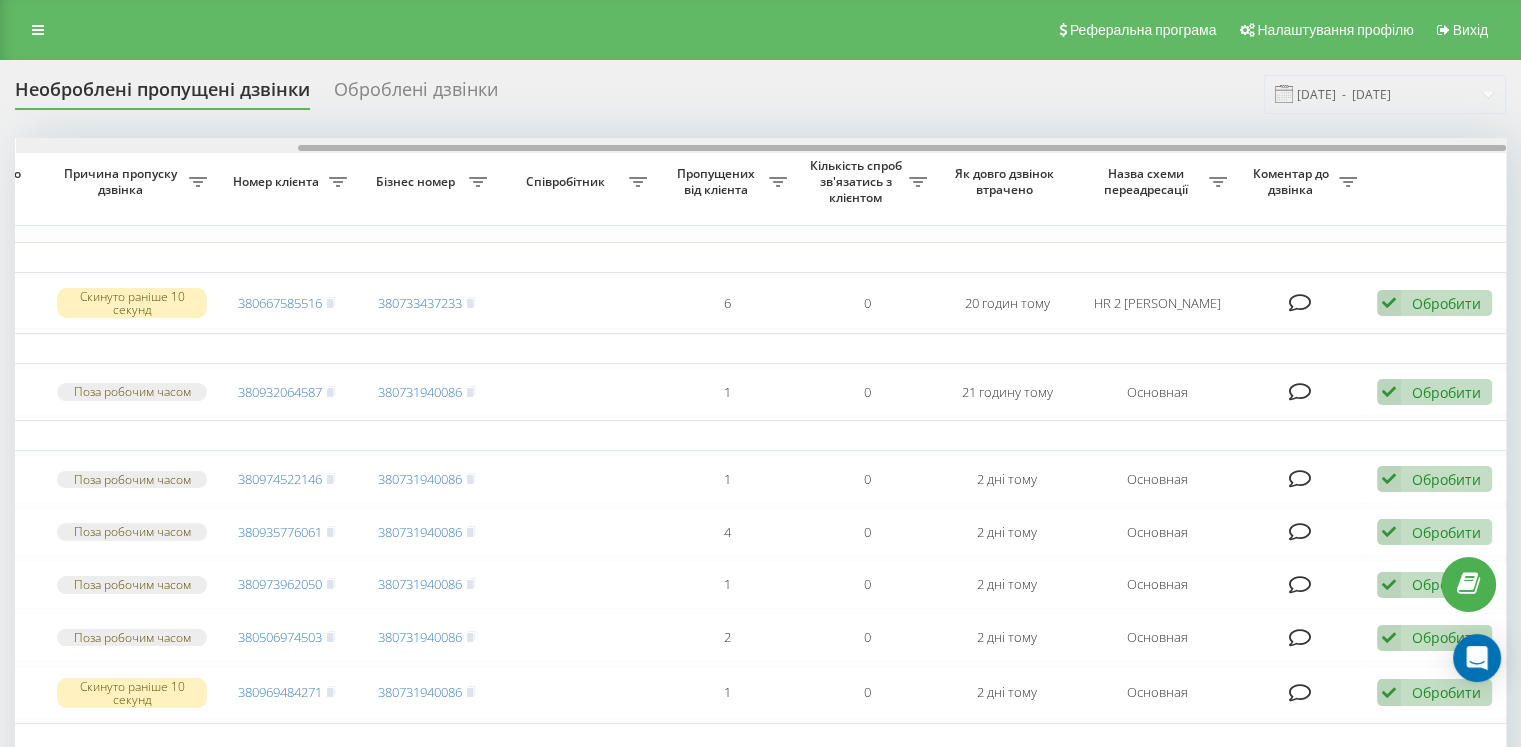 drag, startPoint x: 992, startPoint y: 147, endPoint x: 1396, endPoint y: 150, distance: 404.01114 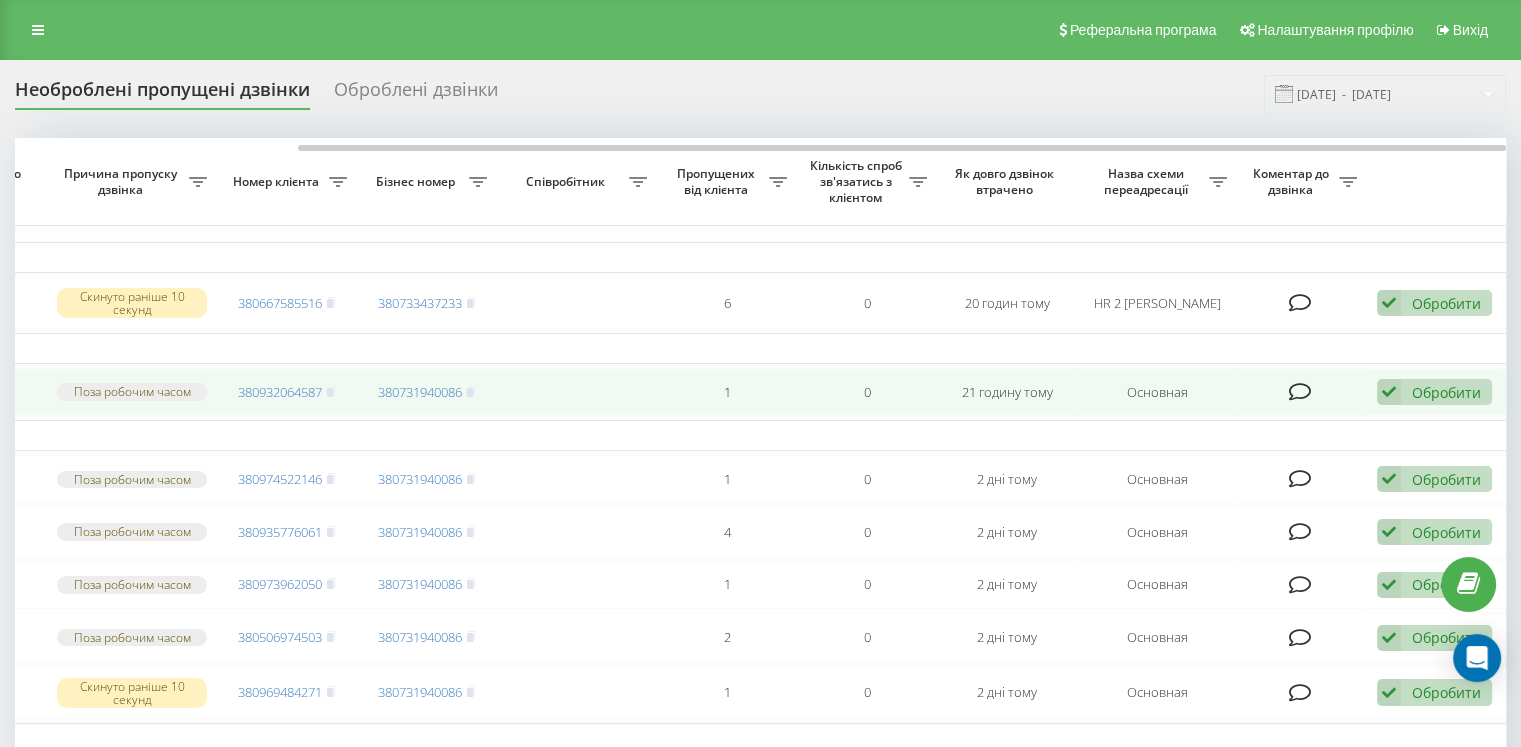 click on "Обробити Не вдалося зв'язатися Зв'язався з клієнтом за допомогою іншого каналу Клієнт передзвонив сам з іншого номера Інший варіант" at bounding box center [1434, 392] 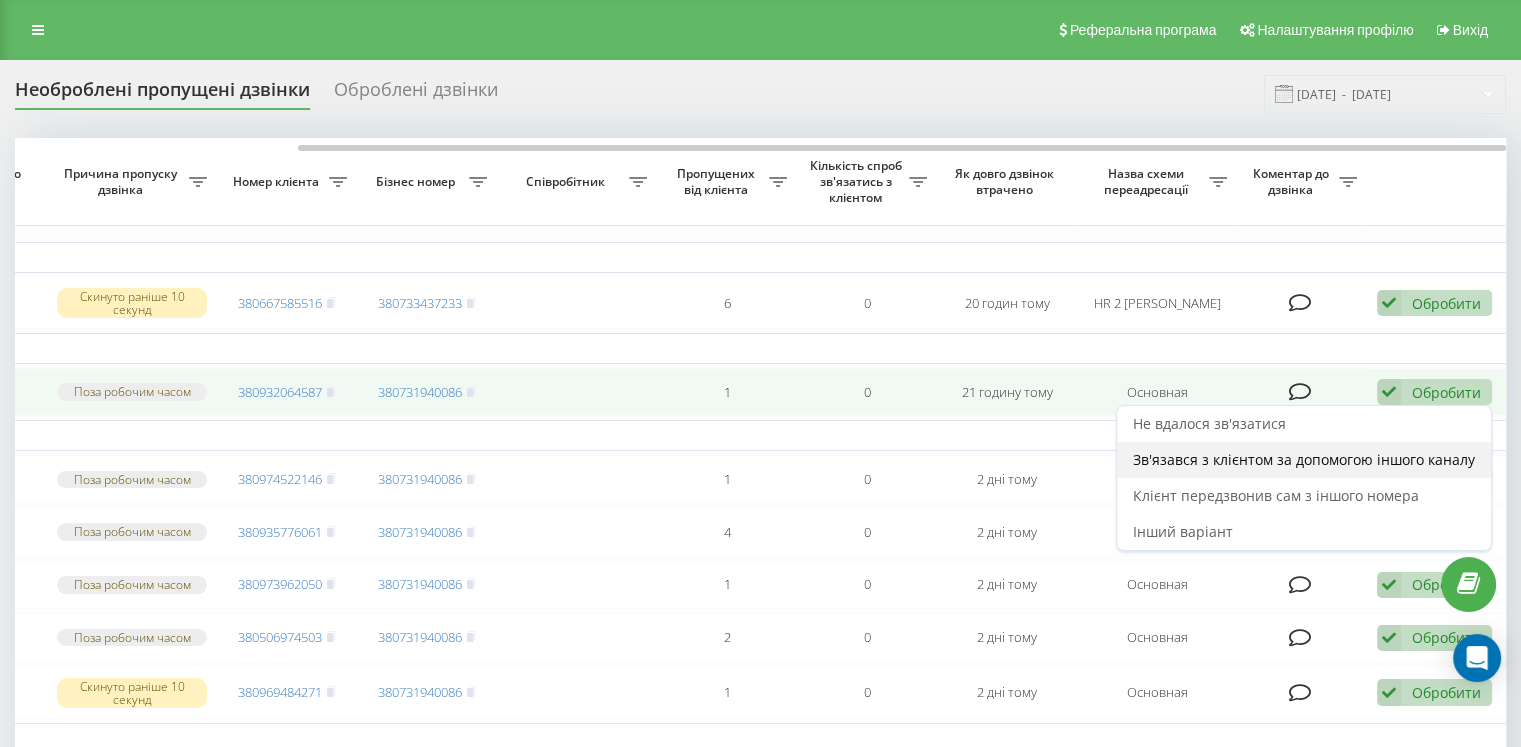 click on "Зв'язався з клієнтом за допомогою іншого каналу" at bounding box center (1304, 459) 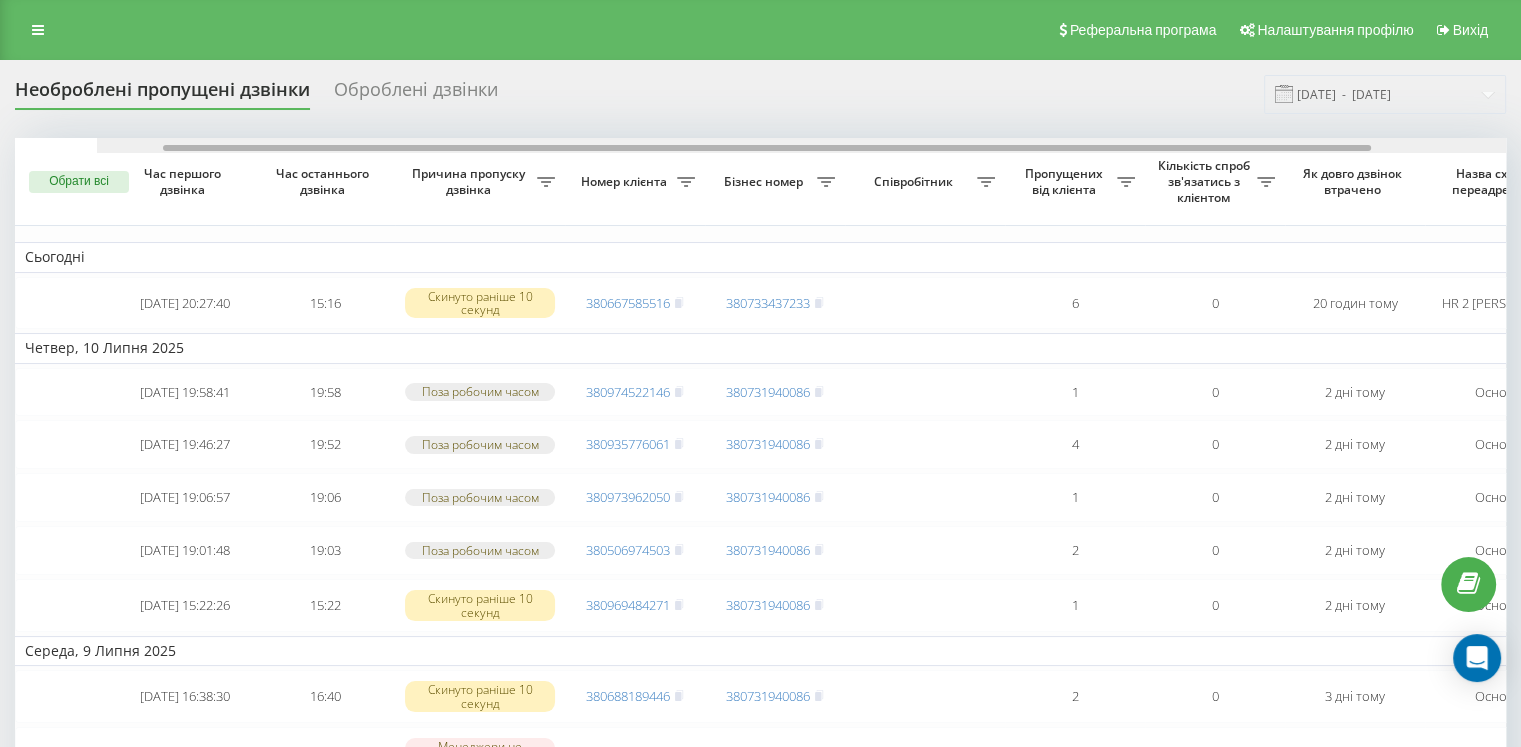 scroll, scrollTop: 0, scrollLeft: 348, axis: horizontal 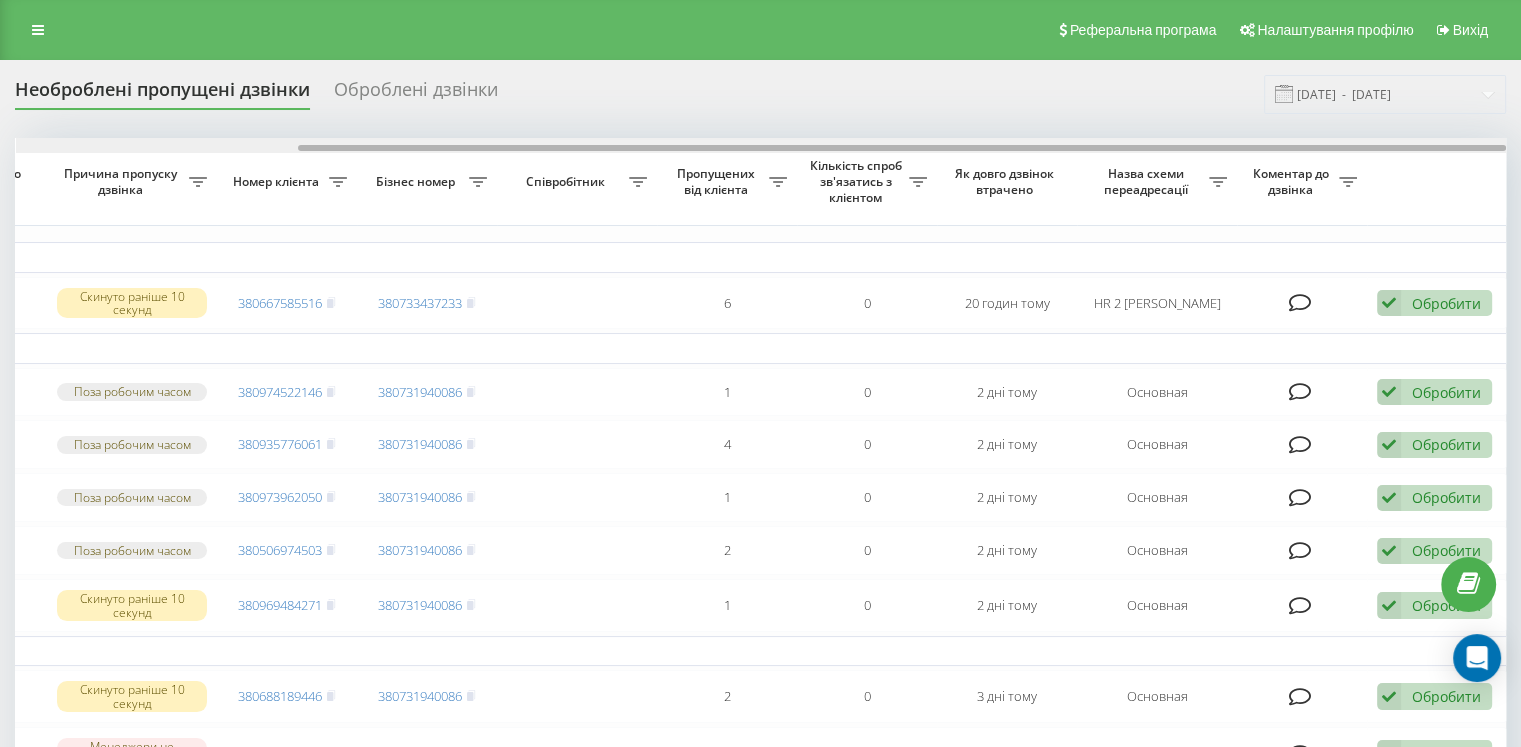 drag, startPoint x: 649, startPoint y: 146, endPoint x: 1223, endPoint y: 168, distance: 574.42145 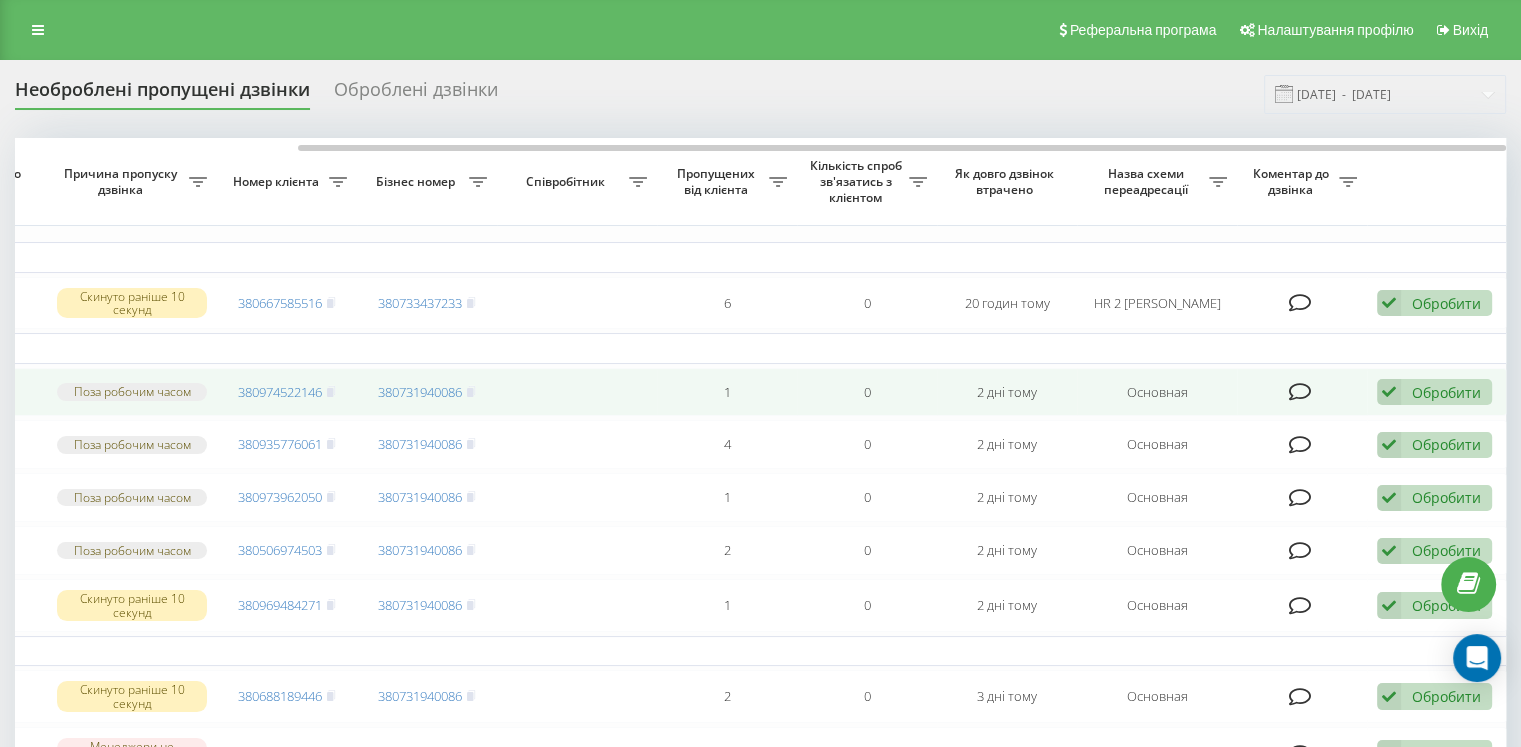 click on "Обробити" at bounding box center (1446, 392) 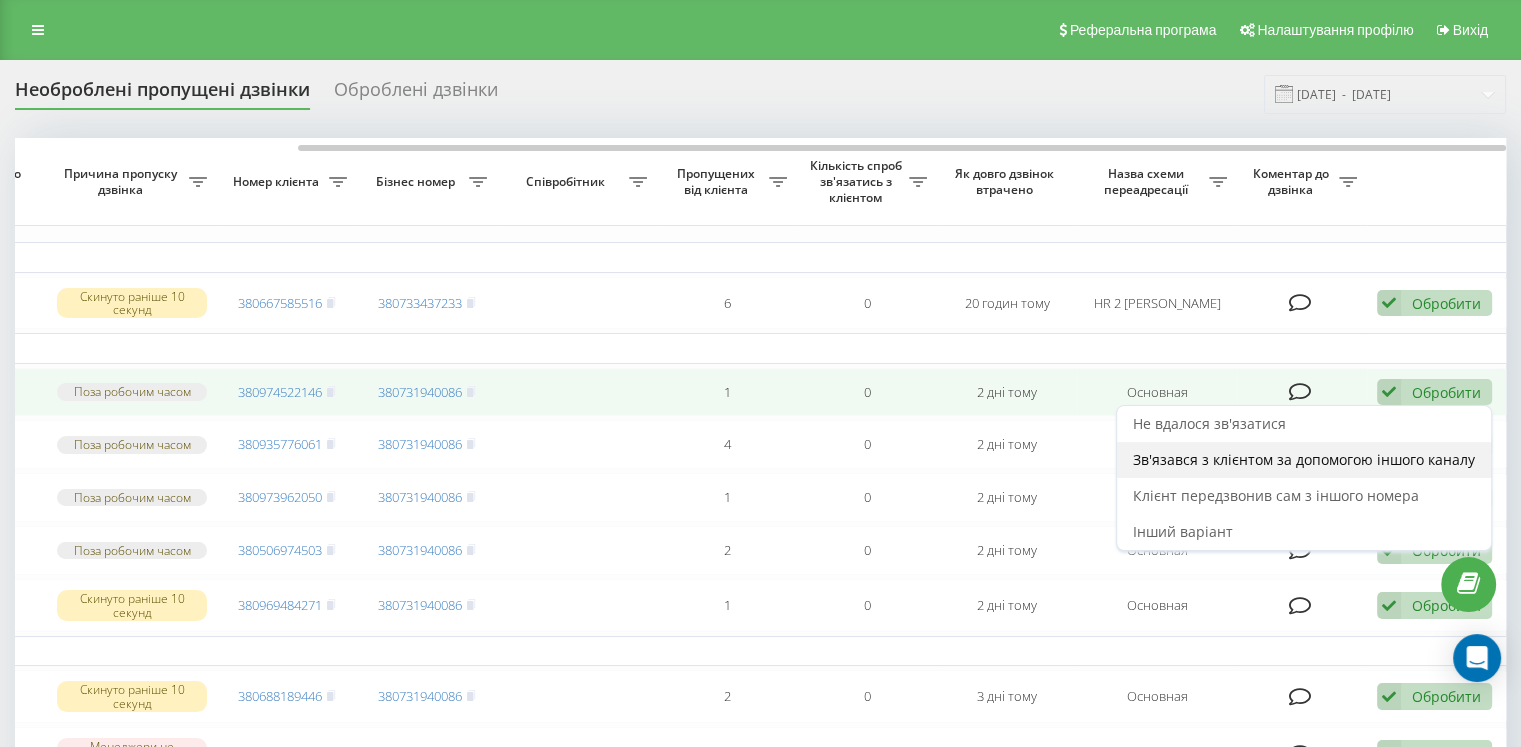 click on "Зв'язався з клієнтом за допомогою іншого каналу" at bounding box center [1304, 459] 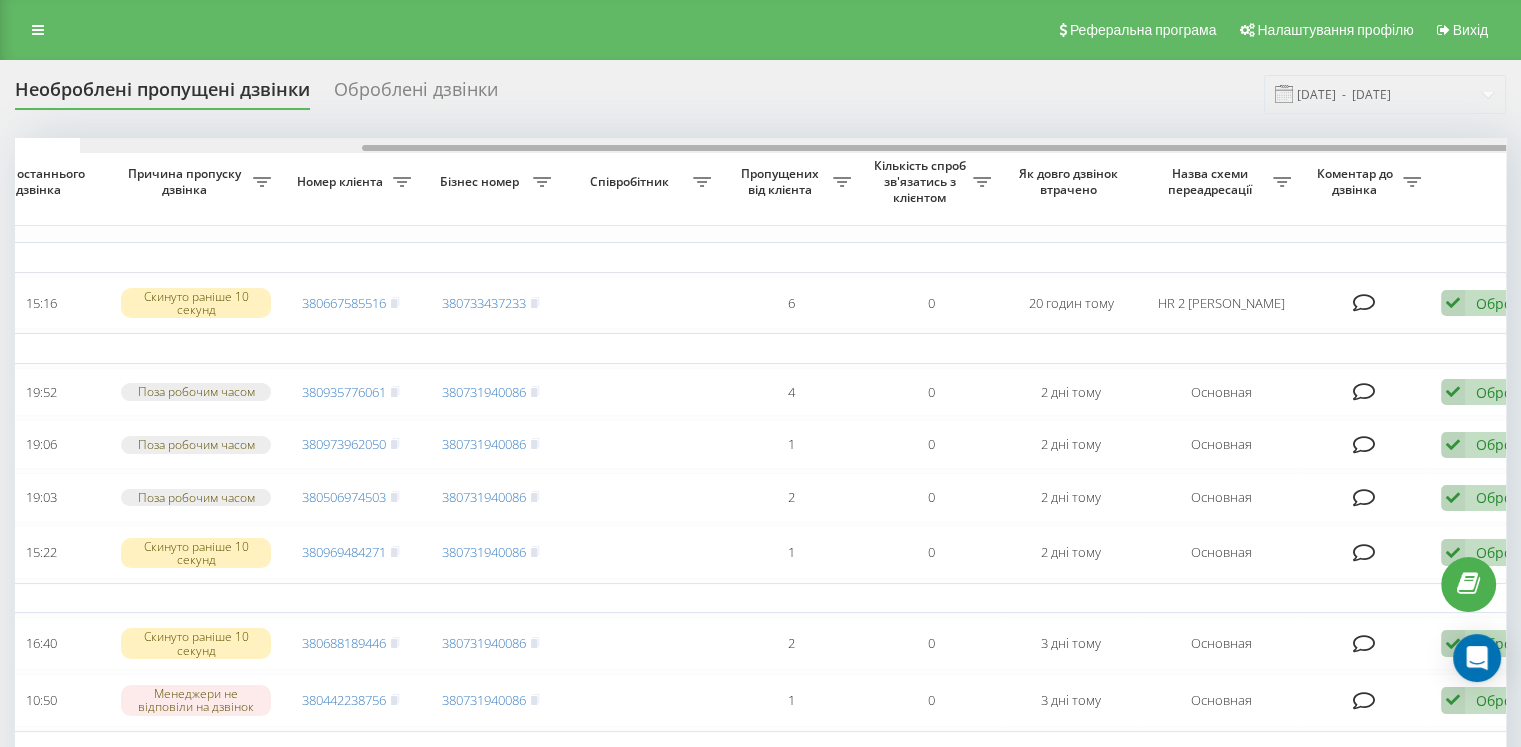 scroll, scrollTop: 0, scrollLeft: 348, axis: horizontal 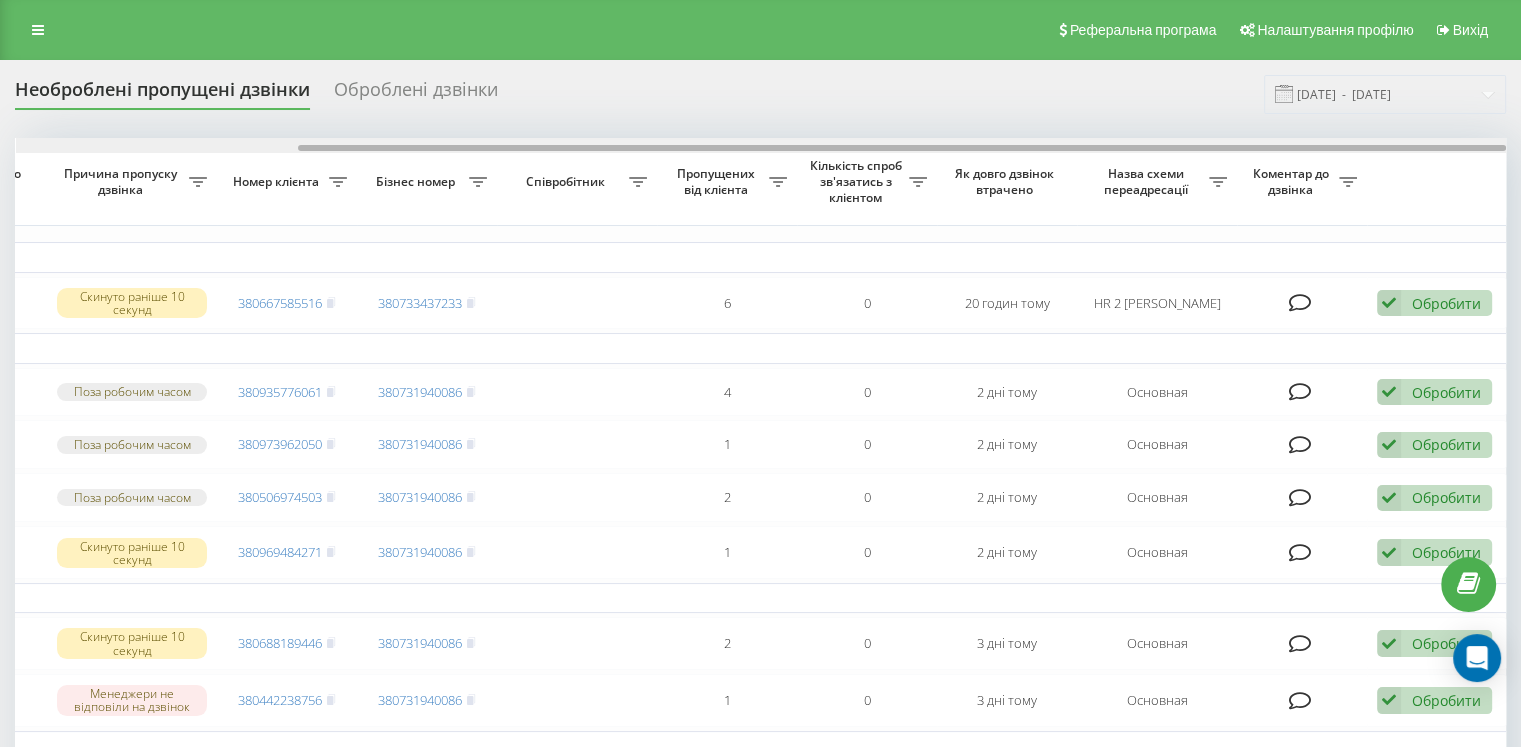 drag, startPoint x: 936, startPoint y: 145, endPoint x: 1337, endPoint y: 229, distance: 409.70355 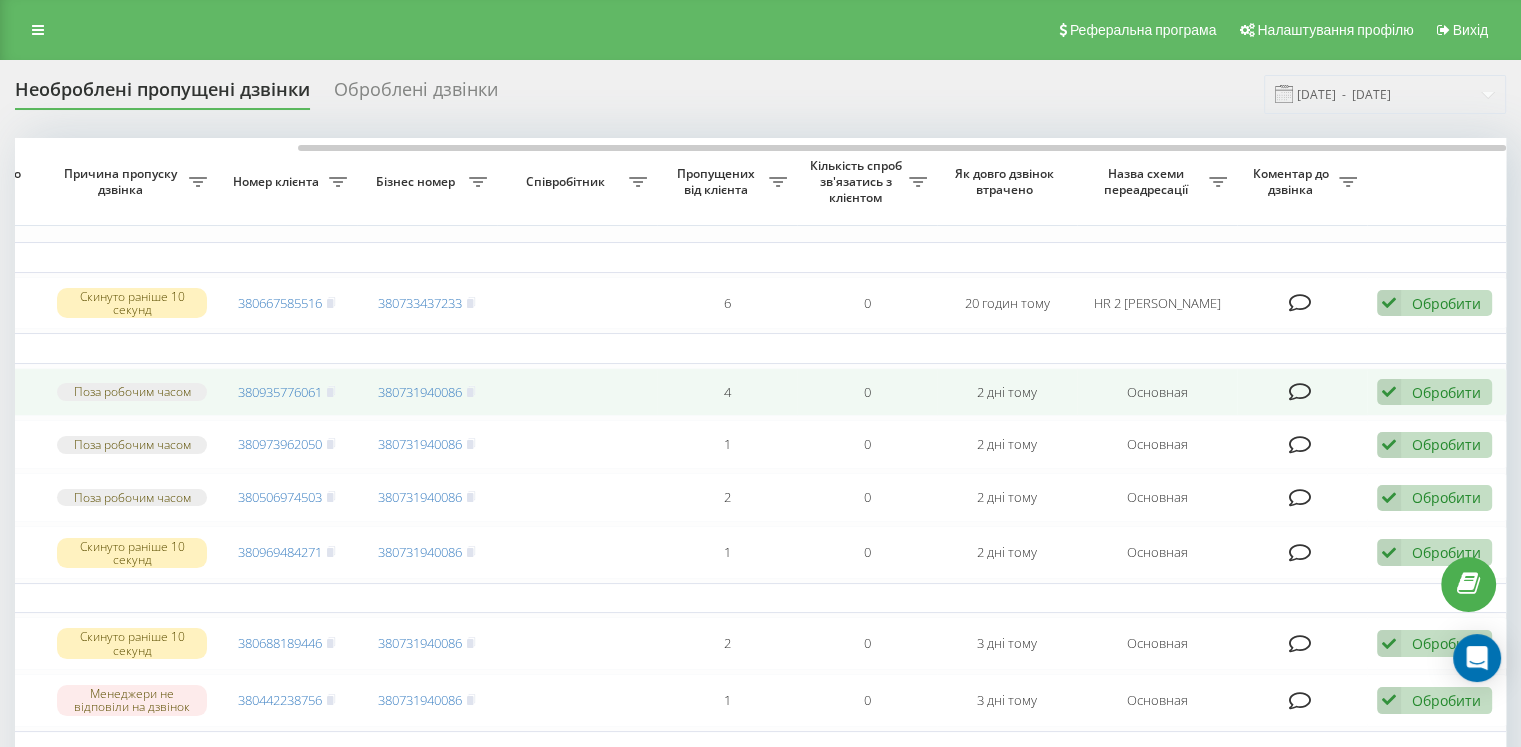 click on "Обробити Не вдалося зв'язатися Зв'язався з клієнтом за допомогою іншого каналу Клієнт передзвонив сам з іншого номера Інший варіант" at bounding box center [1437, 392] 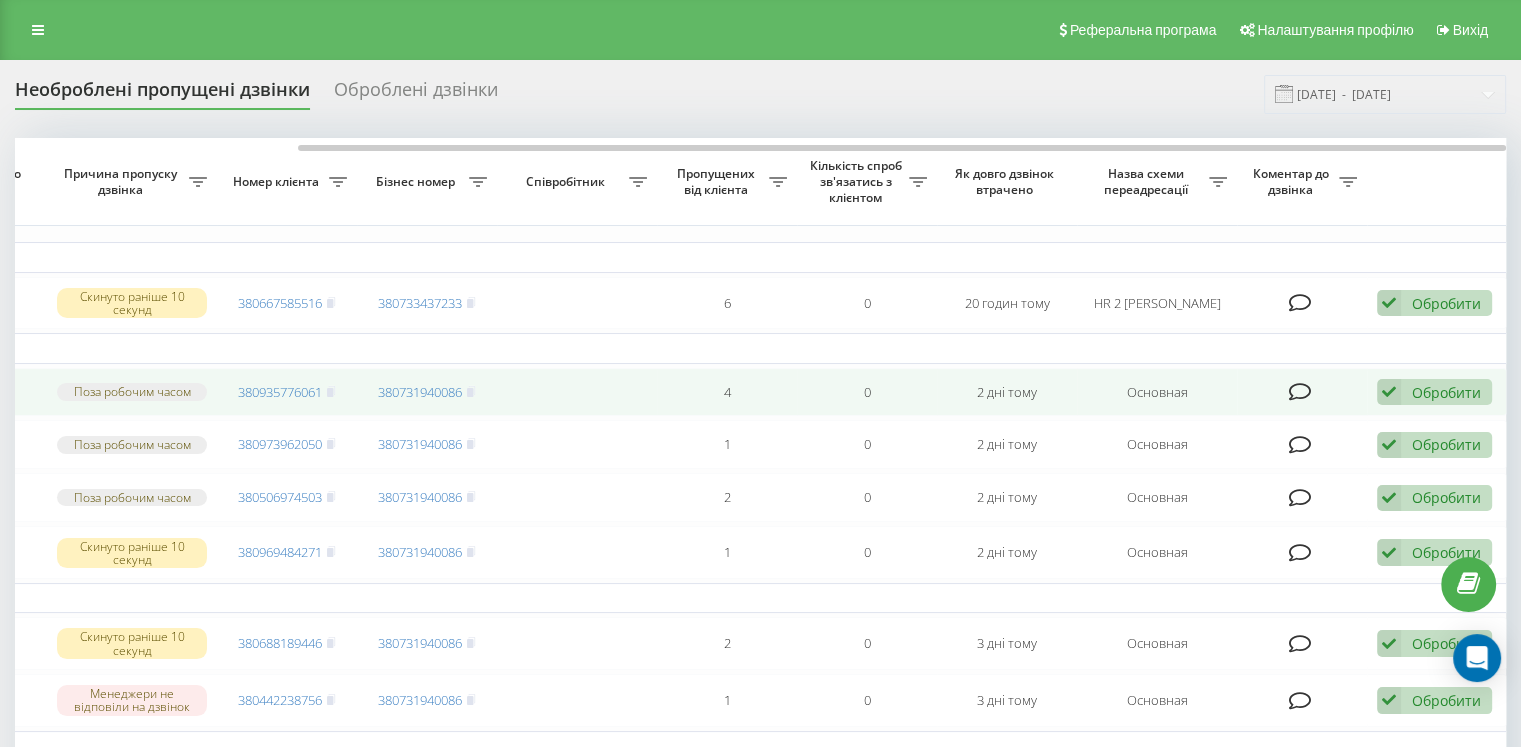 click on "Обробити" at bounding box center (1446, 392) 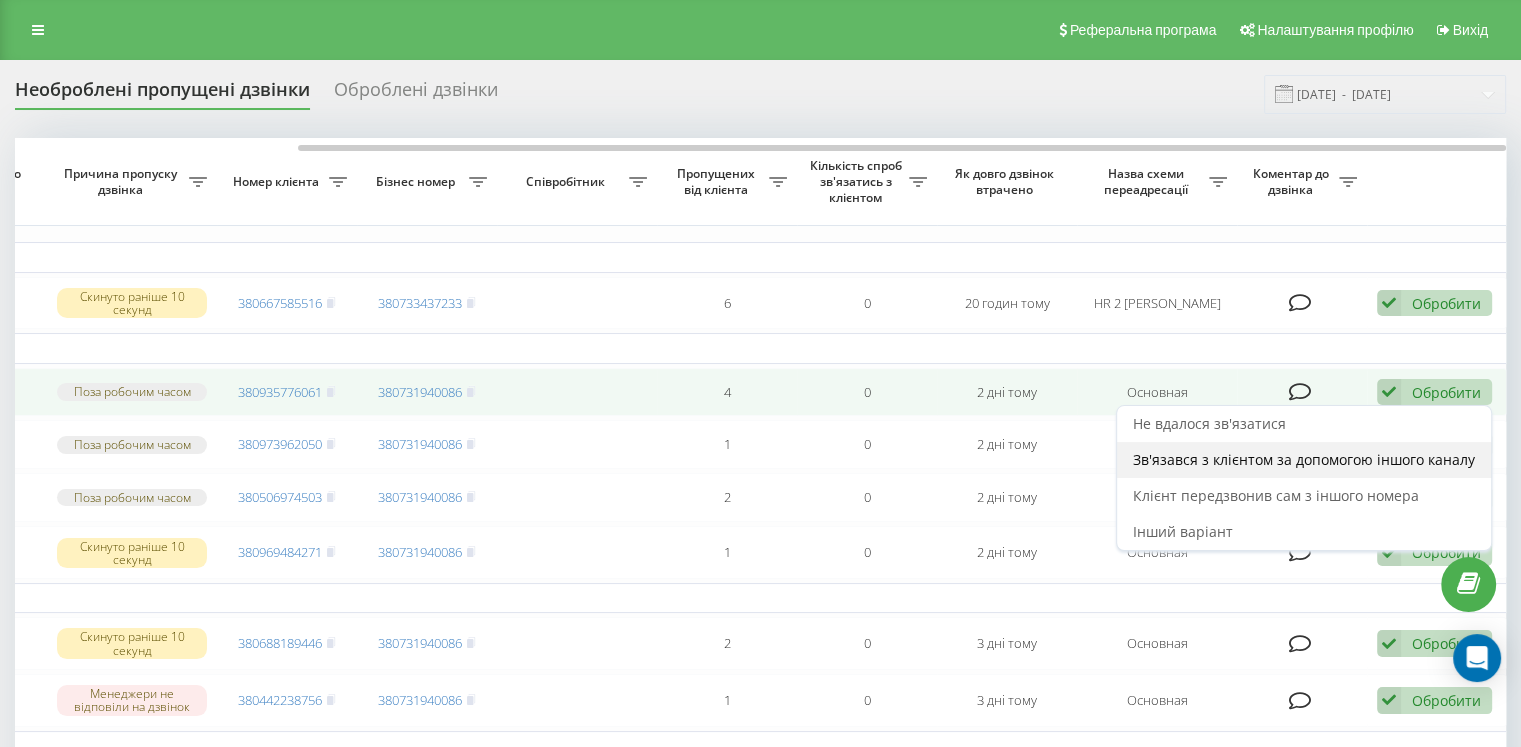 click on "Зв'язався з клієнтом за допомогою іншого каналу" at bounding box center (1304, 459) 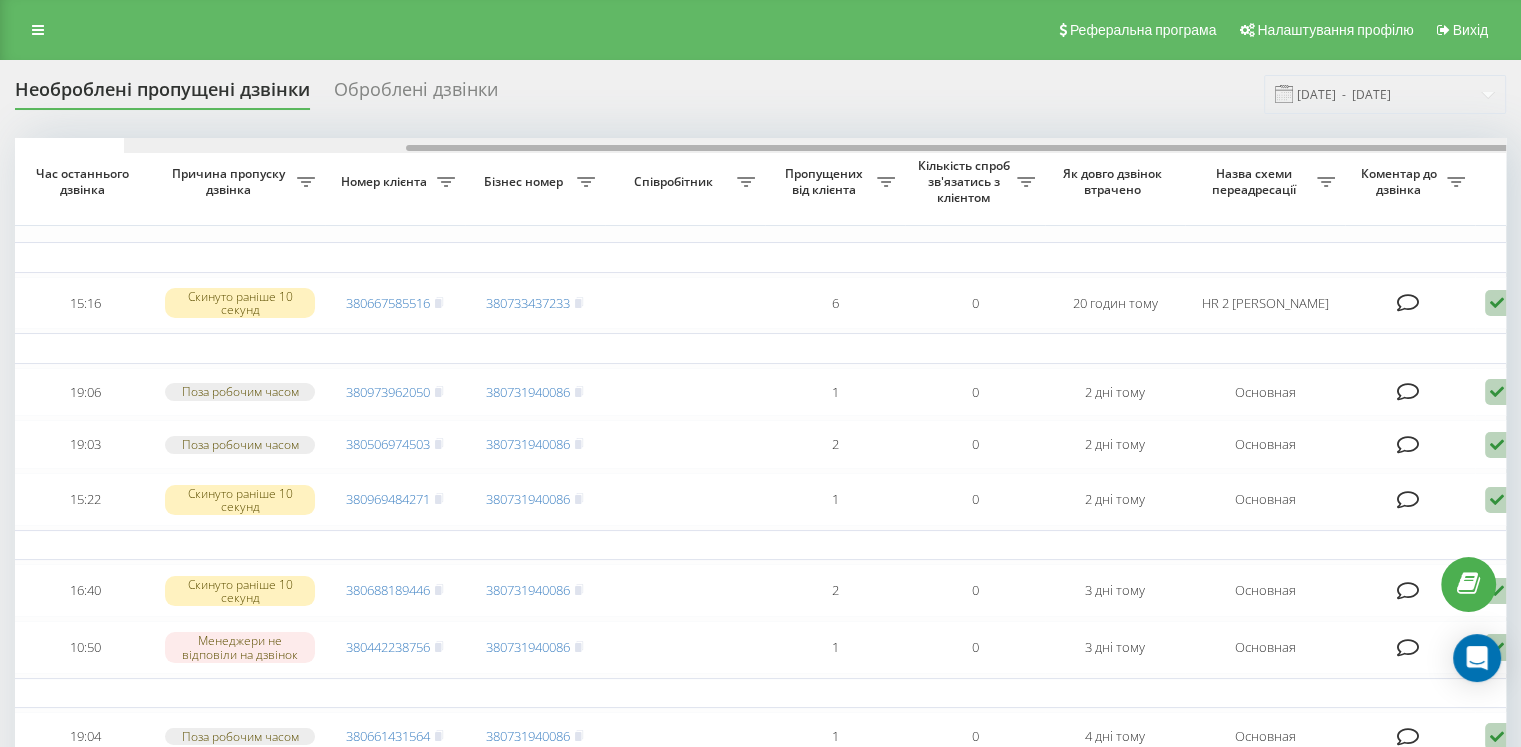 scroll, scrollTop: 0, scrollLeft: 348, axis: horizontal 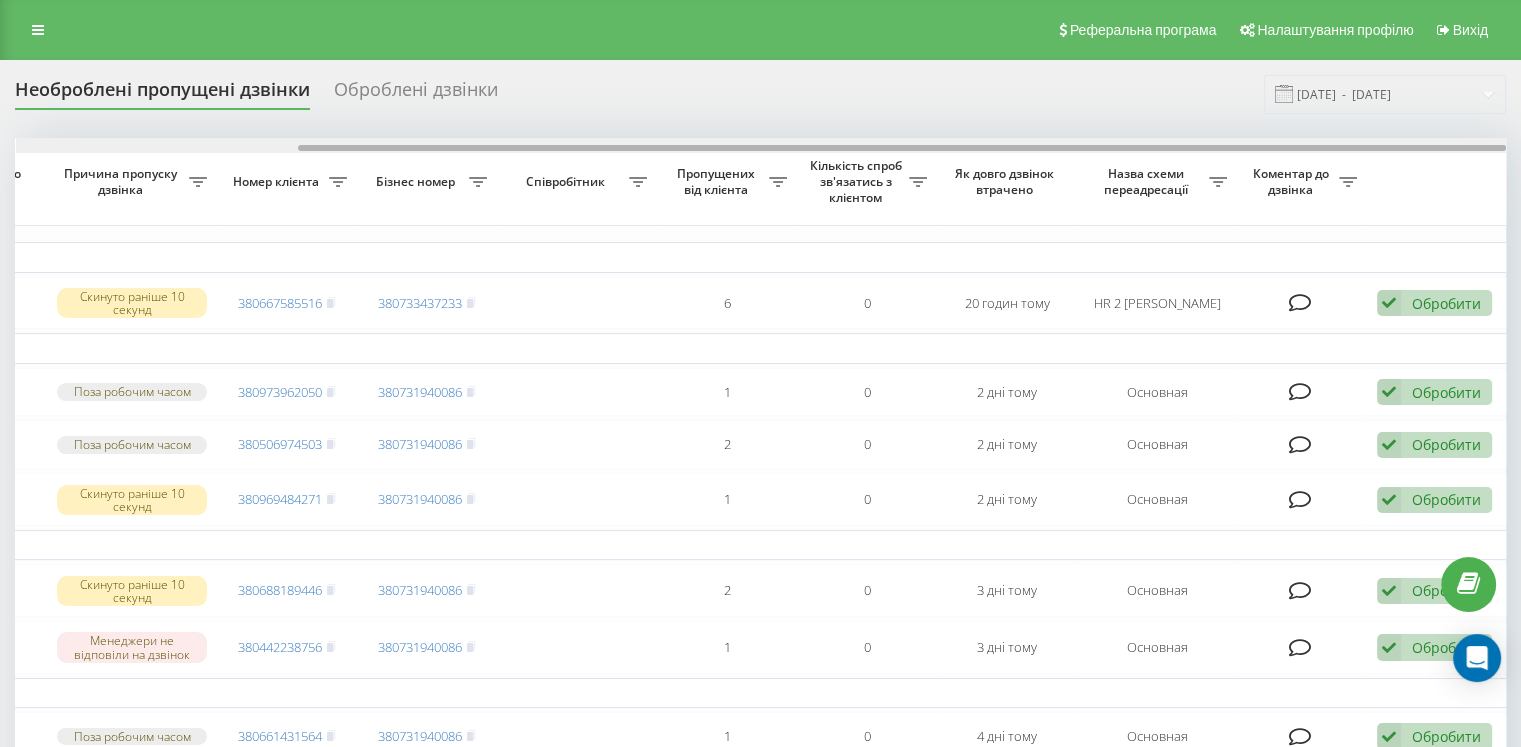 drag, startPoint x: 1023, startPoint y: 146, endPoint x: 1413, endPoint y: 150, distance: 390.0205 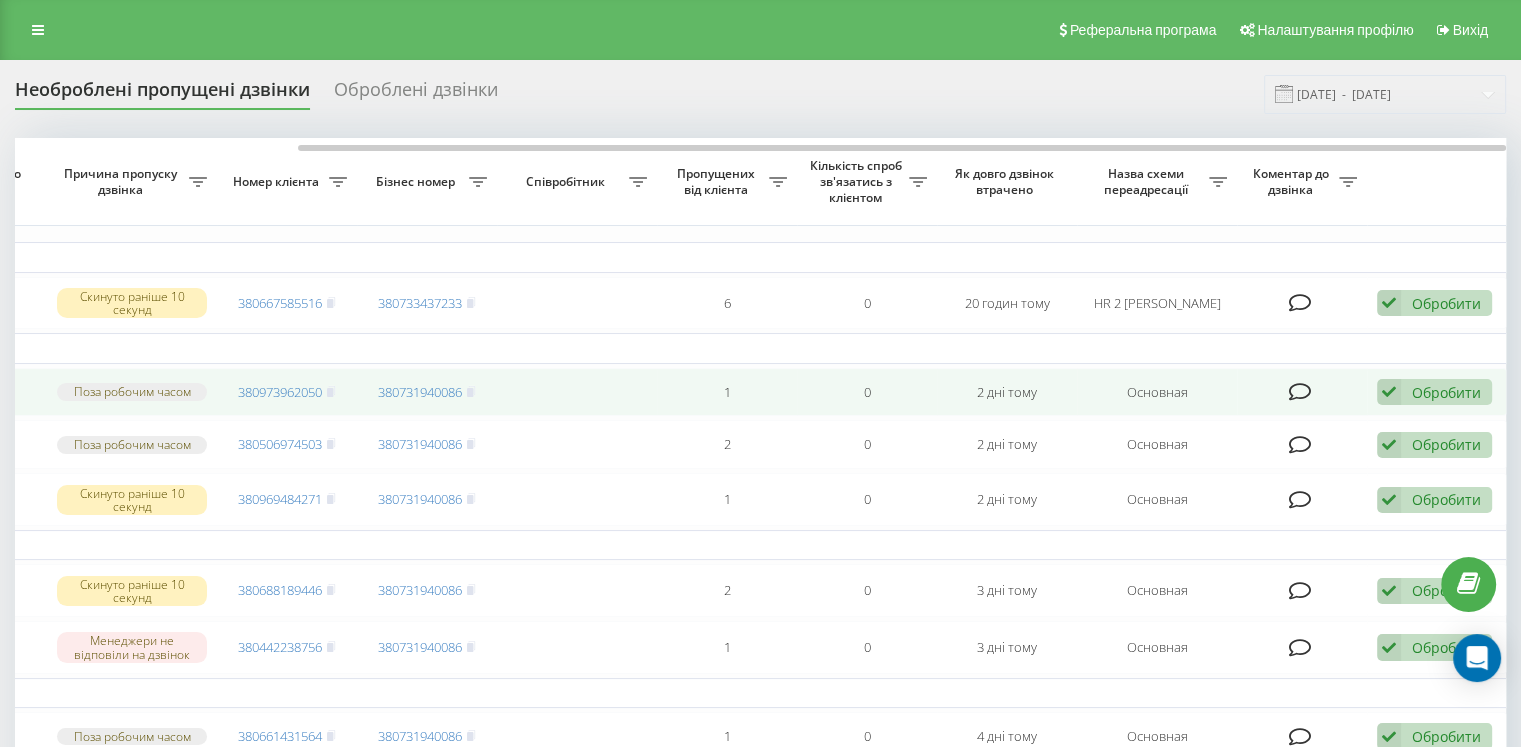 click on "Обробити Не вдалося зв'язатися Зв'язався з клієнтом за допомогою іншого каналу Клієнт передзвонив сам з іншого номера Інший варіант" at bounding box center [1434, 392] 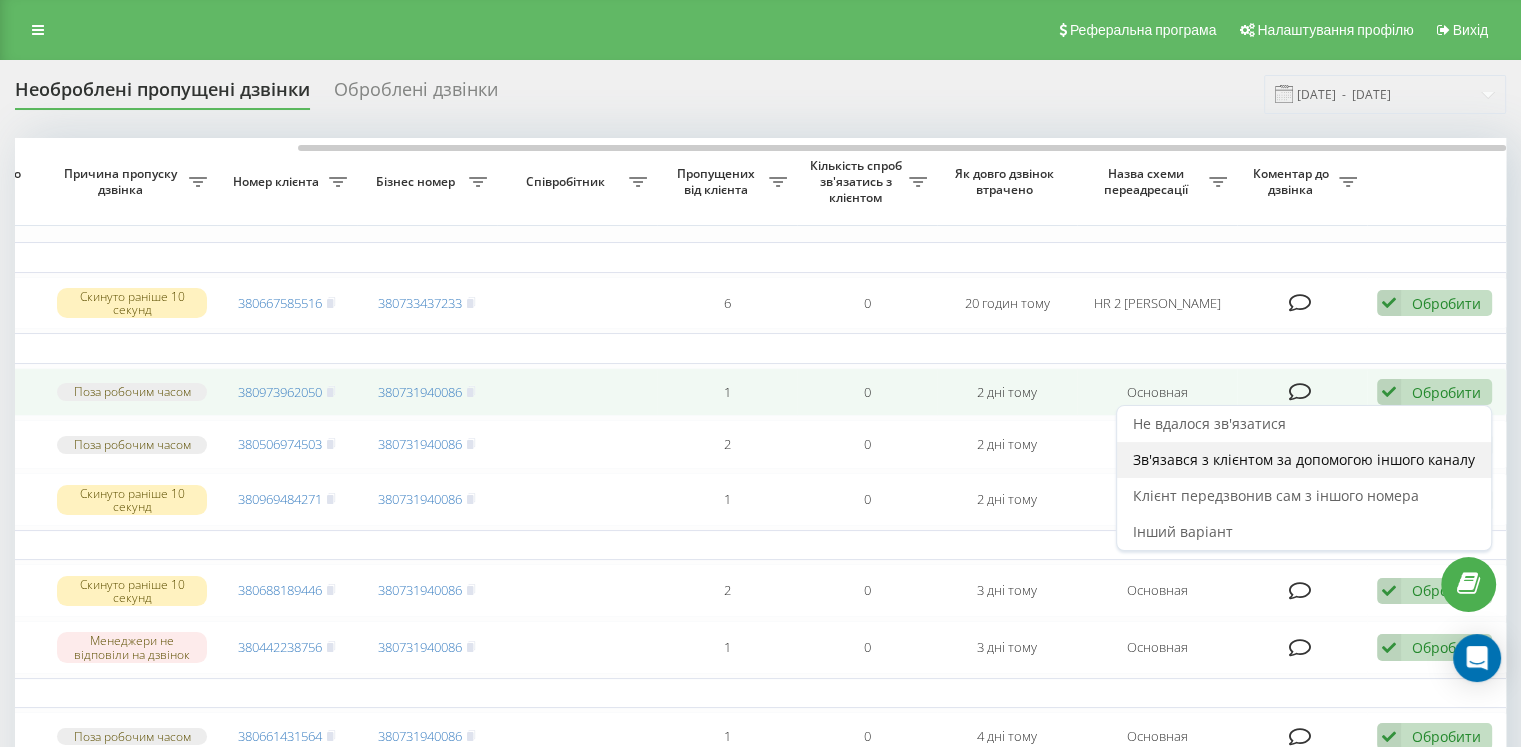 click on "Зв'язався з клієнтом за допомогою іншого каналу" at bounding box center (1304, 459) 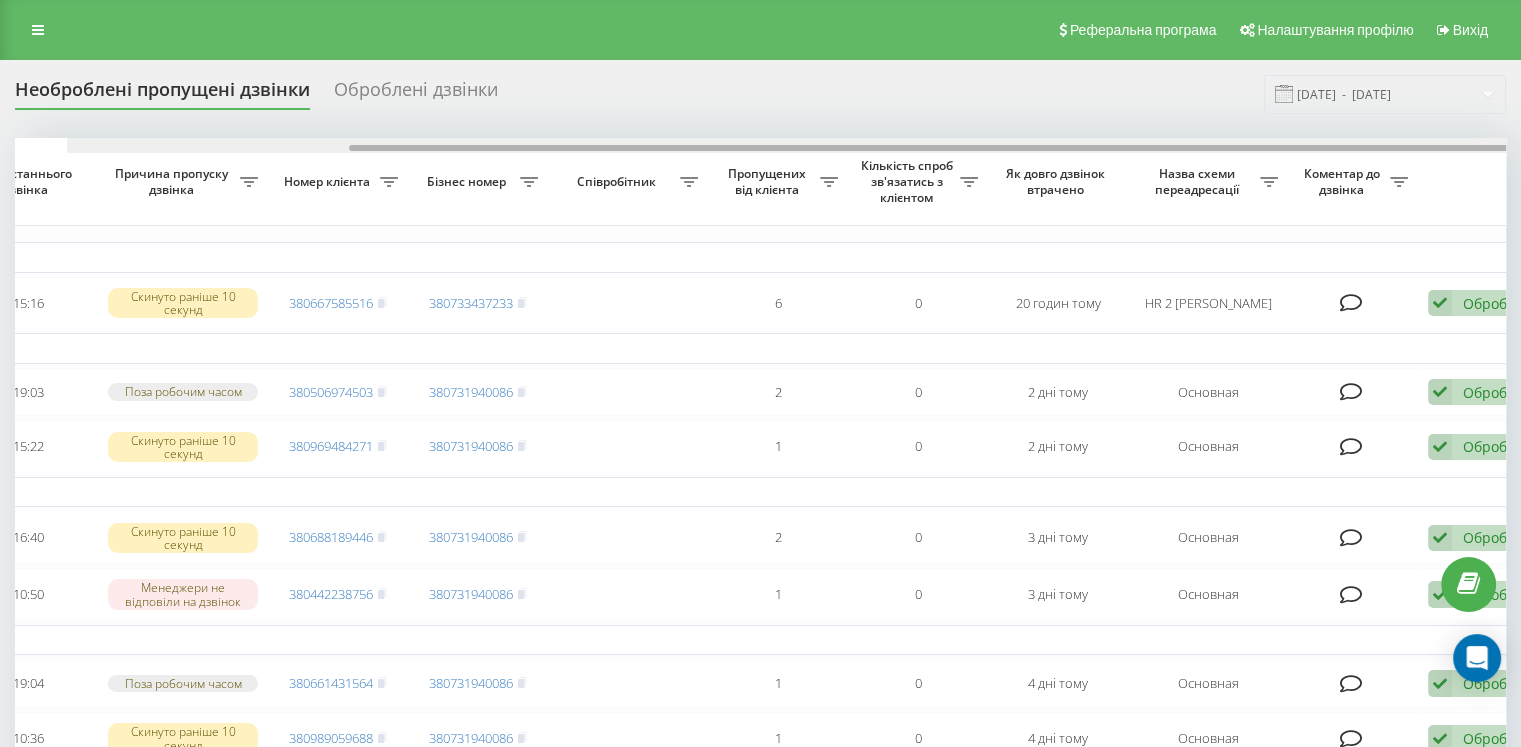 scroll, scrollTop: 0, scrollLeft: 348, axis: horizontal 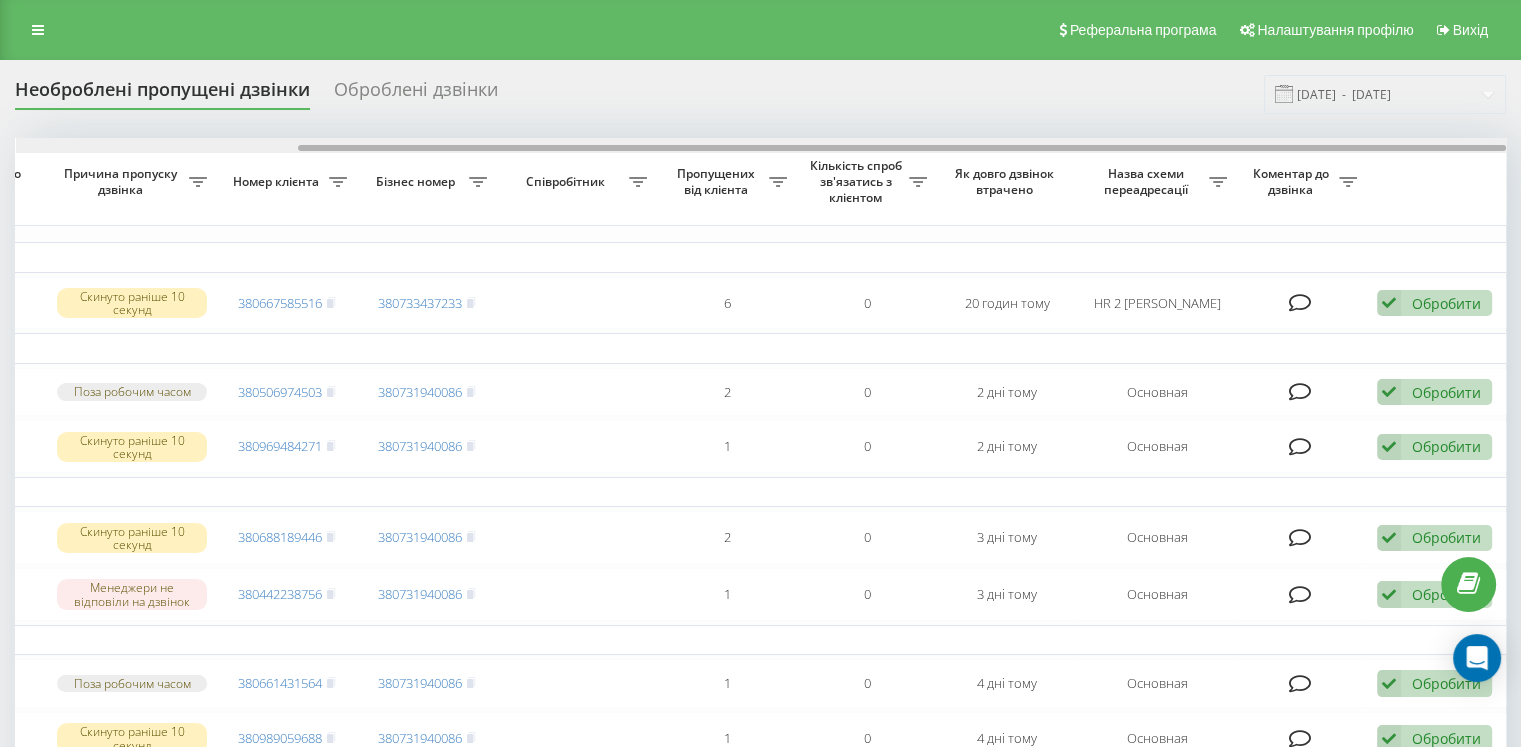 drag, startPoint x: 1075, startPoint y: 149, endPoint x: 1473, endPoint y: 169, distance: 398.5022 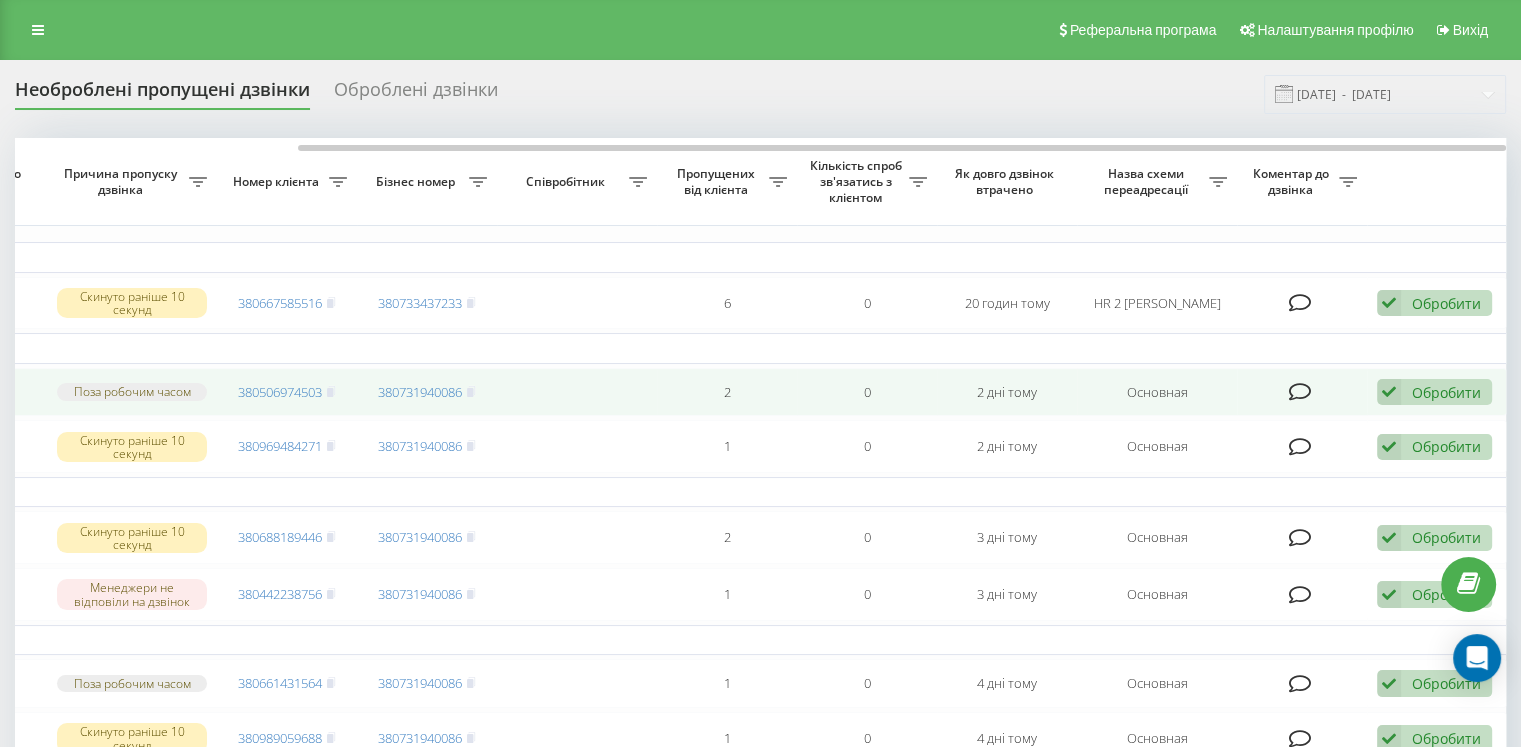 click on "Обробити Не вдалося зв'язатися Зв'язався з клієнтом за допомогою іншого каналу Клієнт передзвонив сам з іншого номера Інший варіант" at bounding box center (1434, 392) 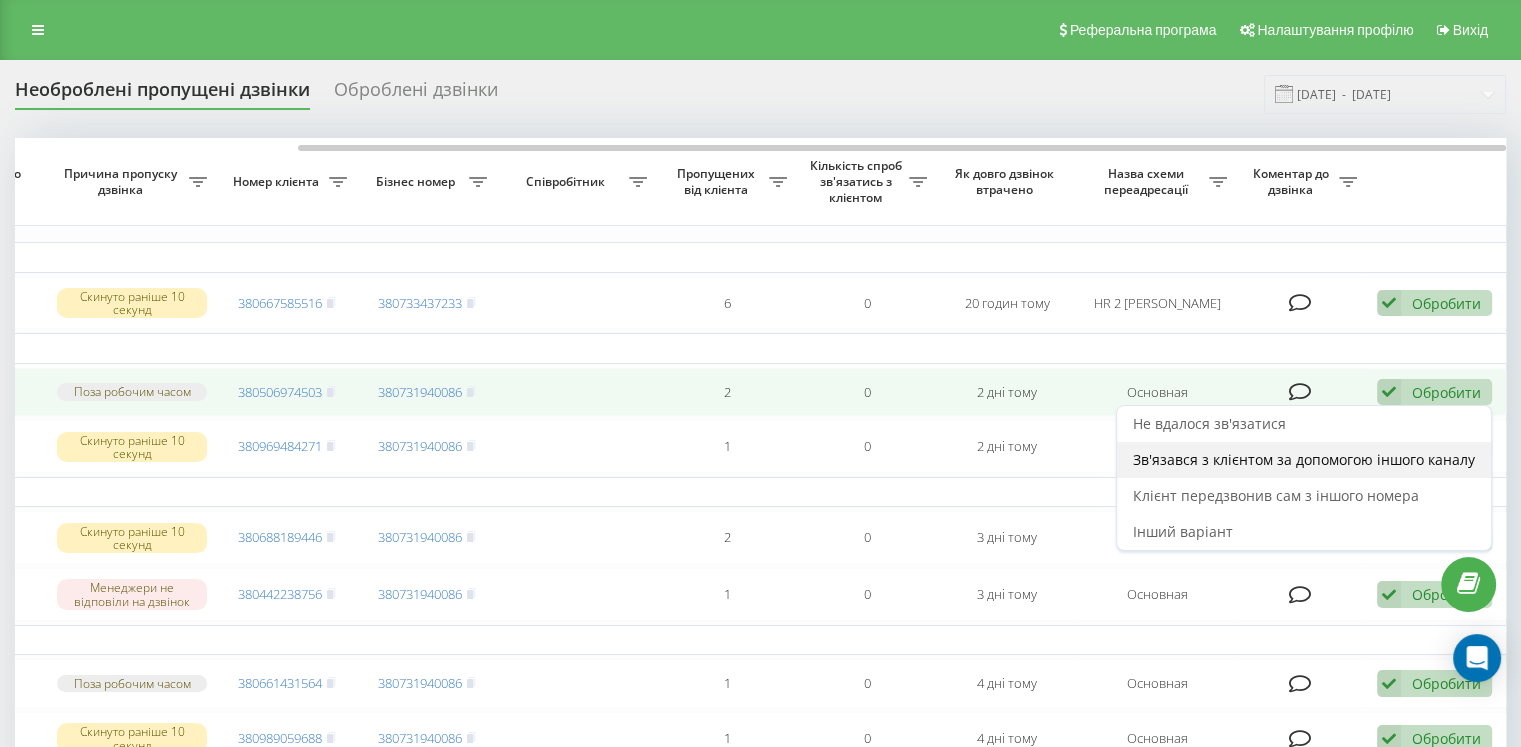 click on "Зв'язався з клієнтом за допомогою іншого каналу" at bounding box center [1304, 459] 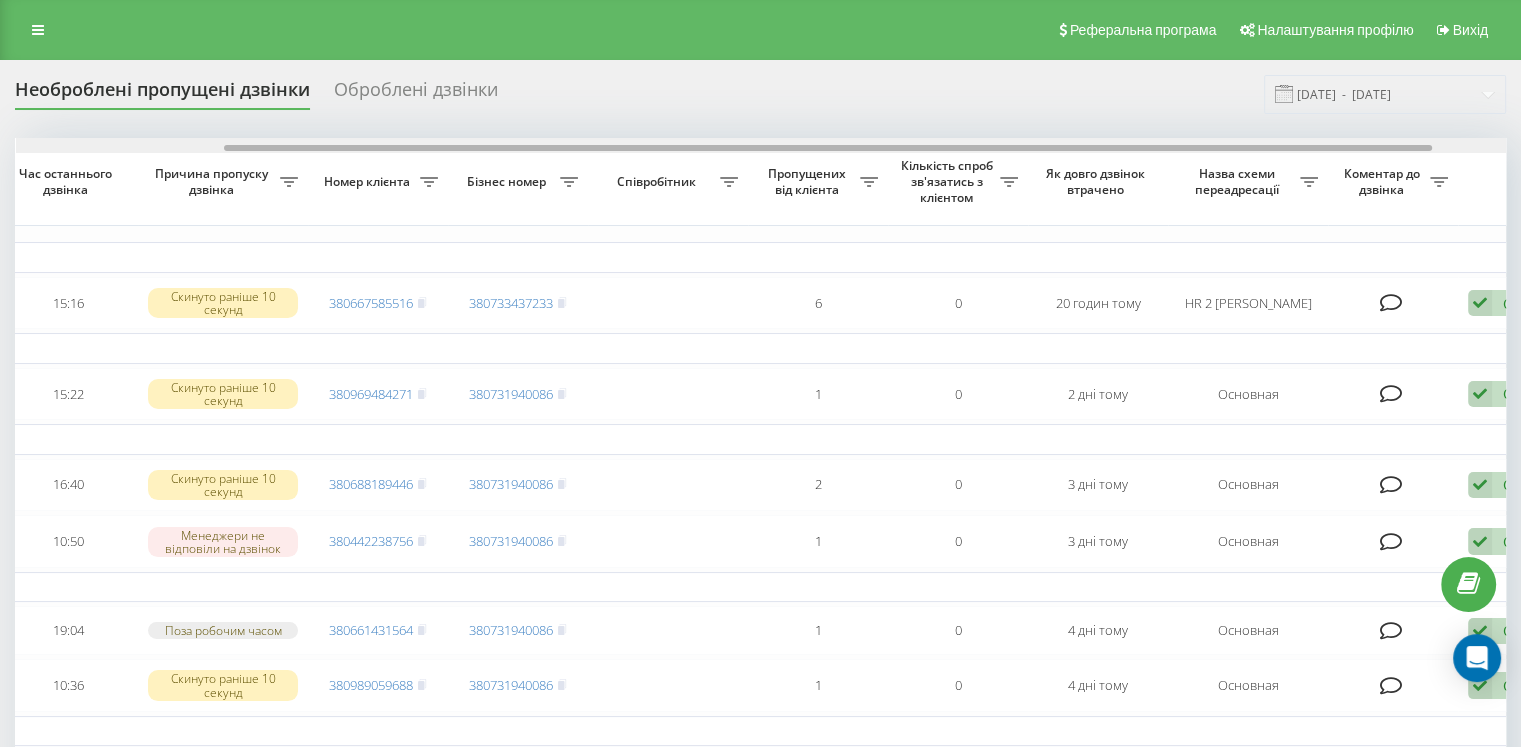 scroll, scrollTop: 0, scrollLeft: 348, axis: horizontal 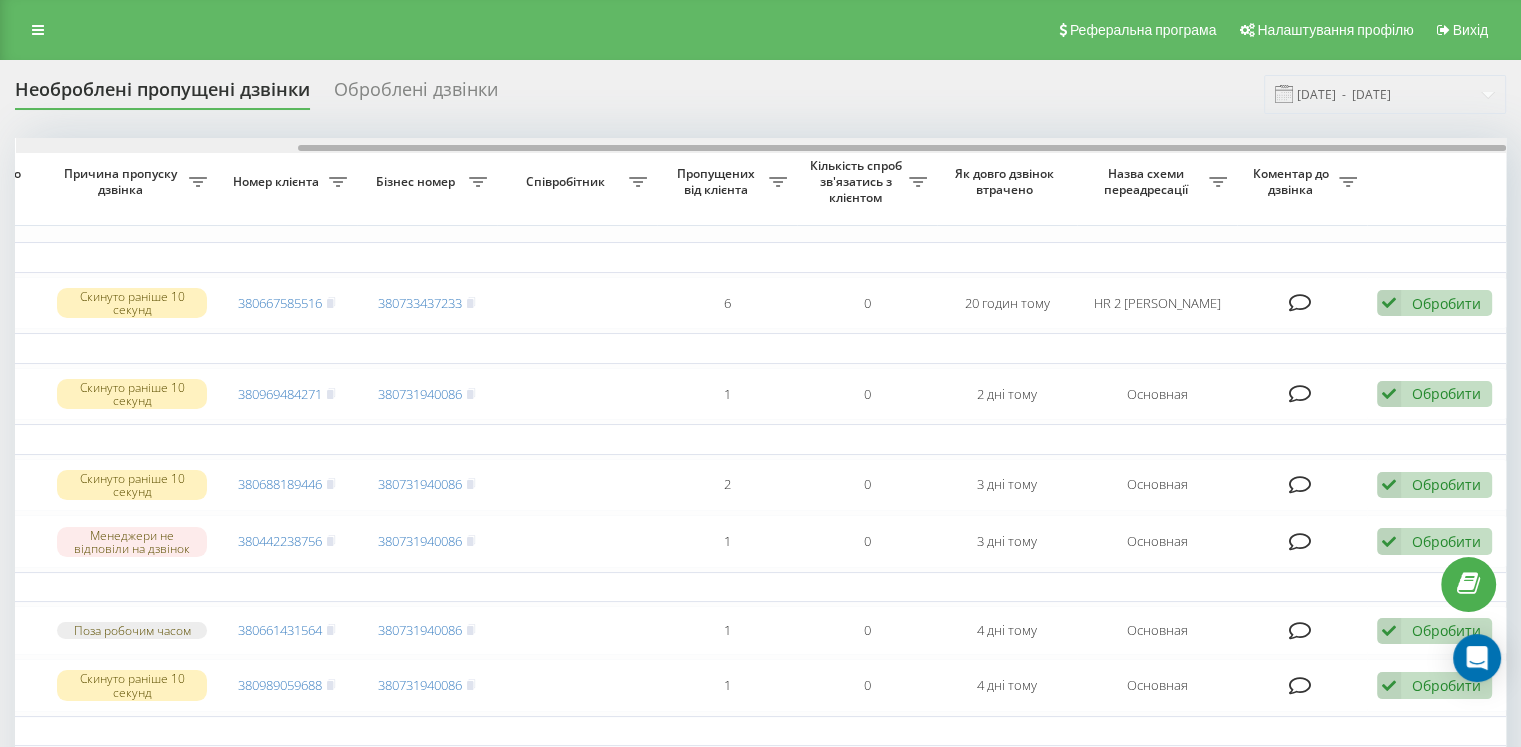 drag, startPoint x: 957, startPoint y: 146, endPoint x: 1448, endPoint y: 146, distance: 491 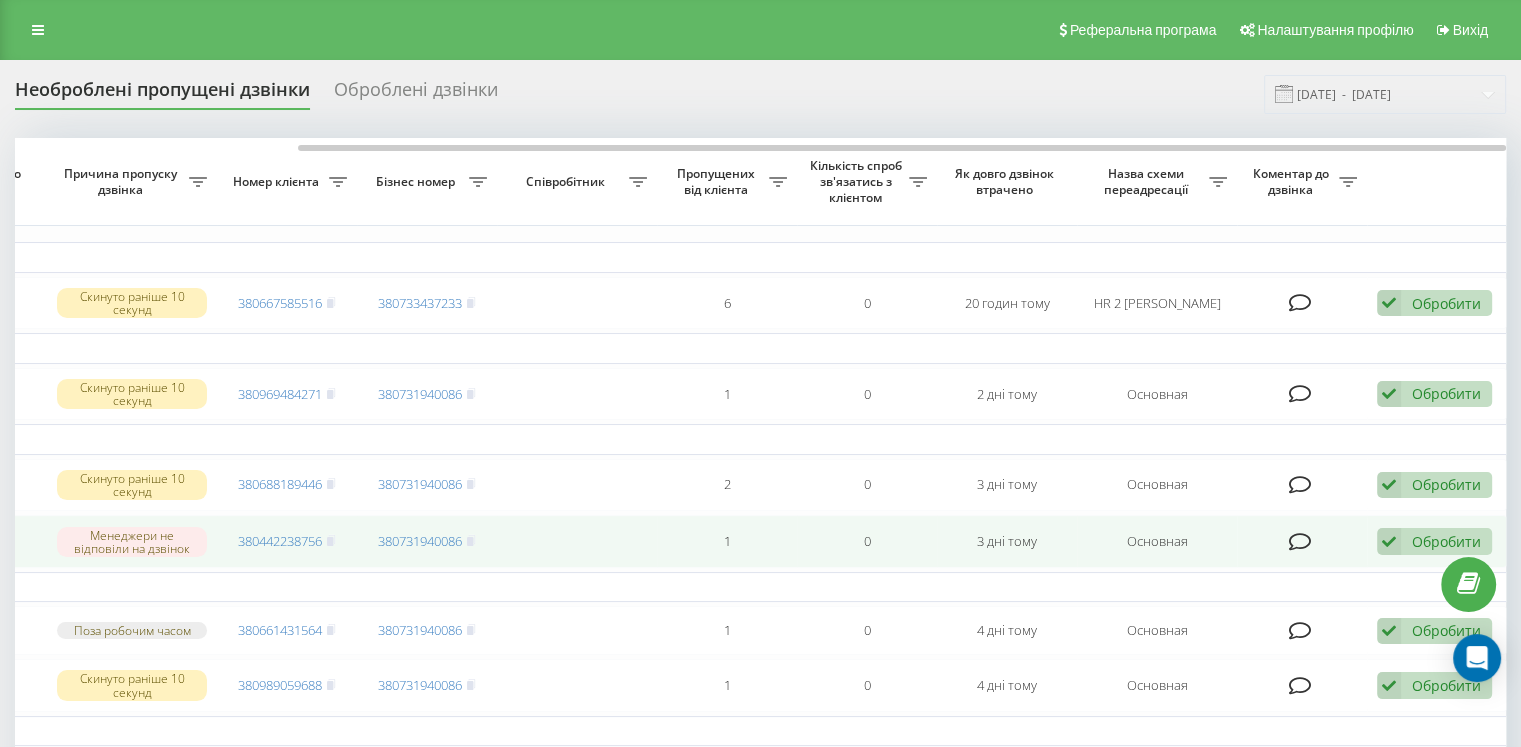 click on "Обробити Не вдалося зв'язатися Зв'язався з клієнтом за допомогою іншого каналу Клієнт передзвонив сам з іншого номера Інший варіант" at bounding box center [1434, 541] 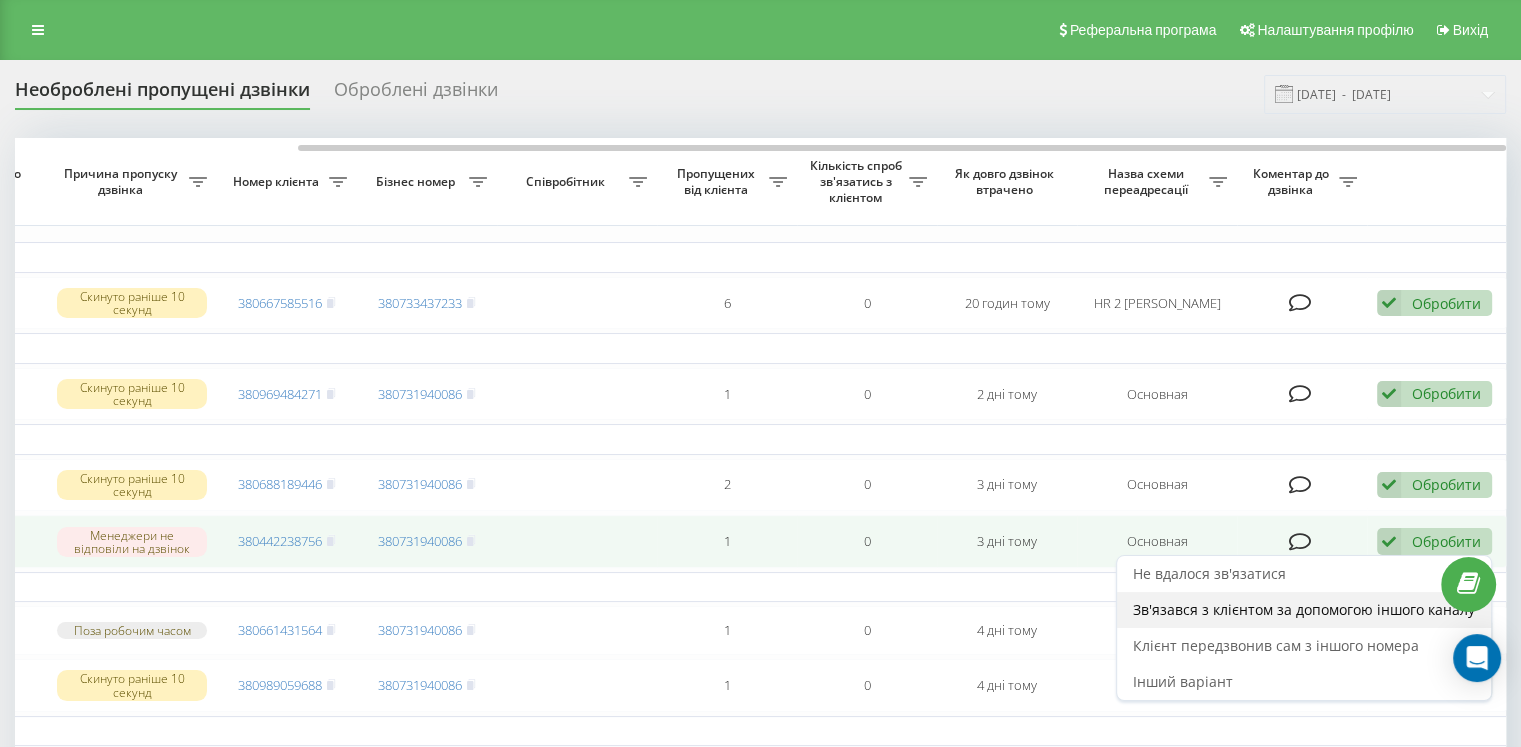 click on "Зв'язався з клієнтом за допомогою іншого каналу" at bounding box center [1304, 609] 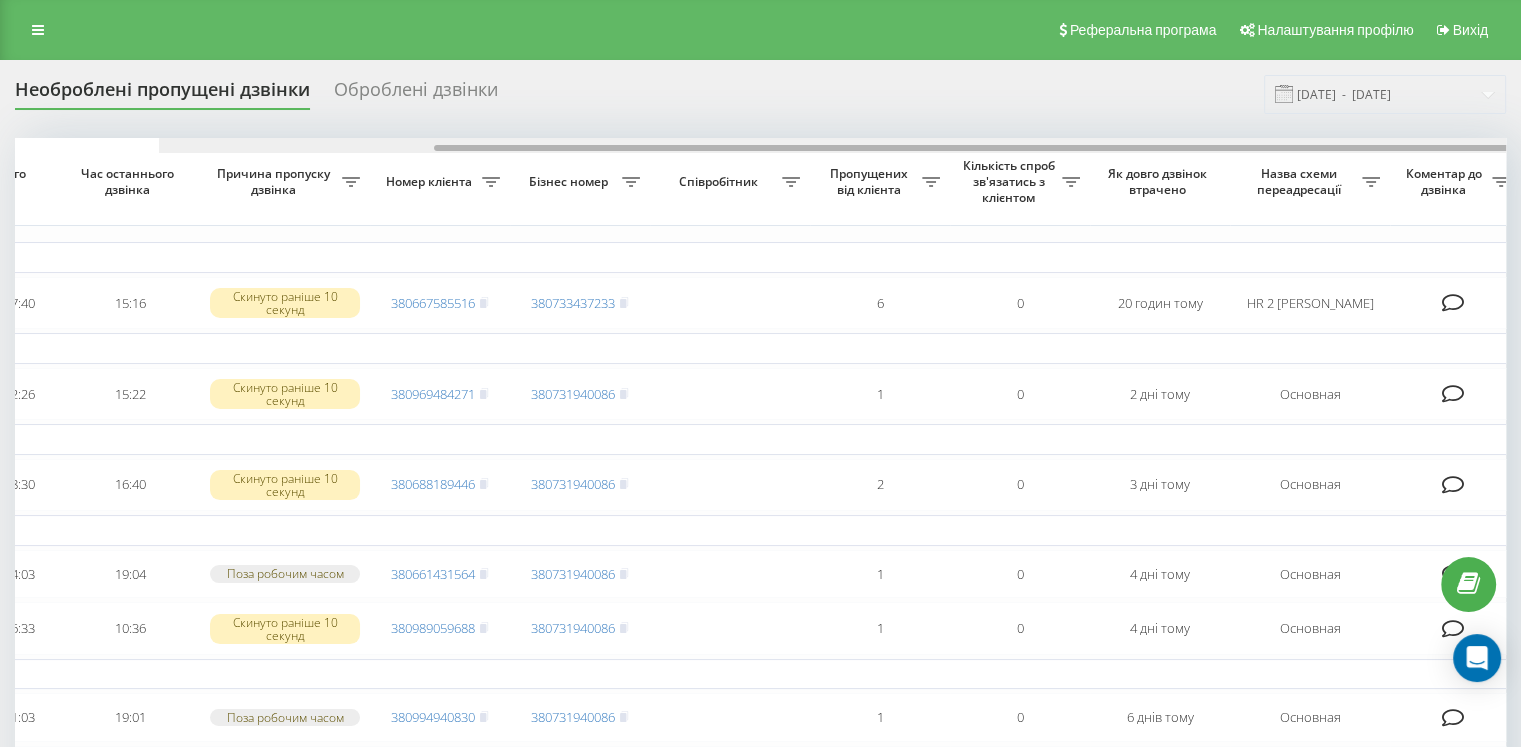 scroll, scrollTop: 0, scrollLeft: 348, axis: horizontal 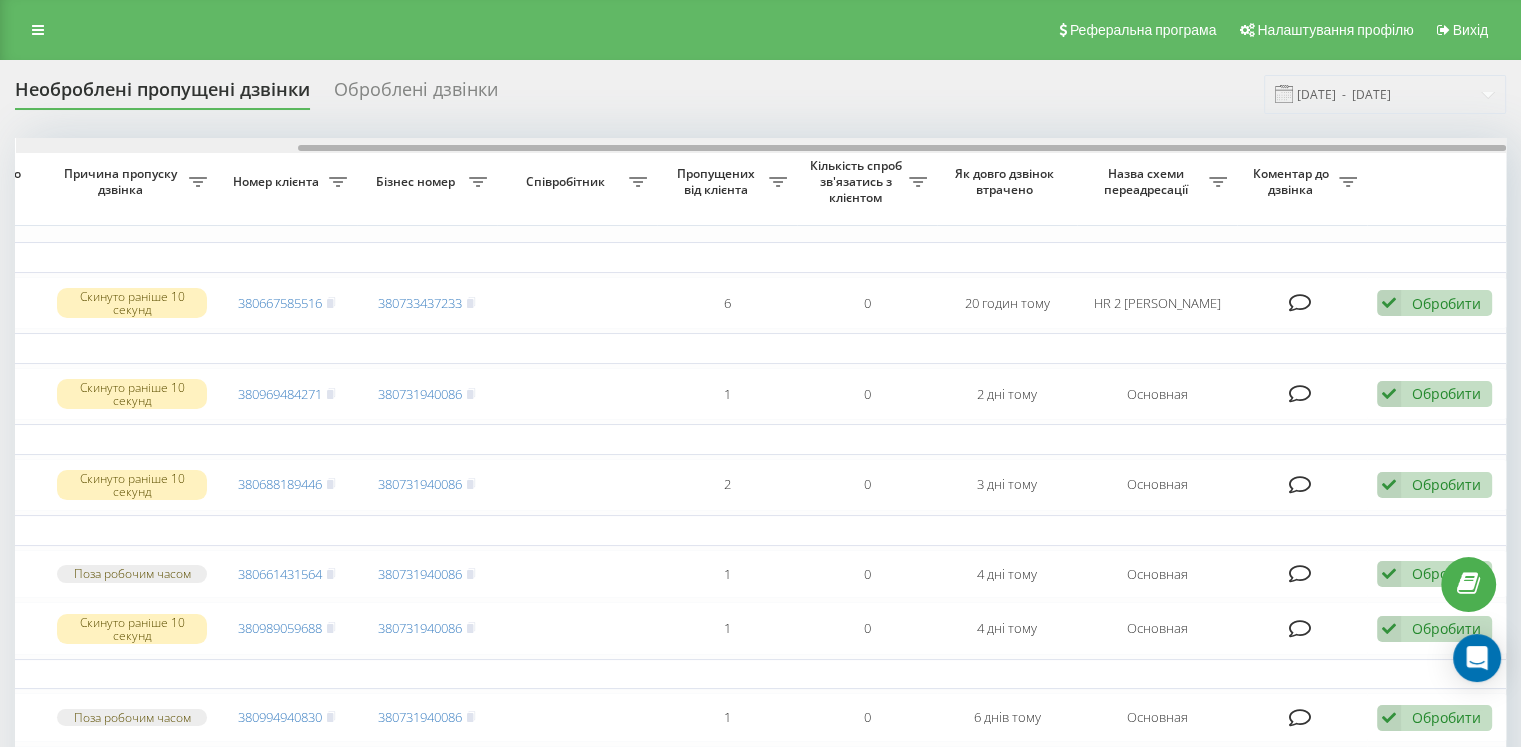 drag, startPoint x: 808, startPoint y: 149, endPoint x: 1216, endPoint y: 176, distance: 408.8924 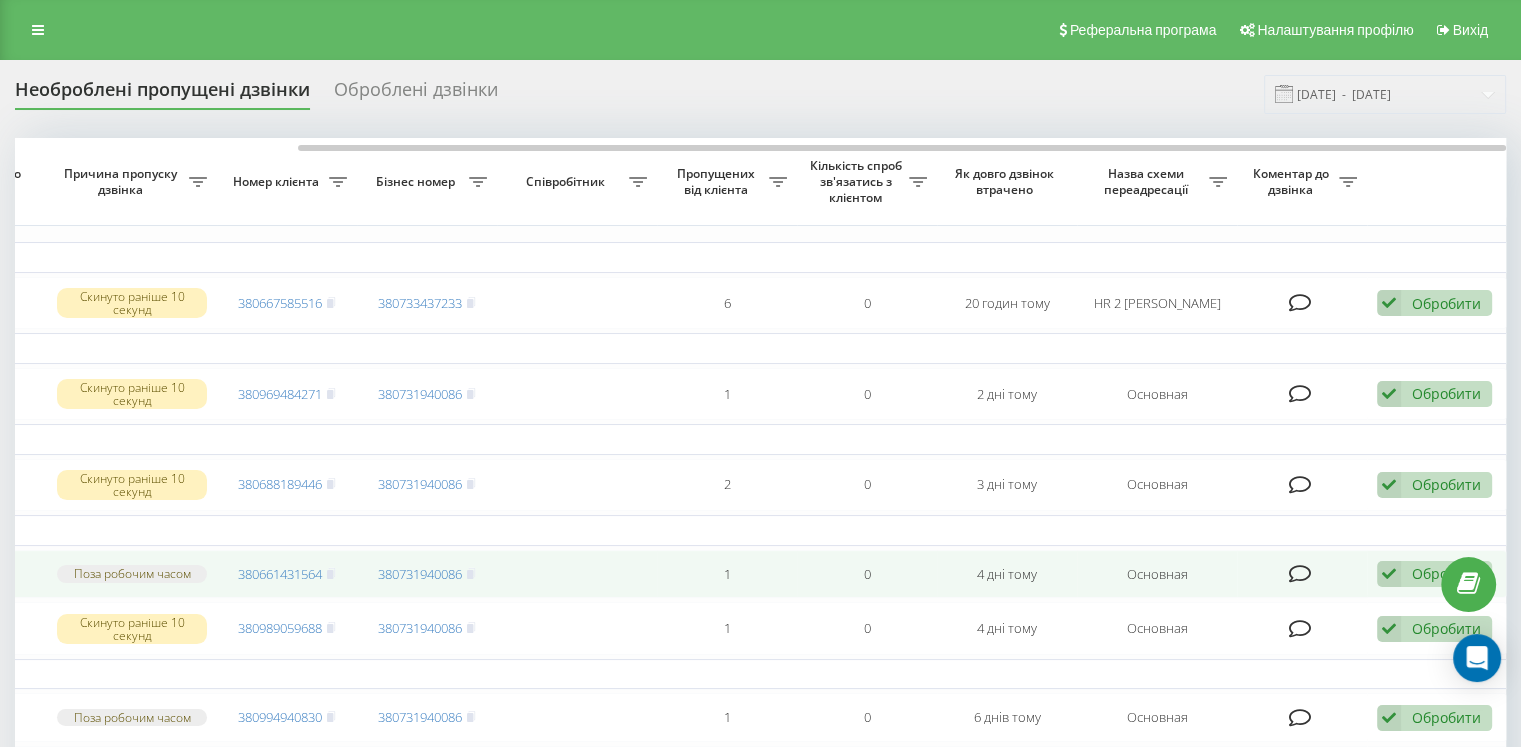 click at bounding box center (1389, 574) 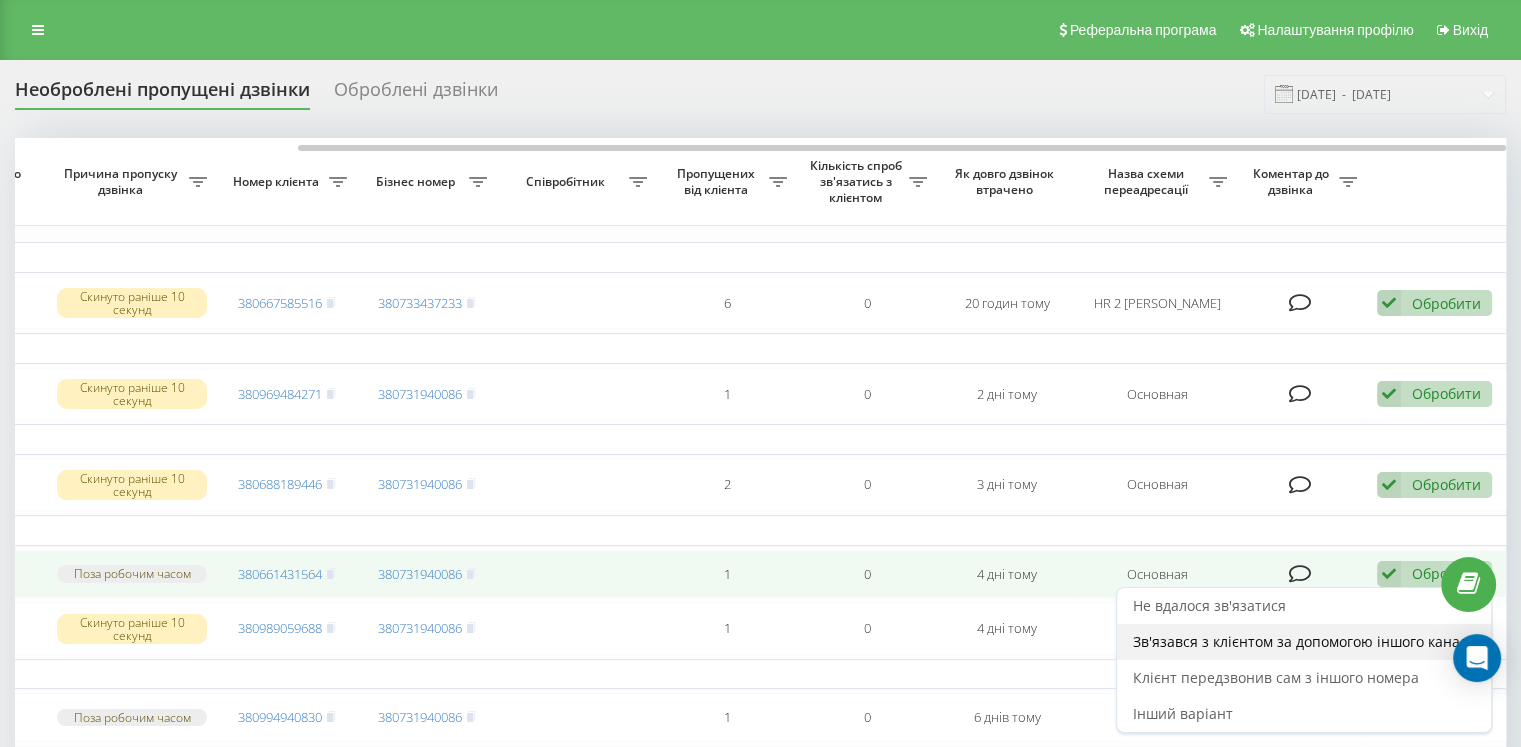 click on "Зв'язався з клієнтом за допомогою іншого каналу" at bounding box center [1304, 641] 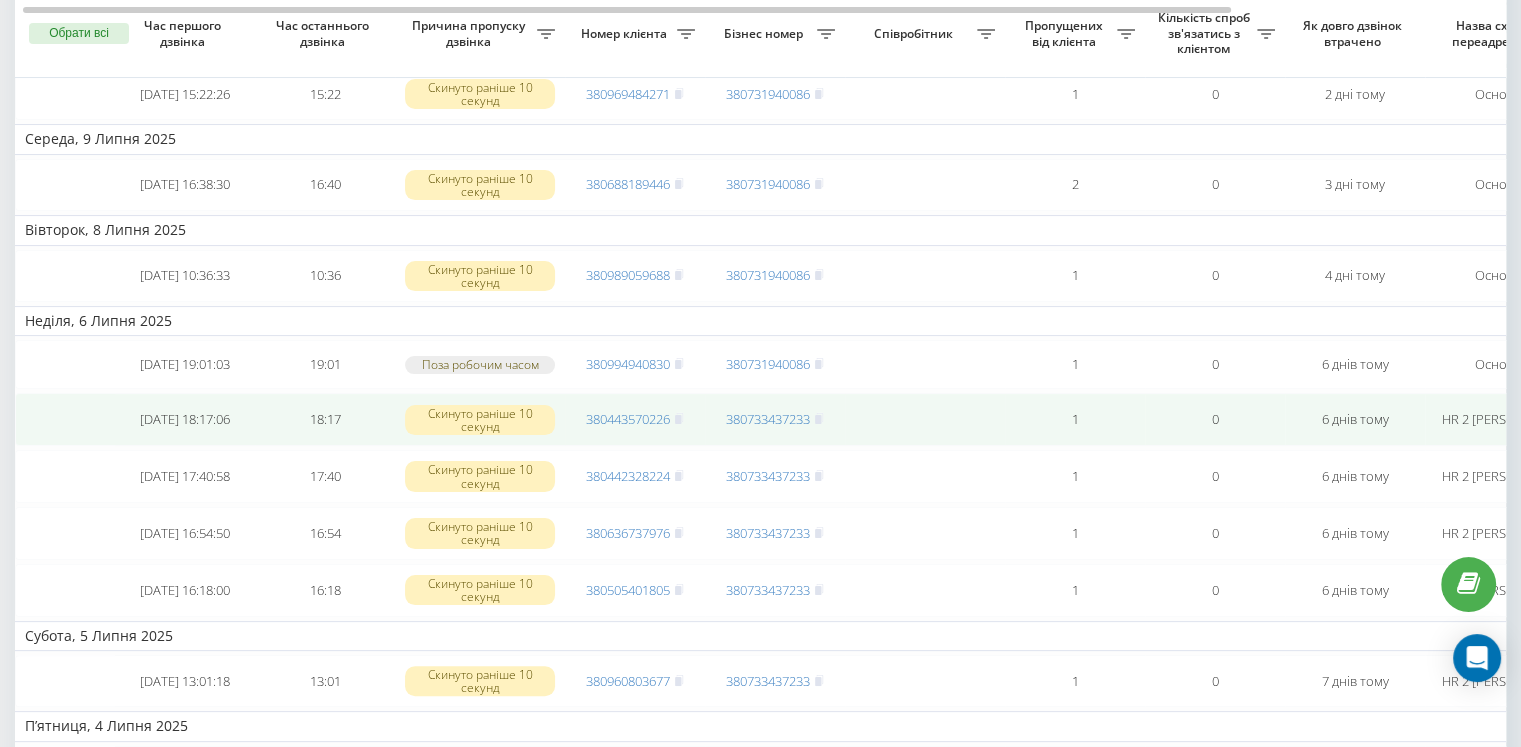 scroll, scrollTop: 200, scrollLeft: 0, axis: vertical 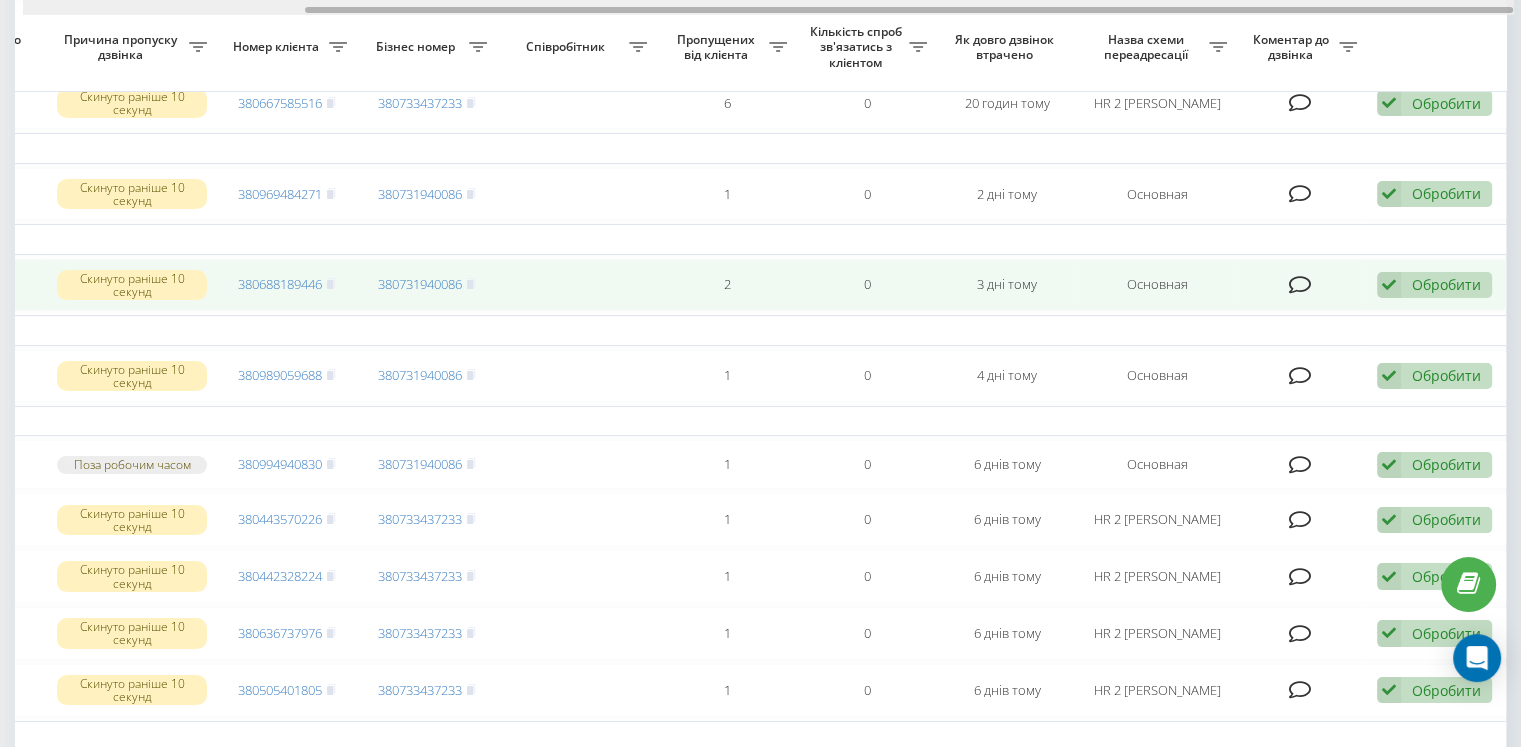 drag, startPoint x: 1101, startPoint y: 11, endPoint x: 1463, endPoint y: 285, distance: 454.0044 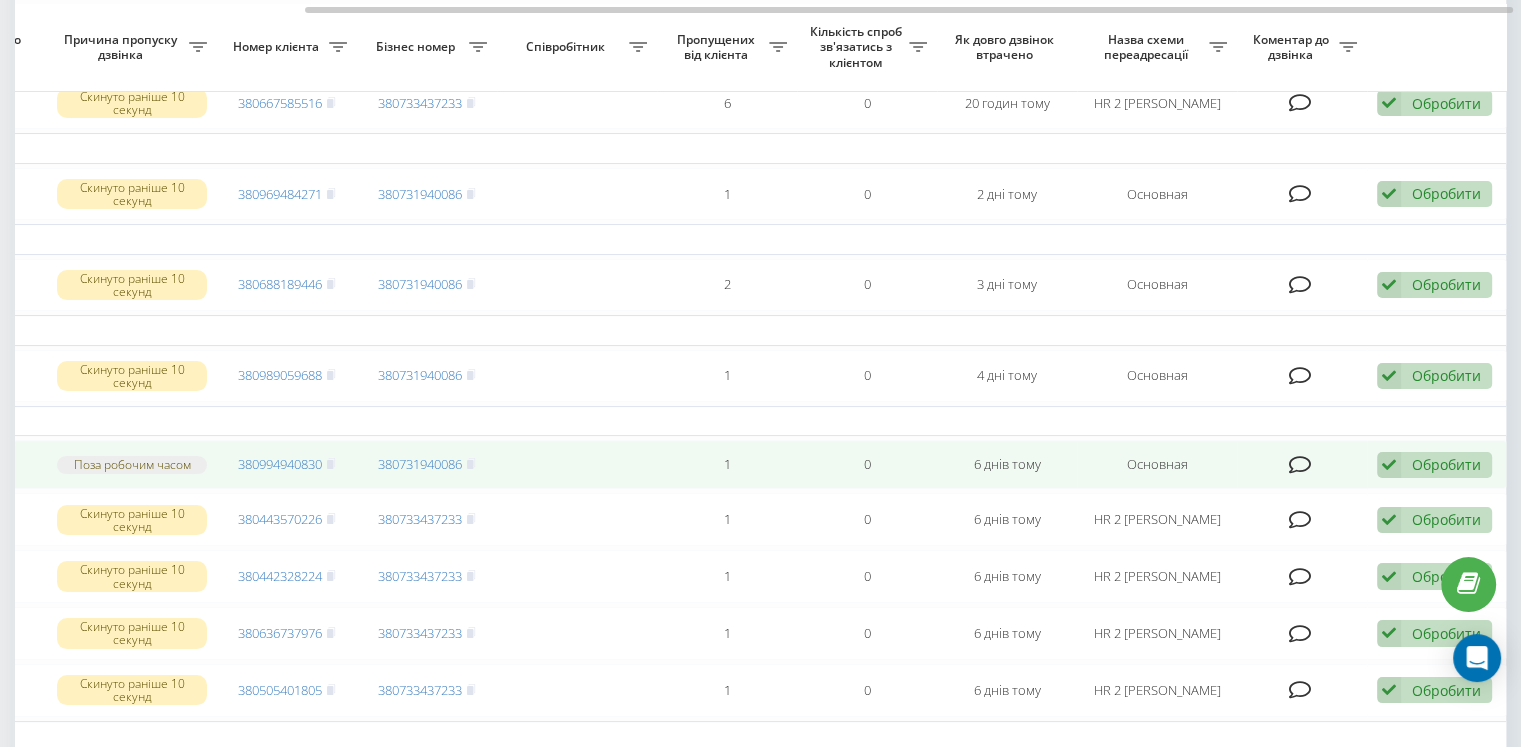 click on "Обробити Не вдалося зв'язатися Зв'язався з клієнтом за допомогою іншого каналу Клієнт передзвонив сам з іншого номера Інший варіант" at bounding box center [1437, 464] 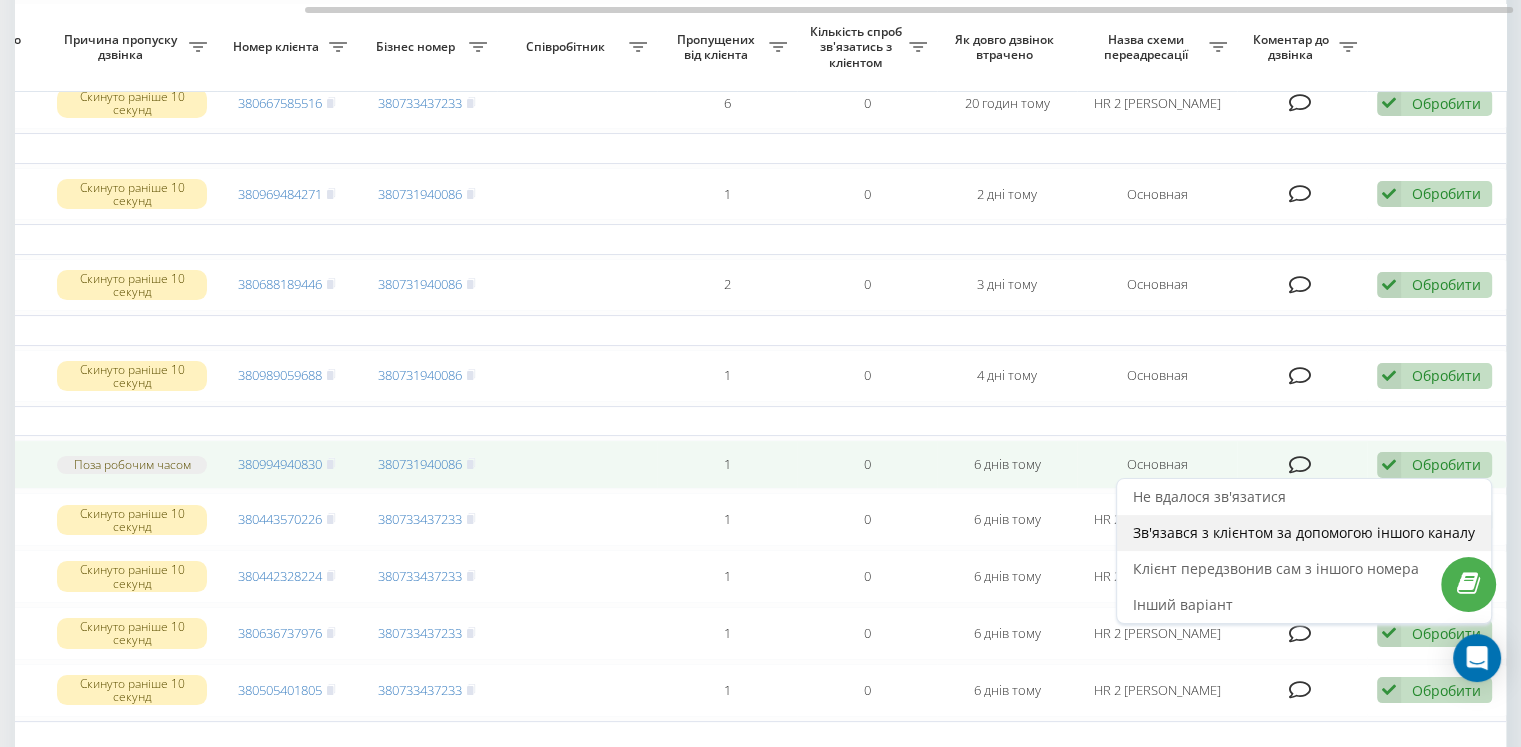 click on "Зв'язався з клієнтом за допомогою іншого каналу" at bounding box center [1304, 533] 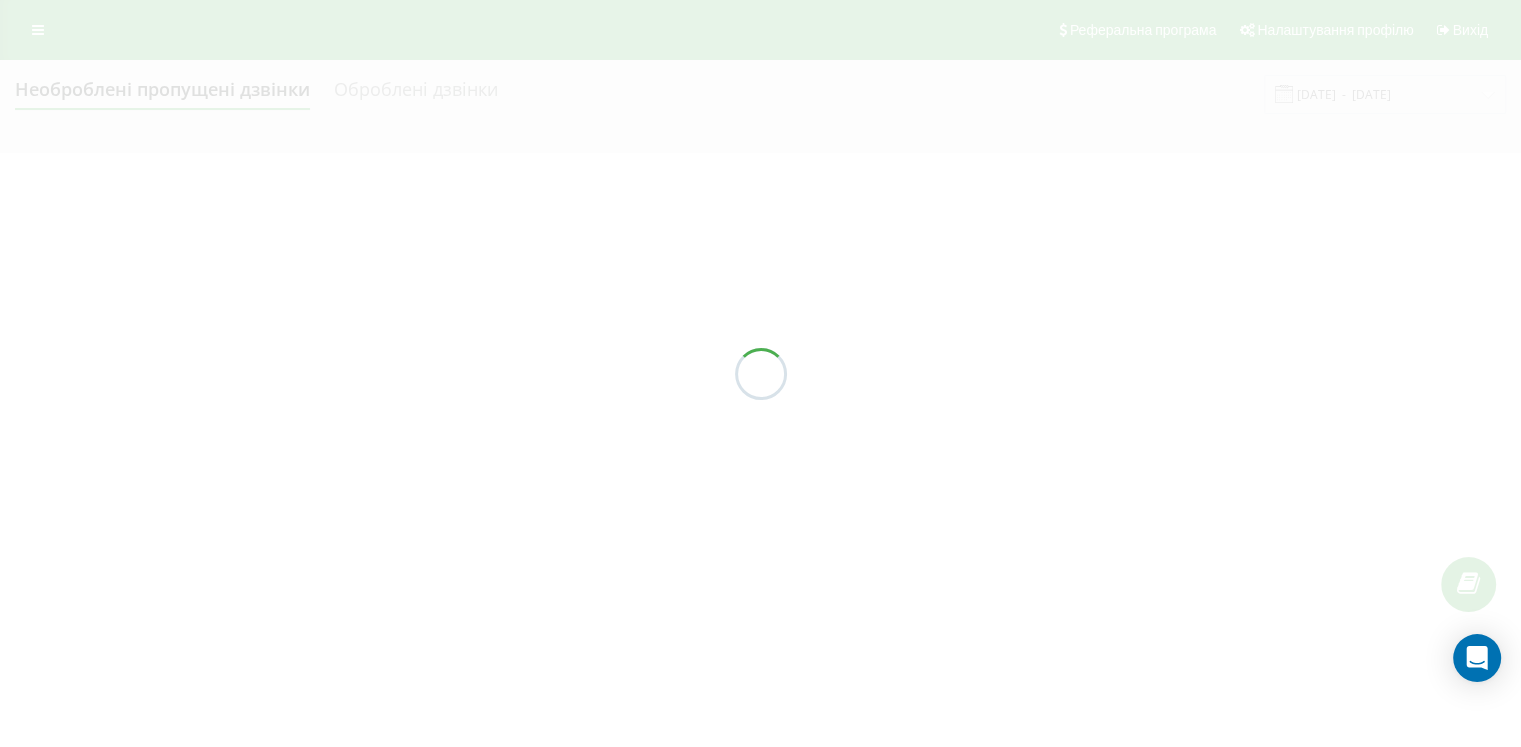 scroll, scrollTop: 0, scrollLeft: 0, axis: both 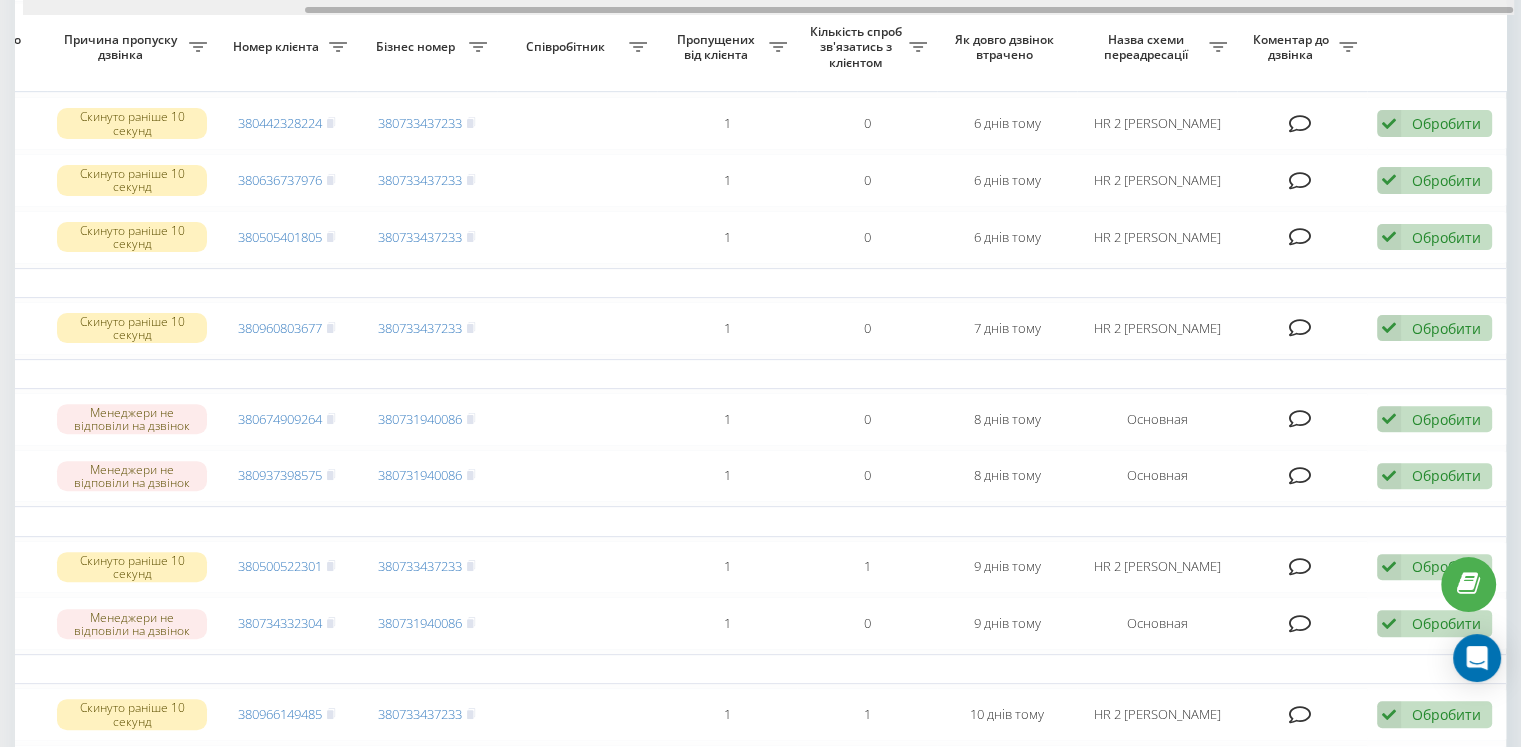 drag, startPoint x: 1021, startPoint y: 11, endPoint x: 1413, endPoint y: 45, distance: 393.47174 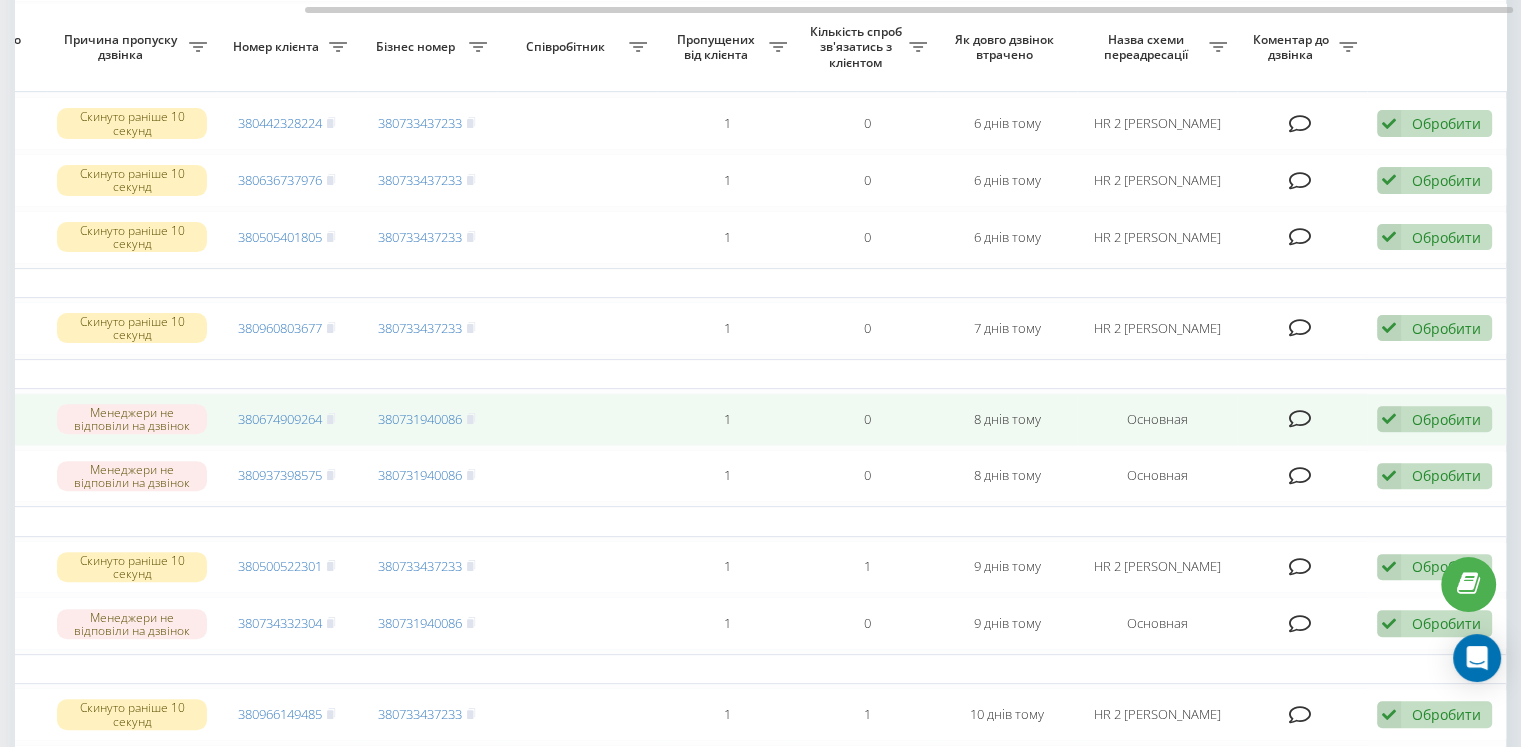 click on "Обробити" at bounding box center [1446, 419] 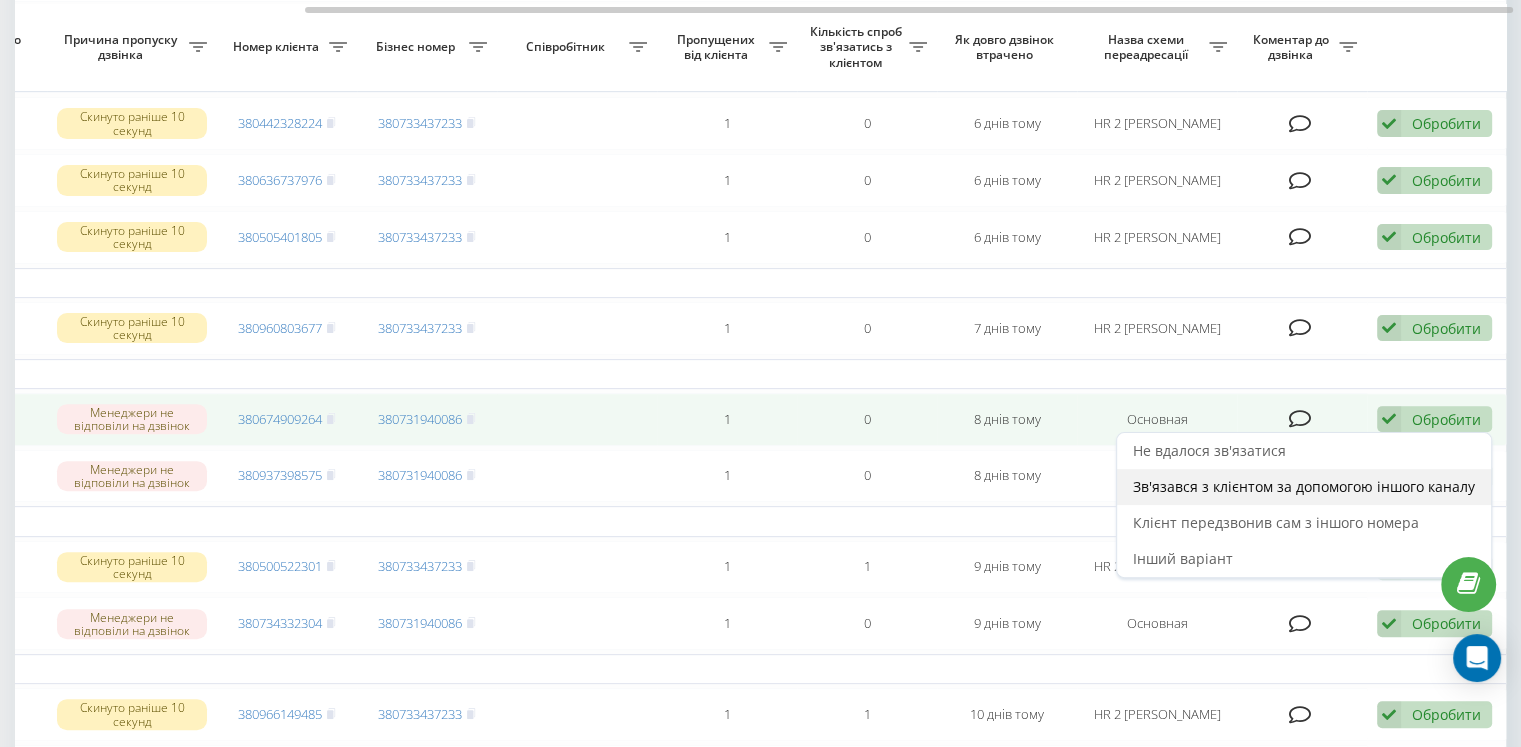 click on "Зв'язався з клієнтом за допомогою іншого каналу" at bounding box center (1304, 486) 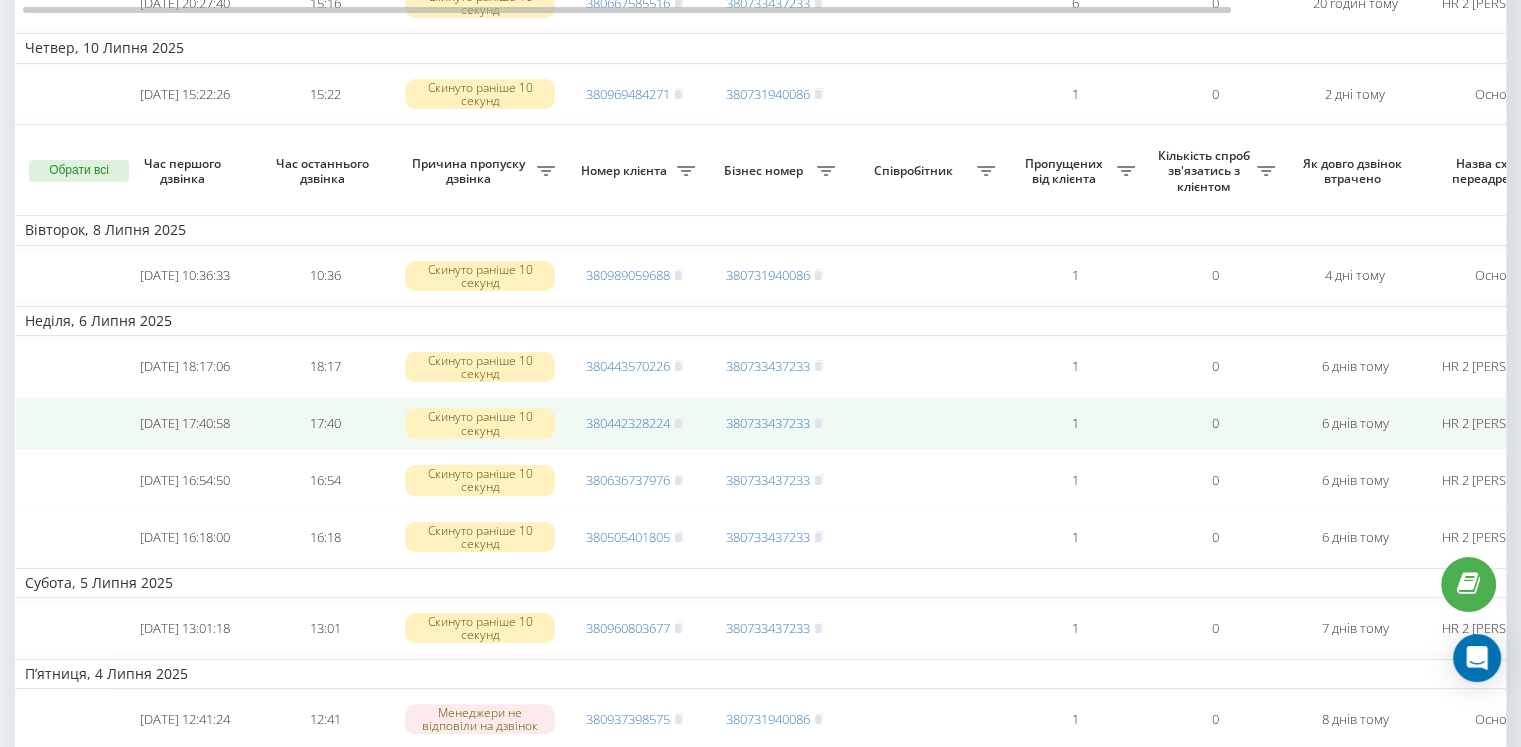 scroll, scrollTop: 500, scrollLeft: 0, axis: vertical 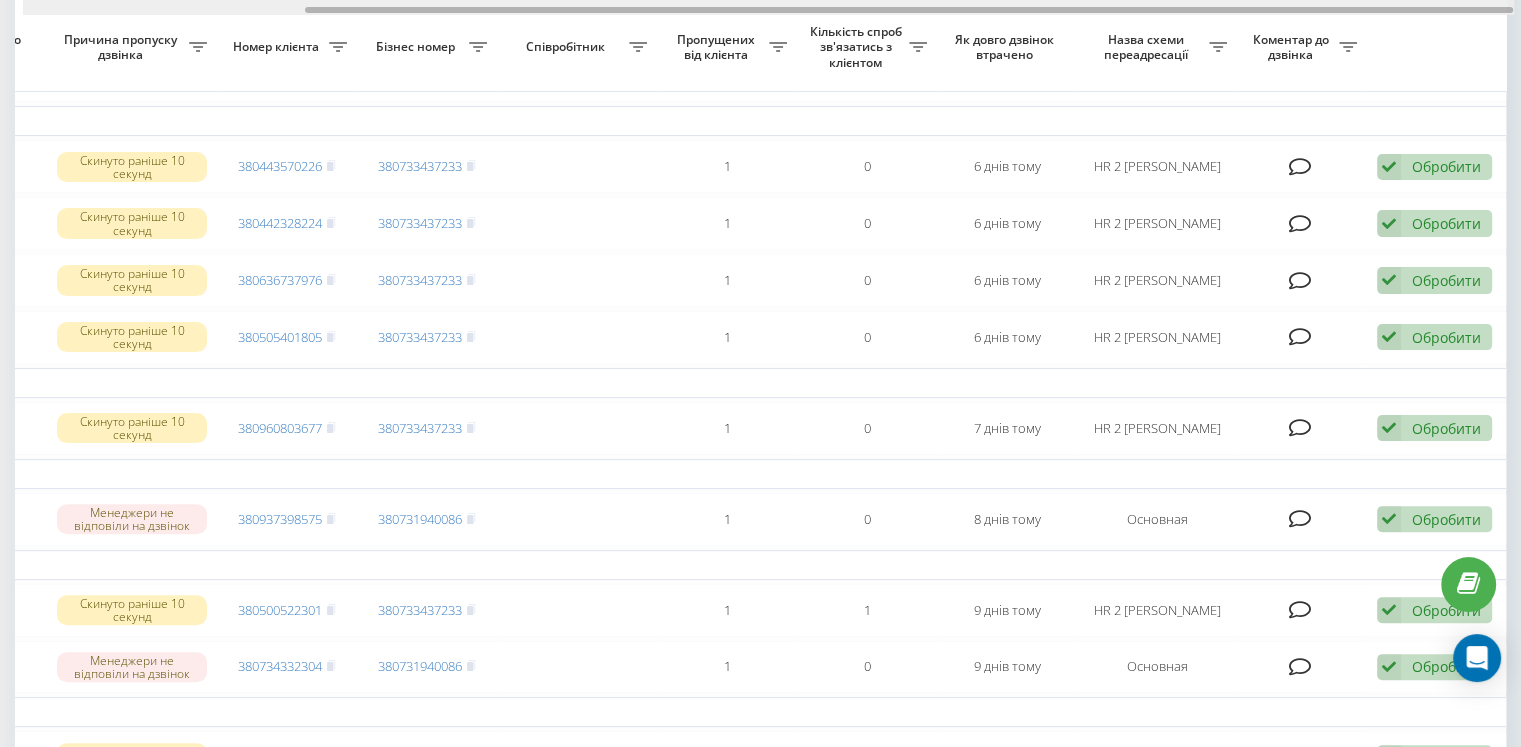 drag, startPoint x: 925, startPoint y: 10, endPoint x: 1360, endPoint y: 34, distance: 435.66156 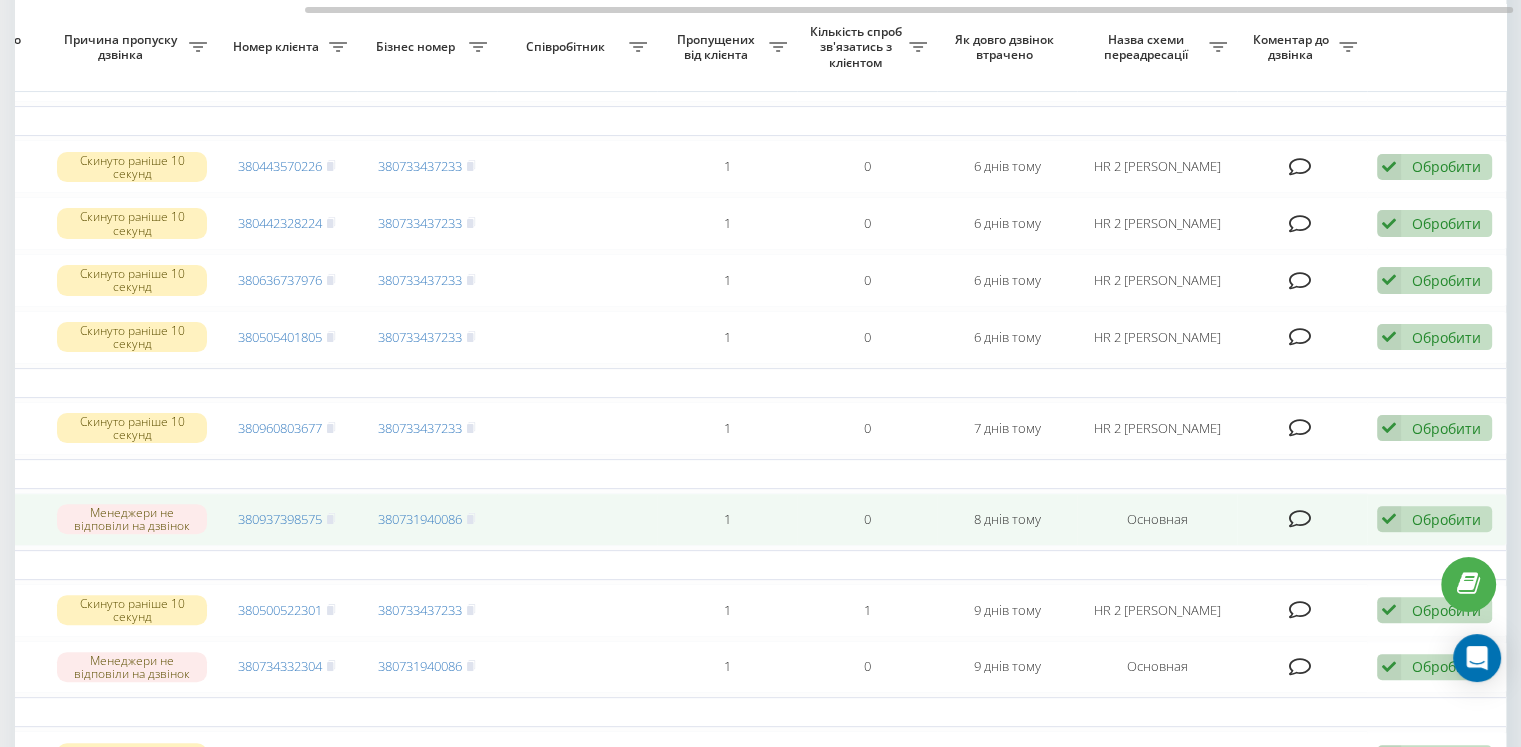 click at bounding box center [1389, 519] 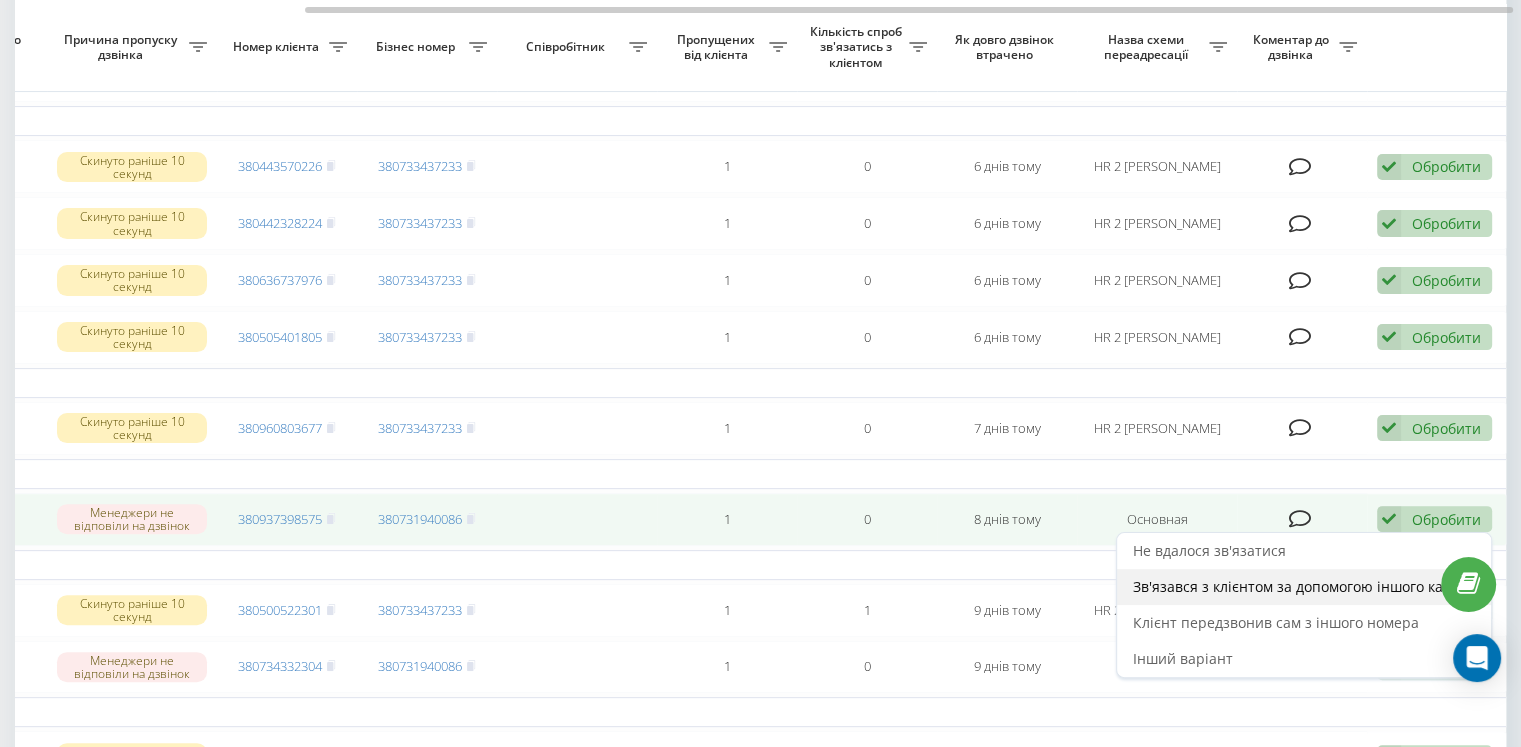 click on "Зв'язався з клієнтом за допомогою іншого каналу" at bounding box center (1304, 586) 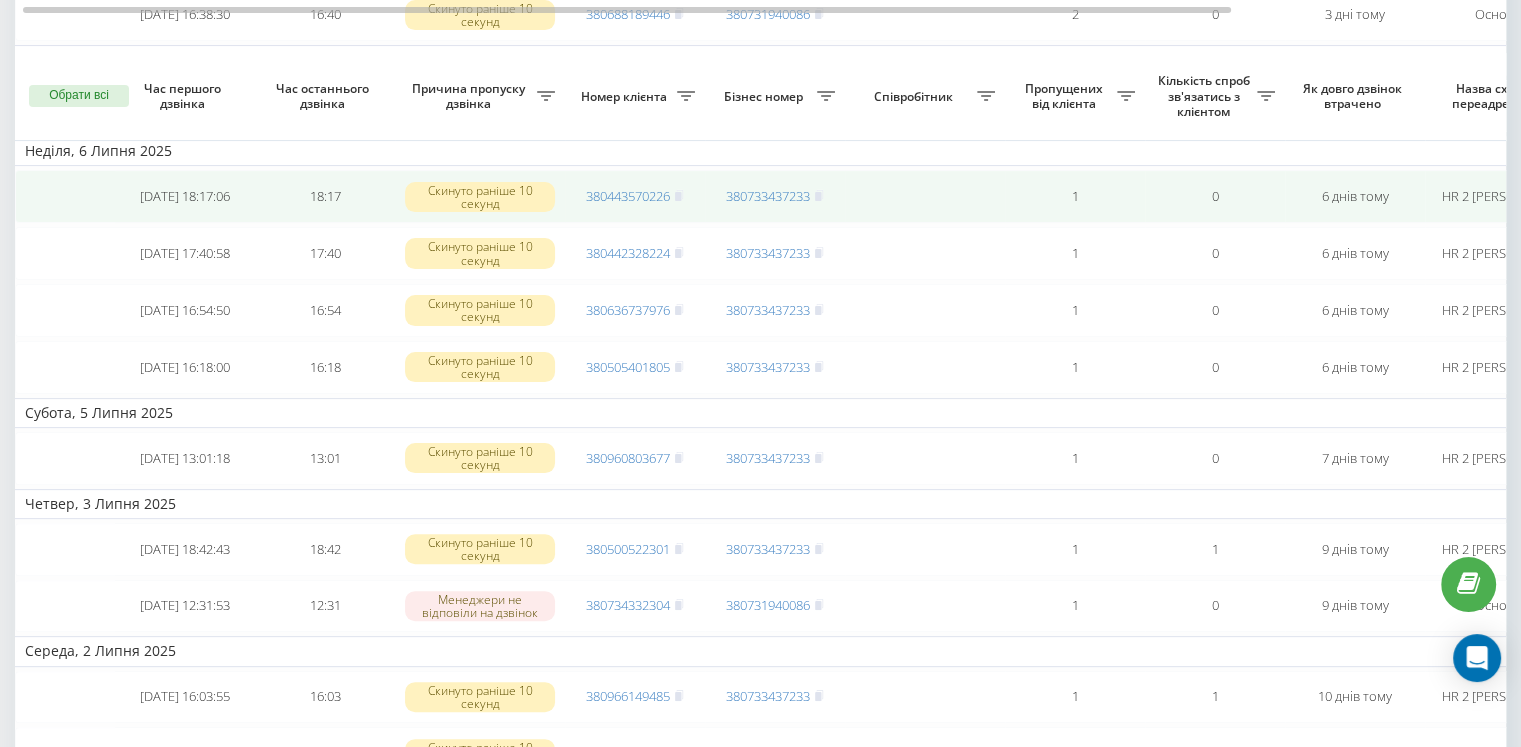 scroll, scrollTop: 600, scrollLeft: 0, axis: vertical 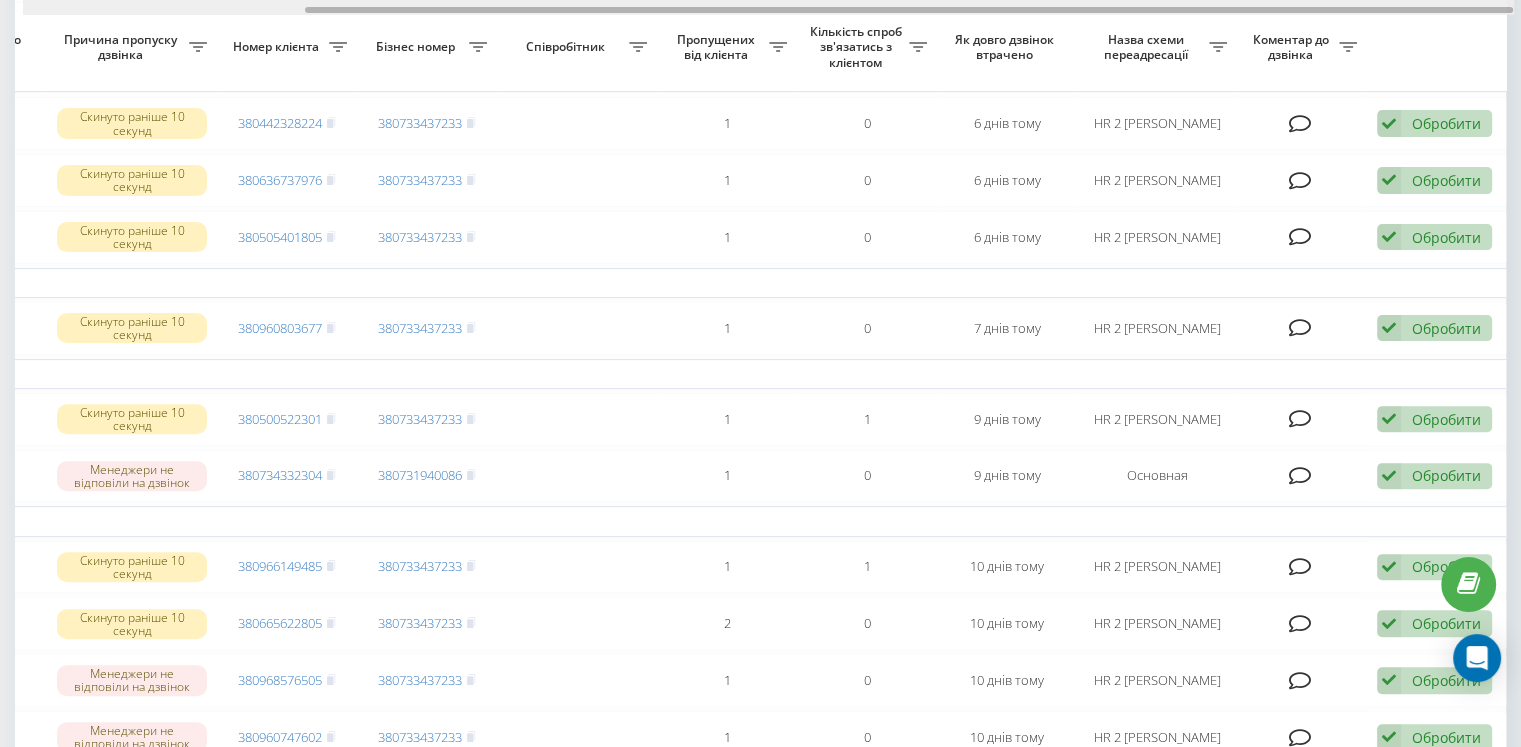 drag, startPoint x: 904, startPoint y: 7, endPoint x: 1424, endPoint y: 89, distance: 526.42566 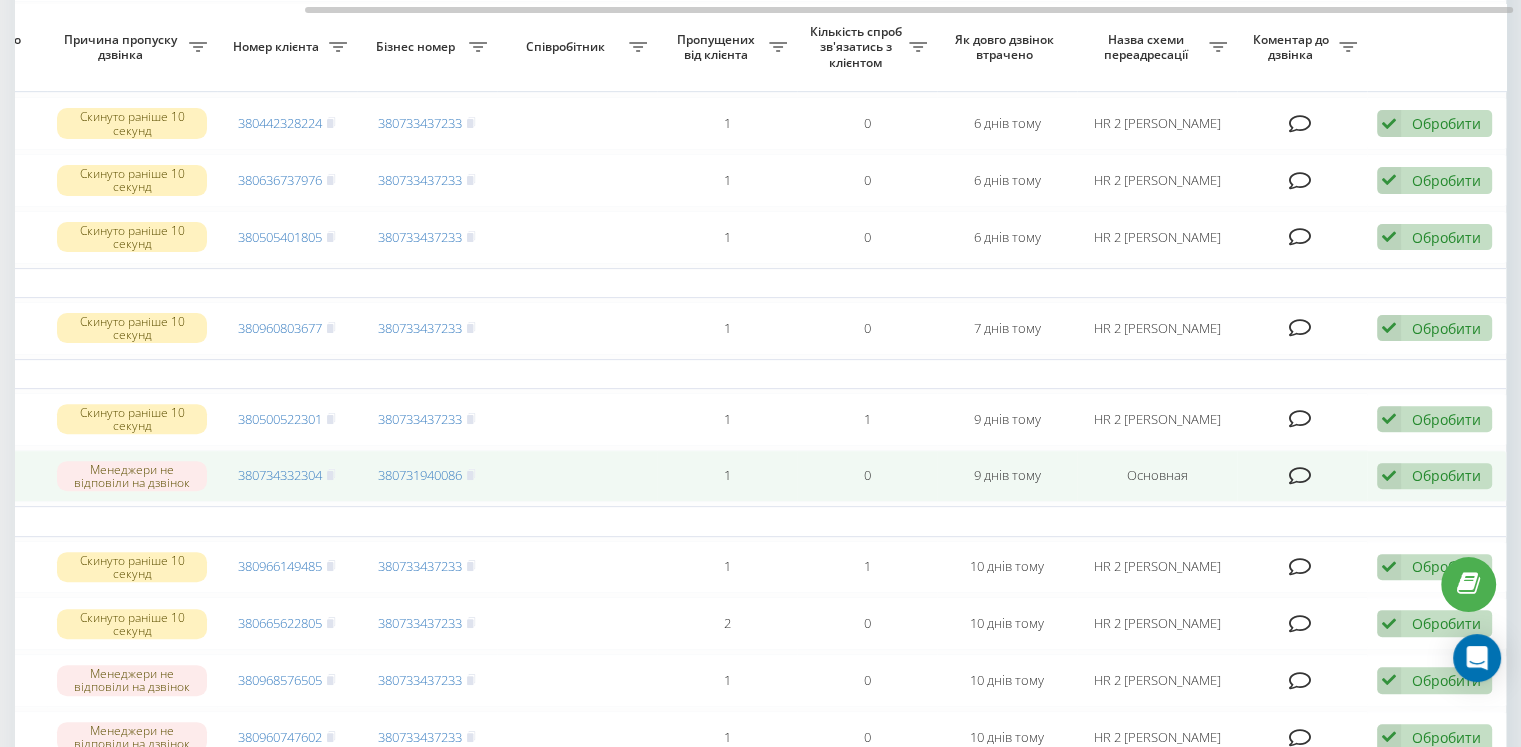 click on "Обробити Не вдалося зв'язатися Зв'язався з клієнтом за допомогою іншого каналу Клієнт передзвонив сам з іншого номера Інший варіант" at bounding box center [1434, 476] 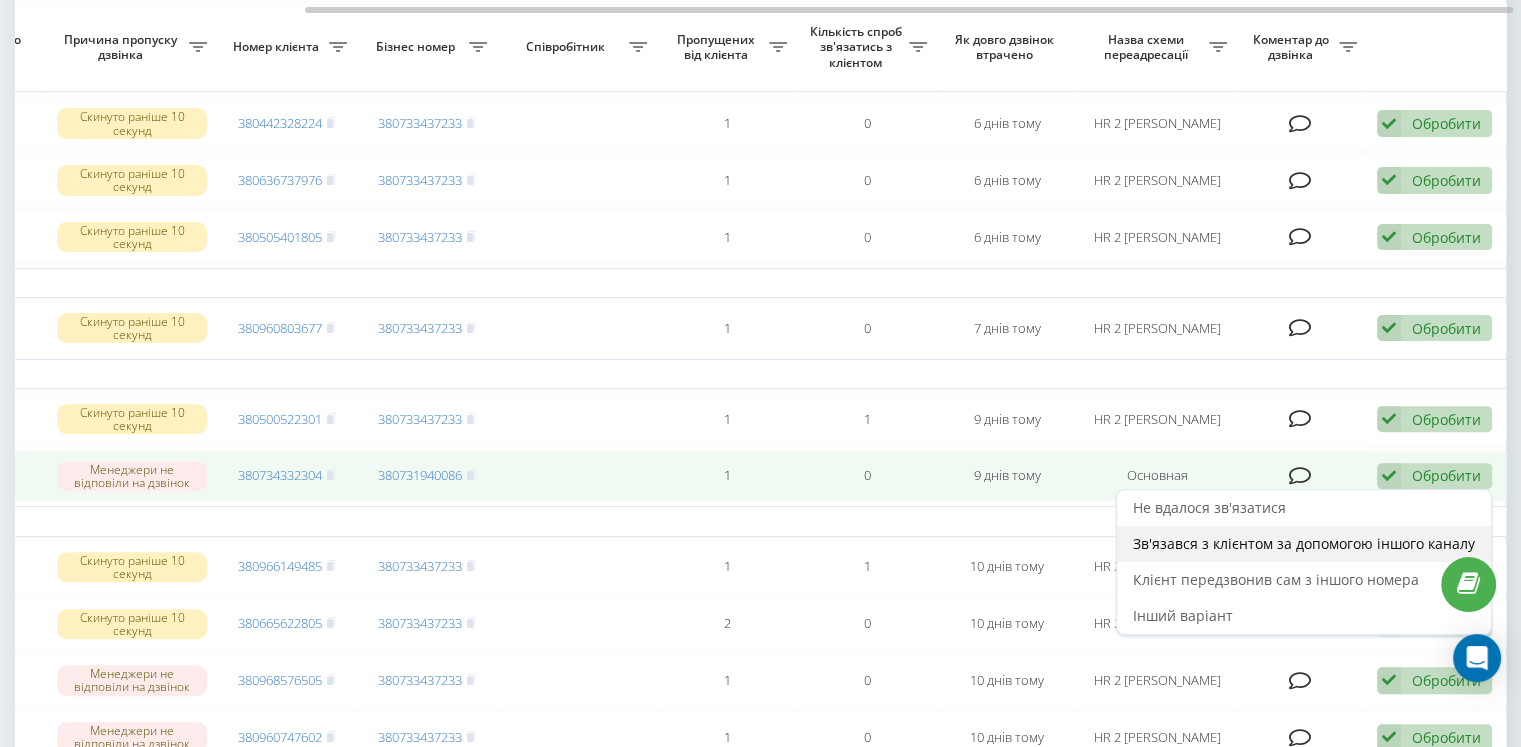 click on "Зв'язався з клієнтом за допомогою іншого каналу" at bounding box center [1304, 543] 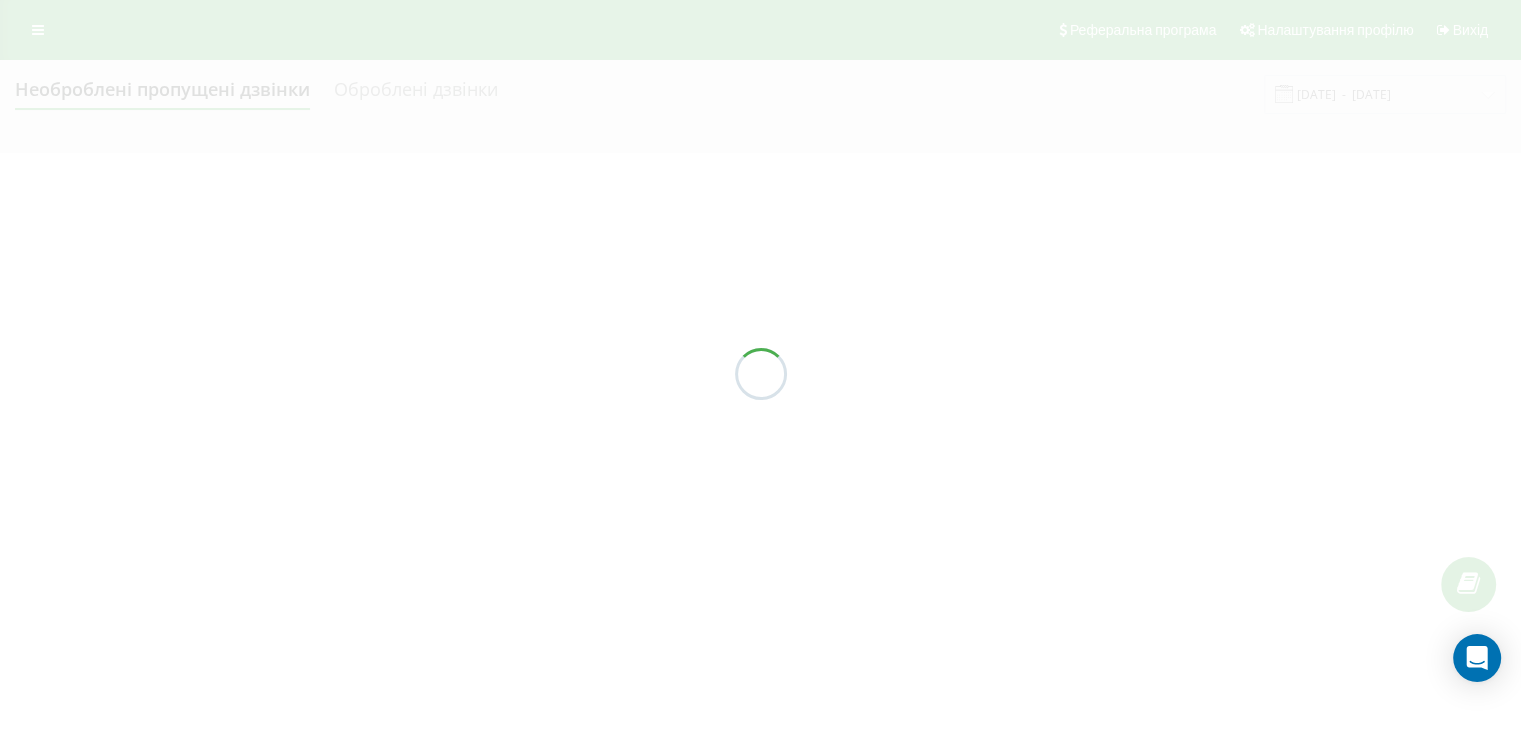 scroll, scrollTop: 0, scrollLeft: 0, axis: both 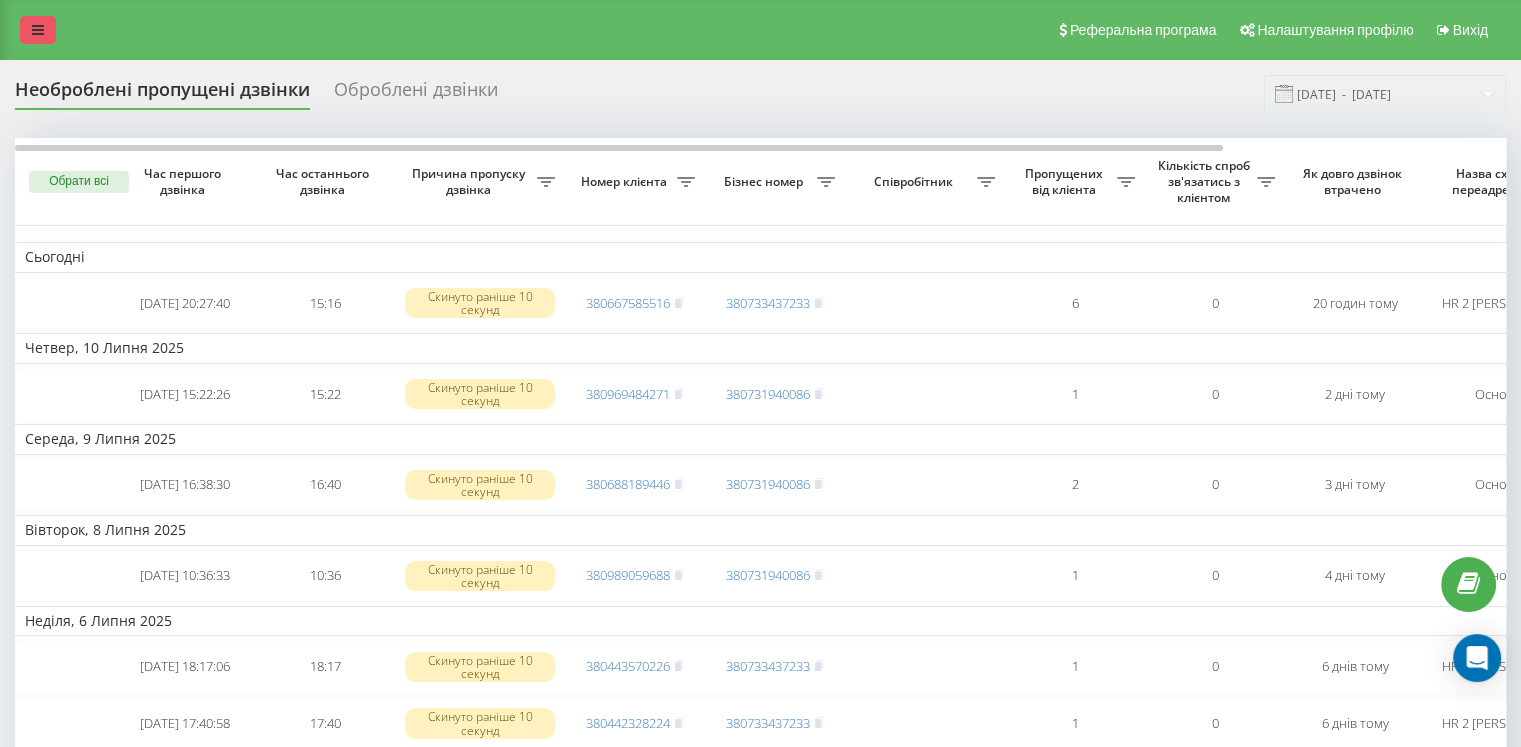 click at bounding box center [38, 30] 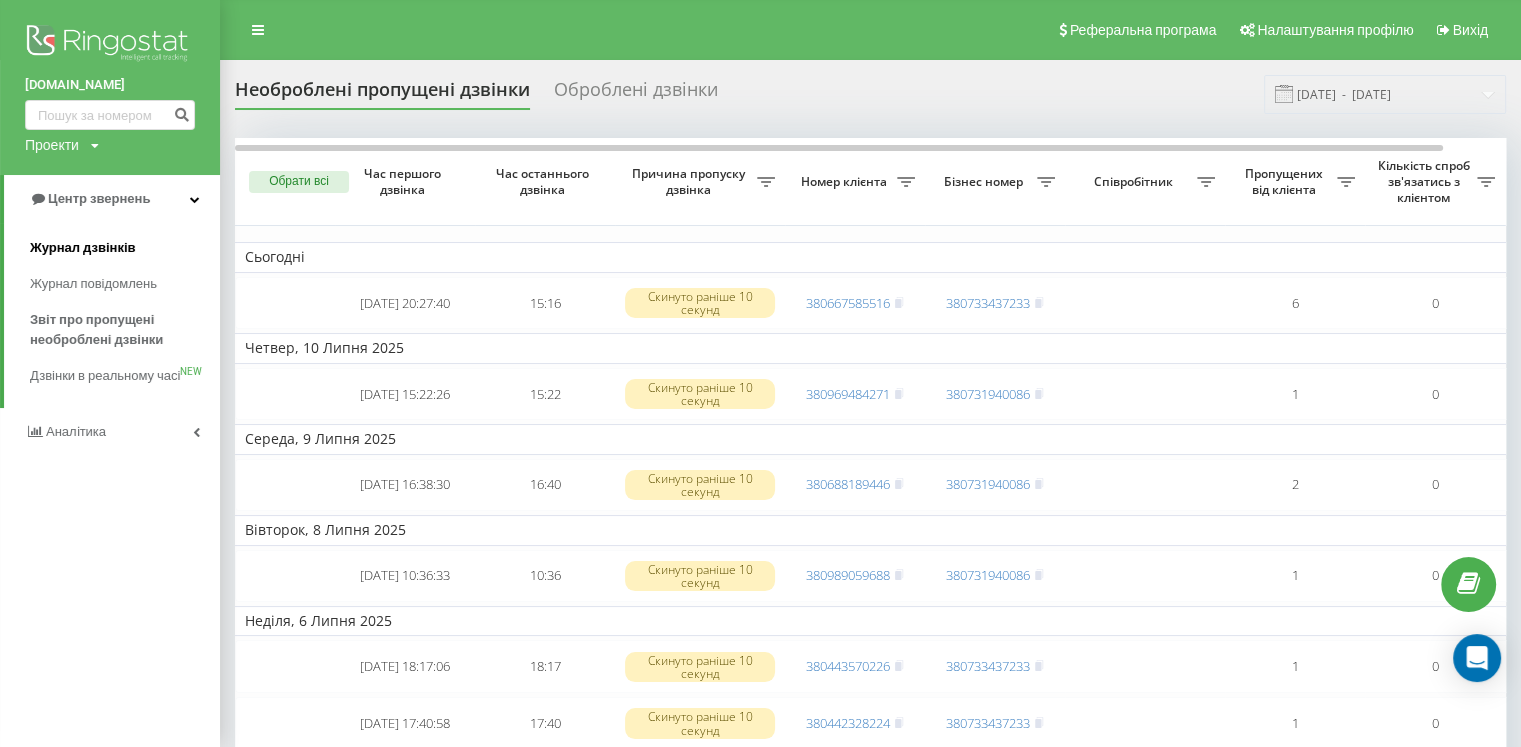 click on "Журнал дзвінків" at bounding box center (83, 248) 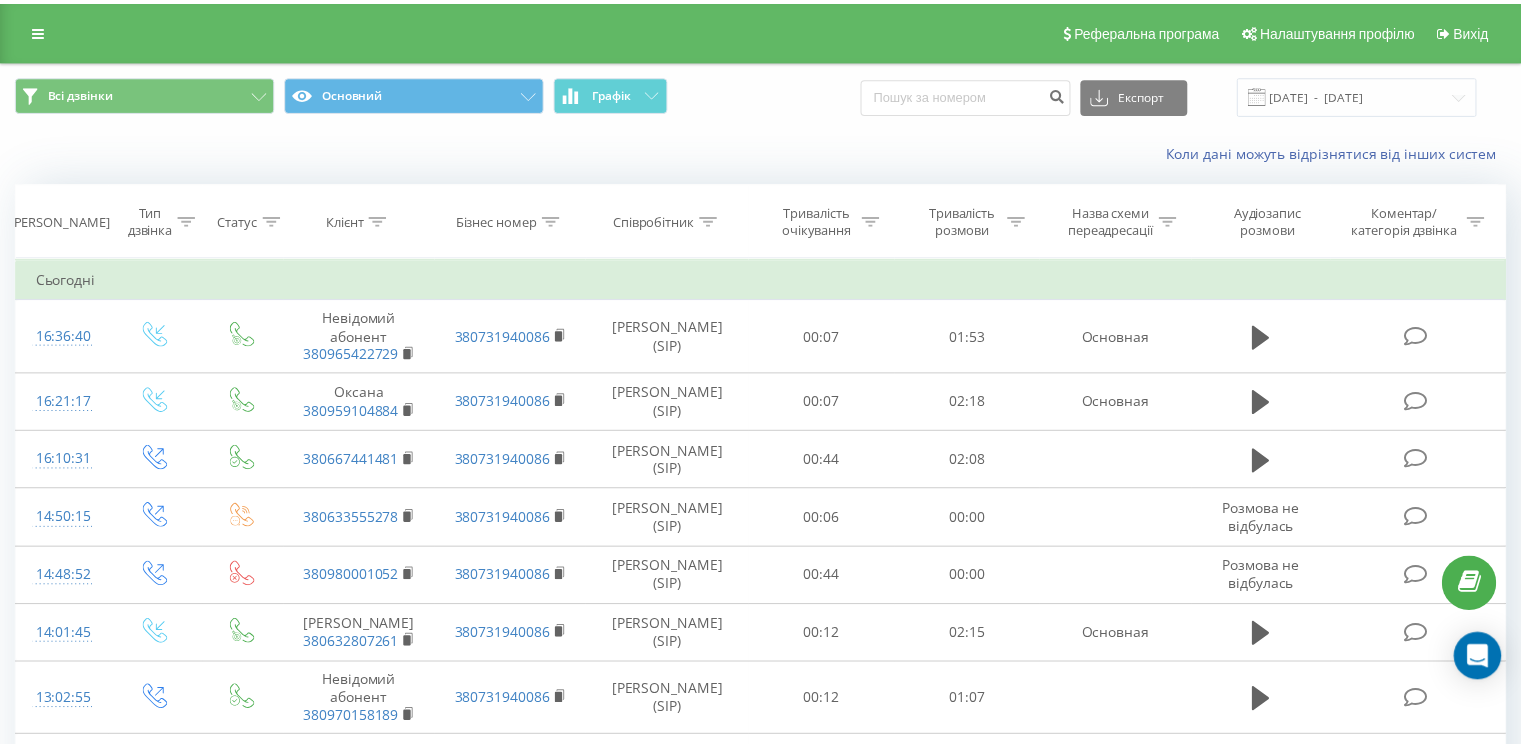 scroll, scrollTop: 0, scrollLeft: 0, axis: both 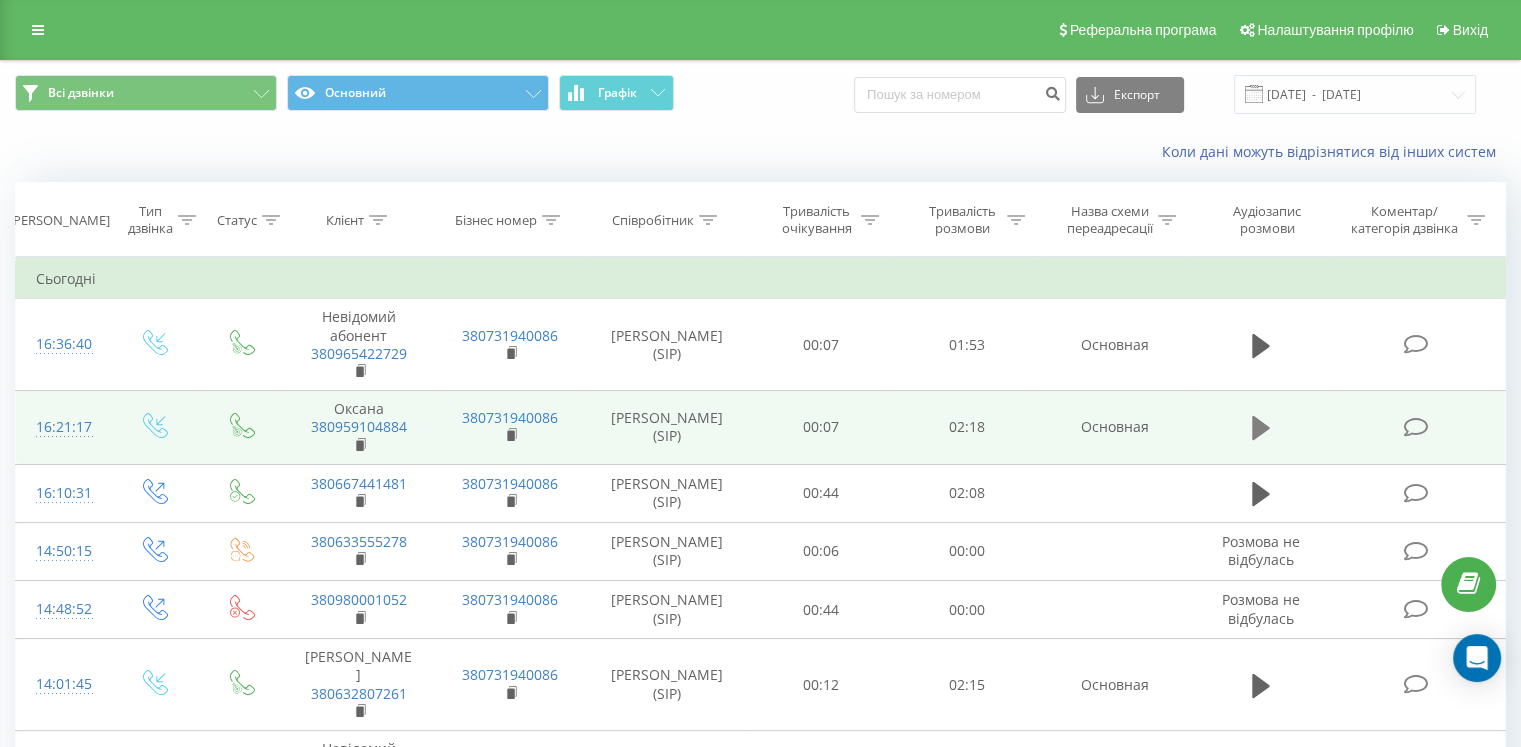 click 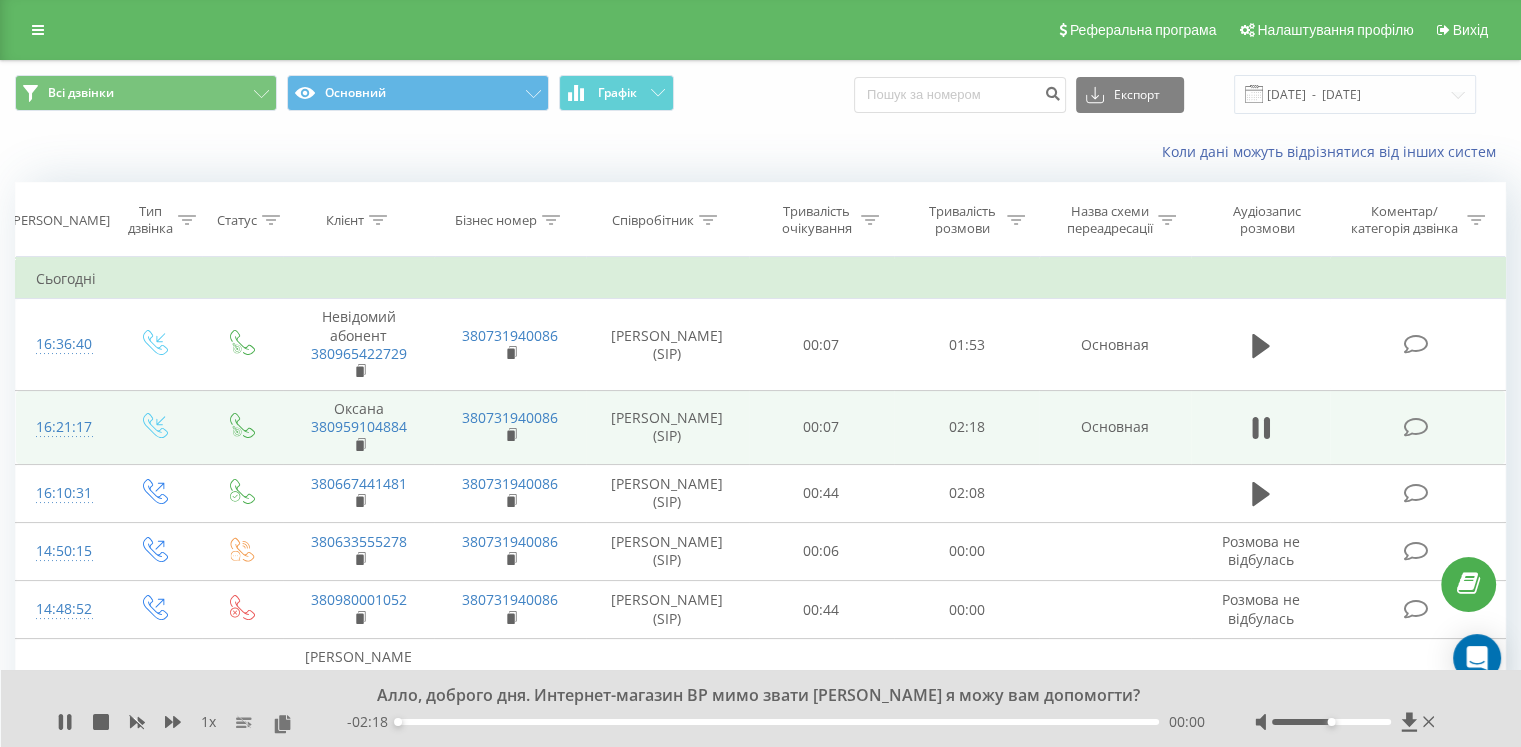 click on "00:00" at bounding box center (778, 722) 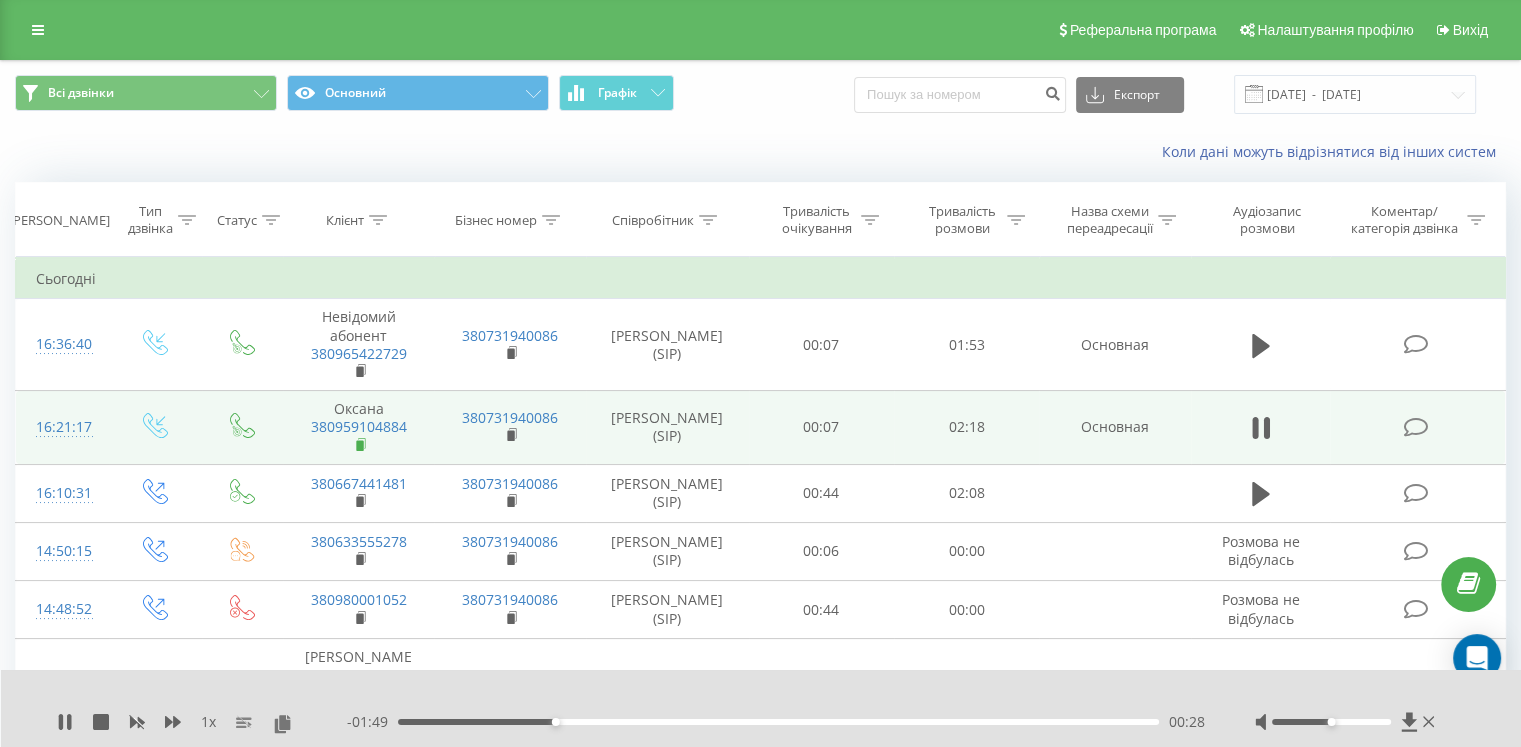 click 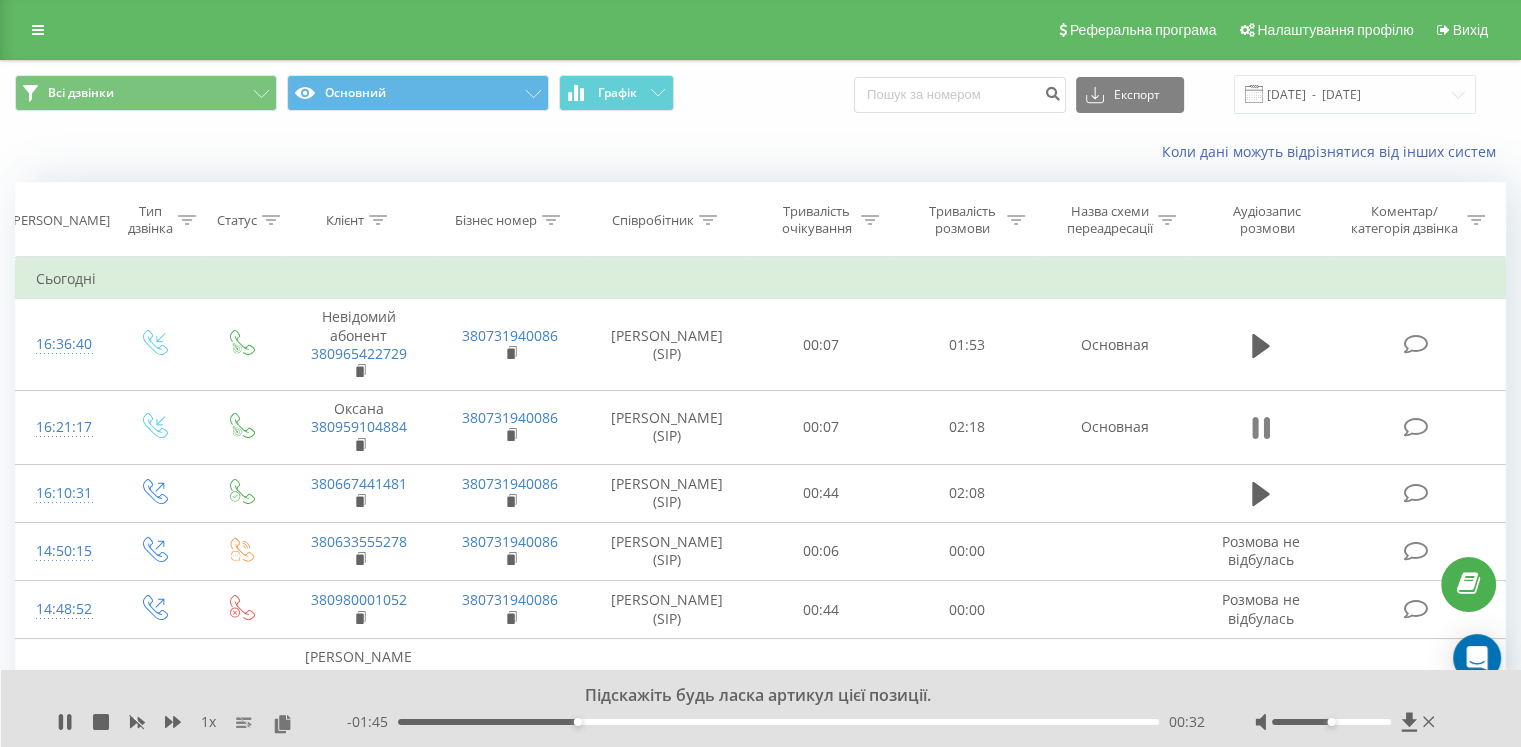 click 